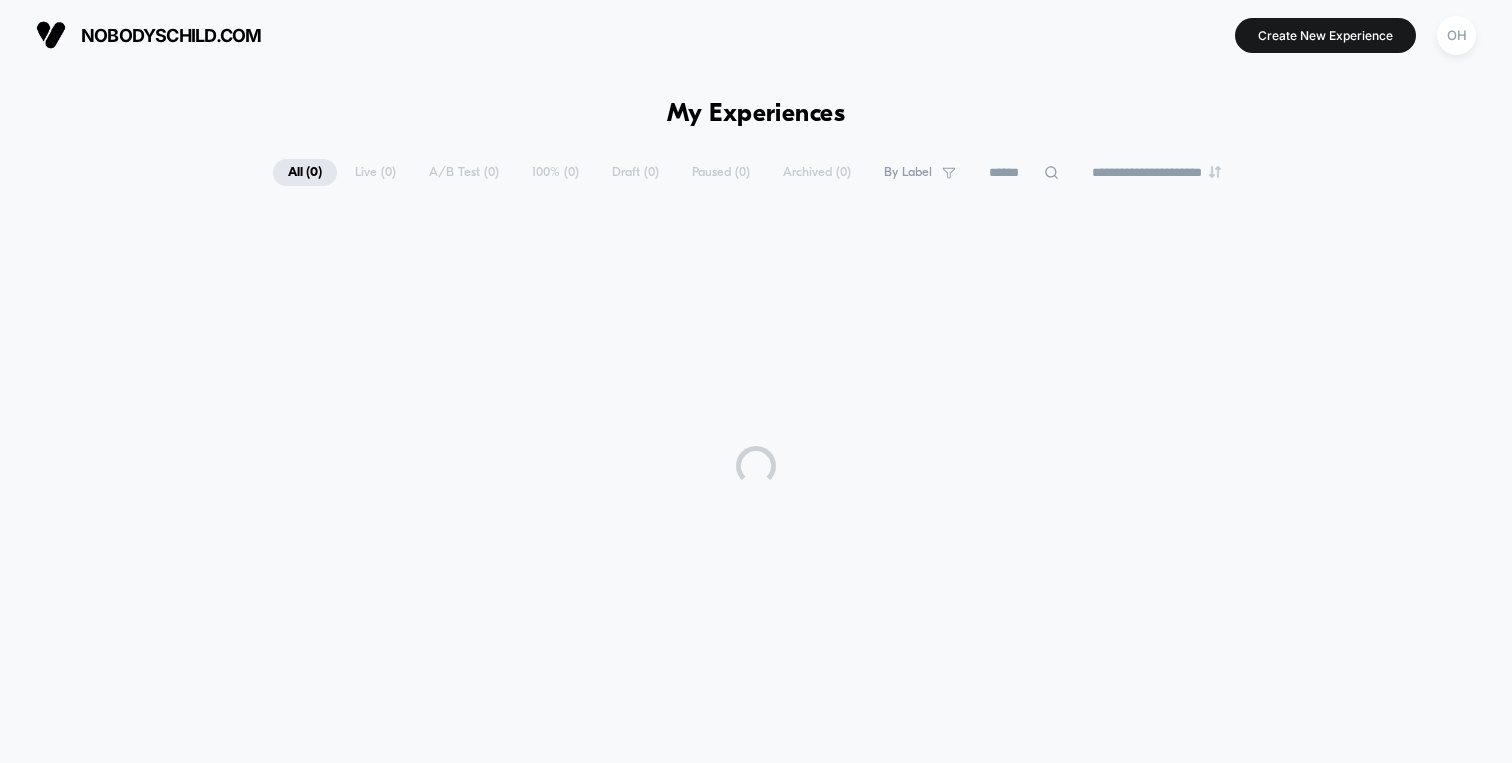 scroll, scrollTop: 0, scrollLeft: 0, axis: both 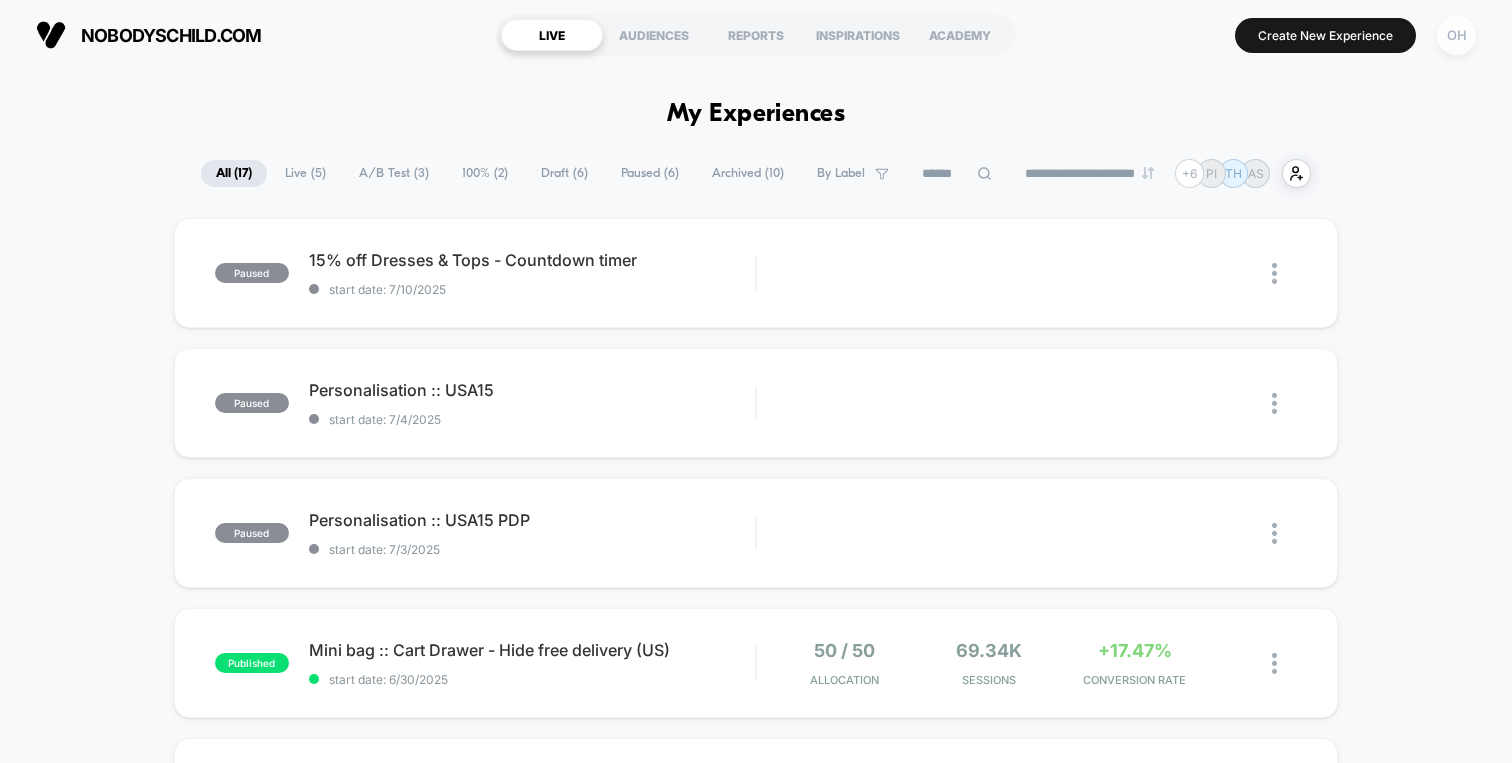 click on "OH" at bounding box center (1456, 35) 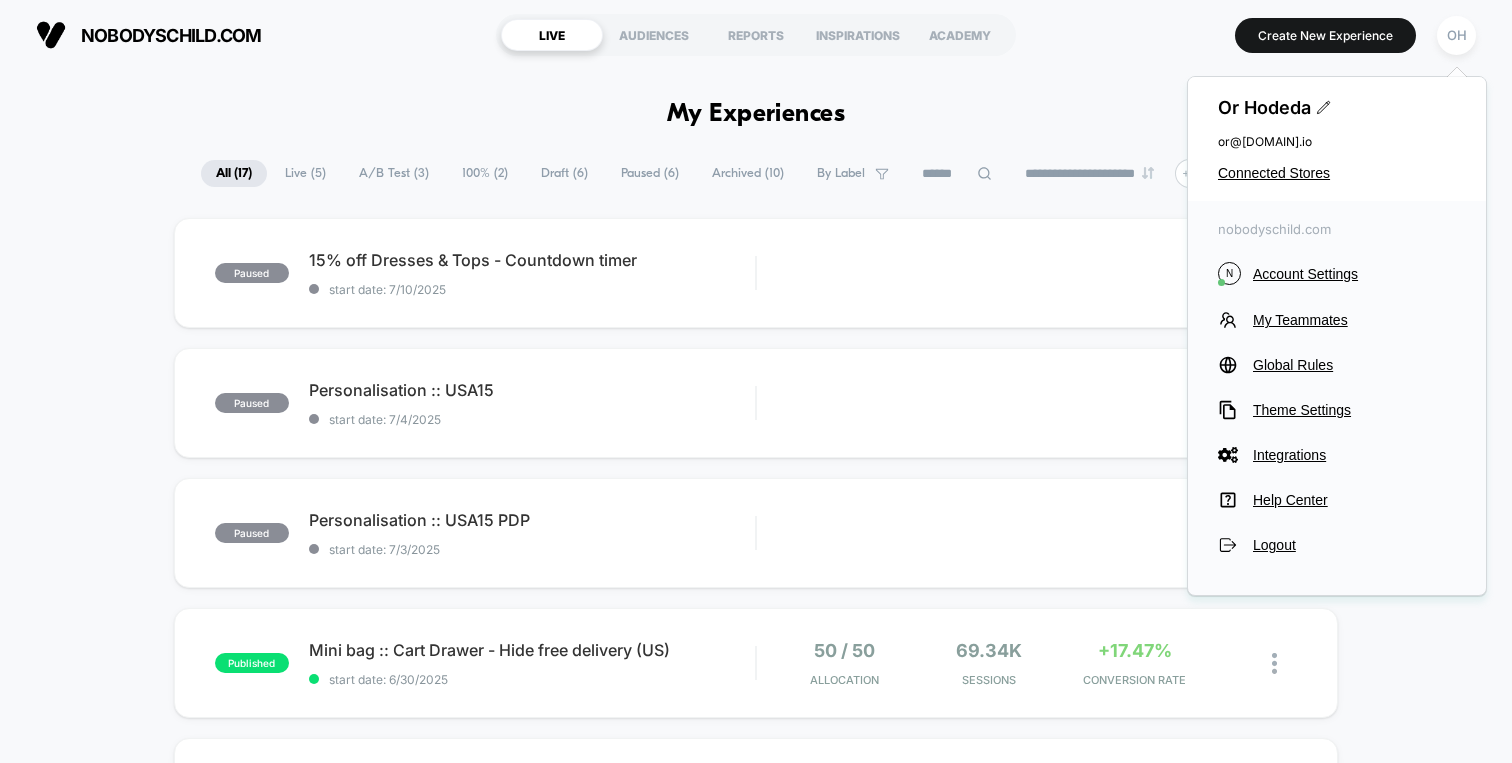 click on "Or Hodeda or@[DOMAIN].io Connected Stores" at bounding box center [1337, 139] 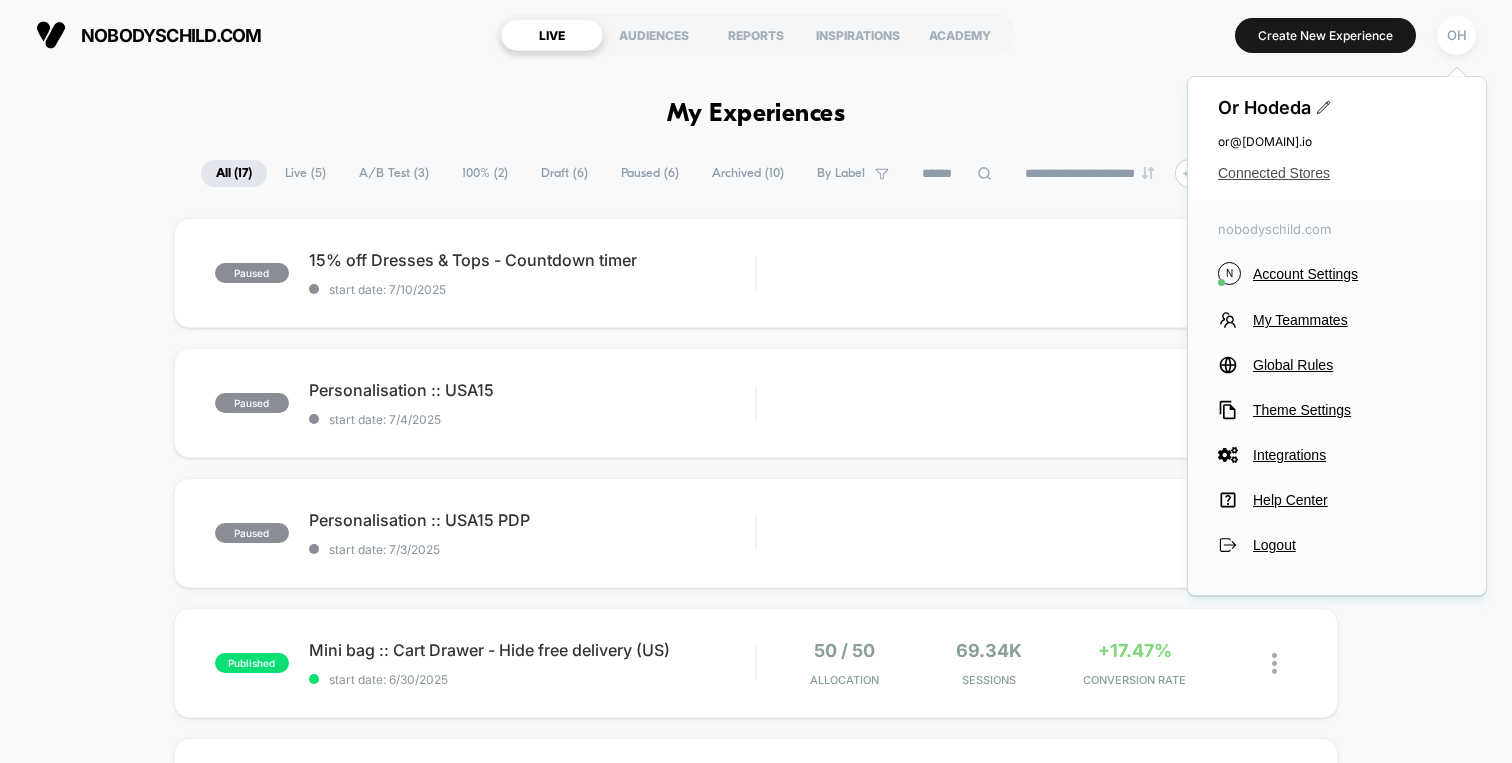 click on "Connected Stores" at bounding box center [1337, 173] 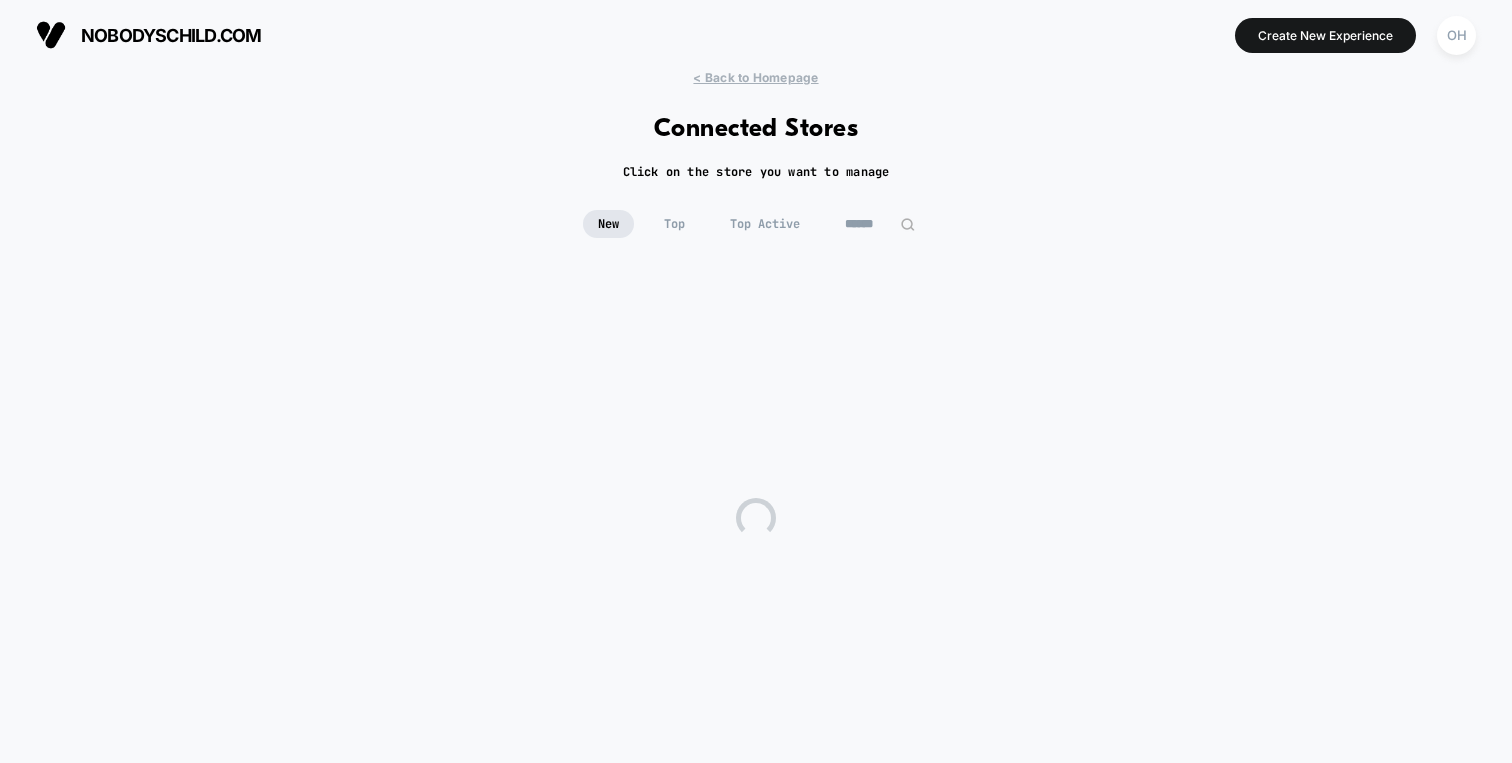 click at bounding box center [880, 224] 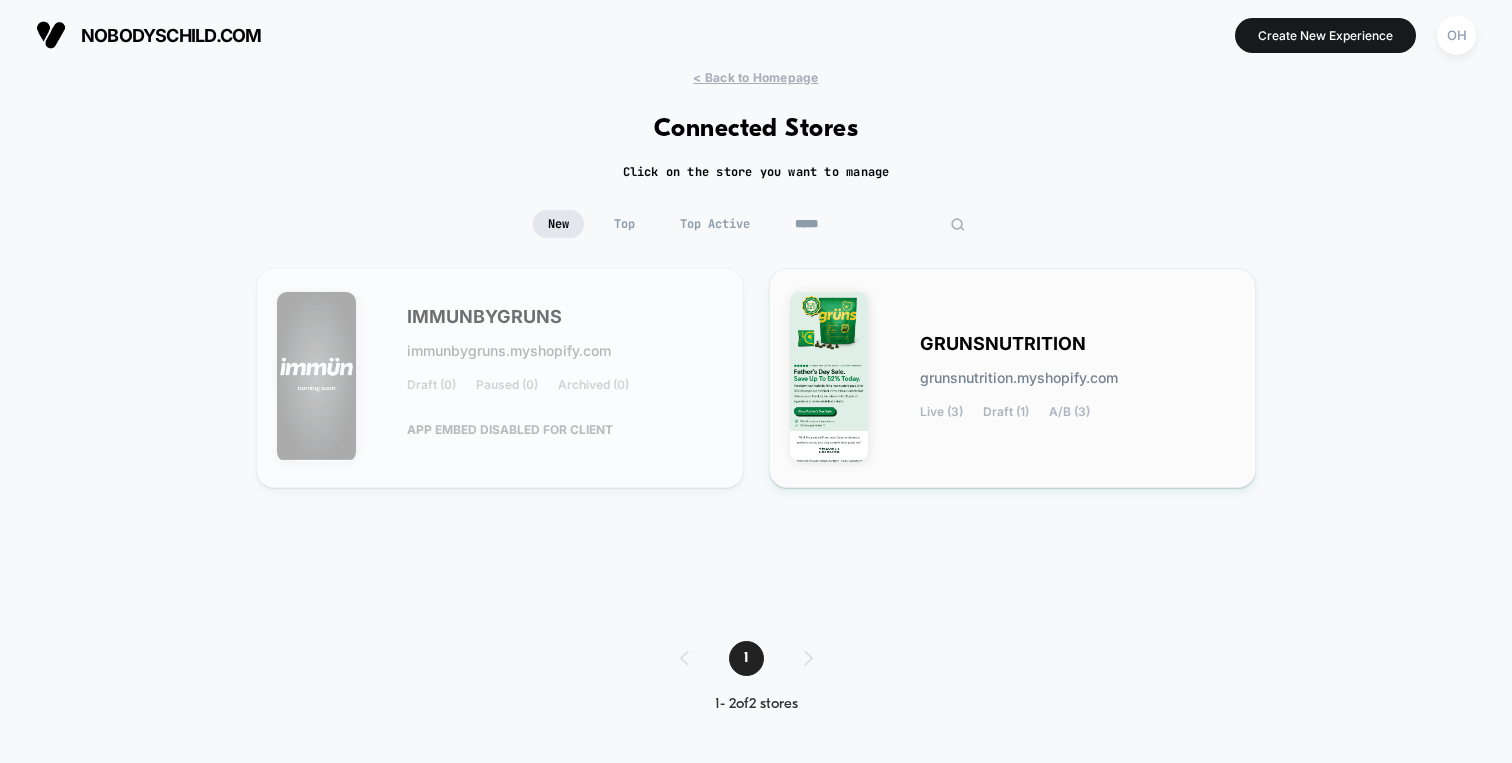 type on "*****" 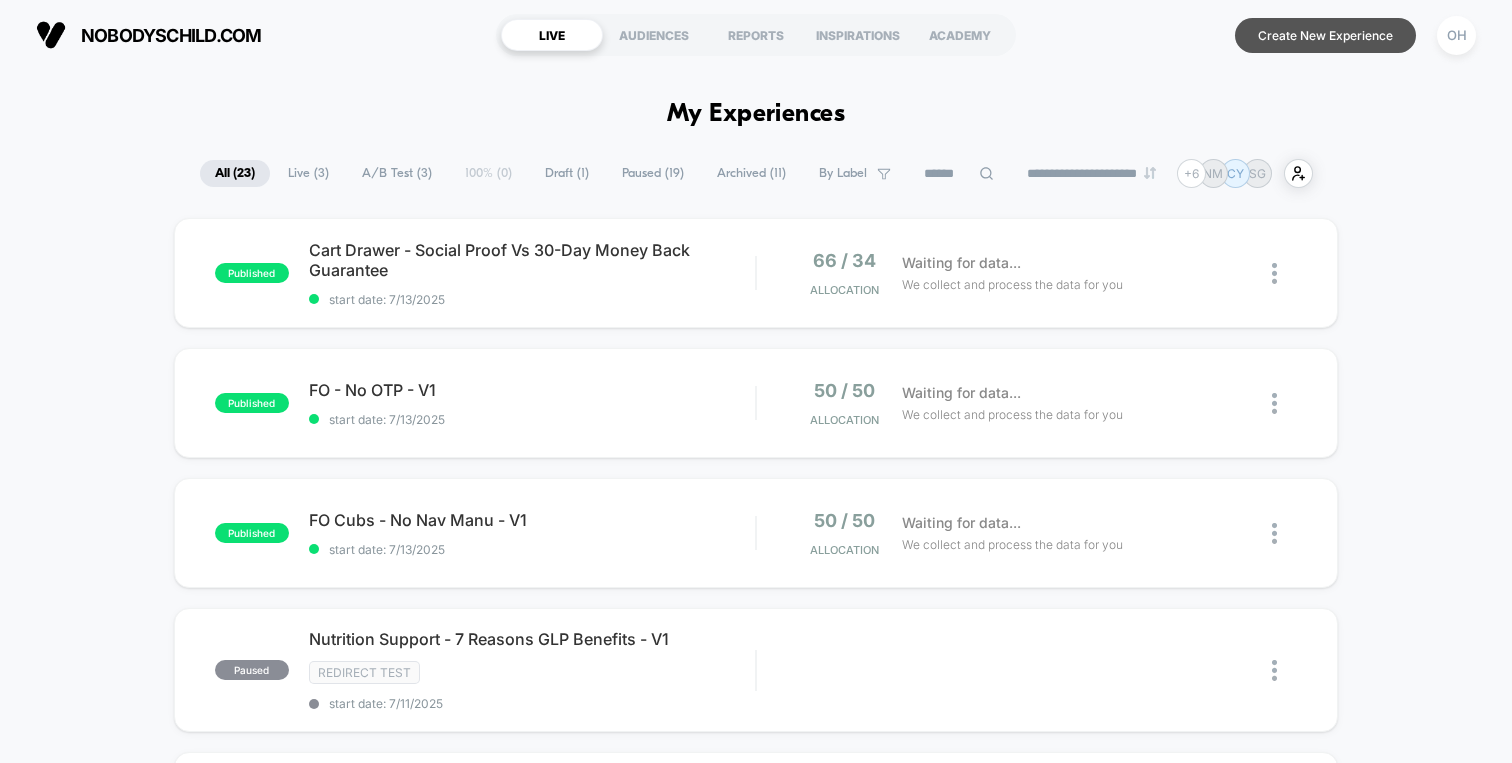 click on "Create New Experience" at bounding box center [1325, 35] 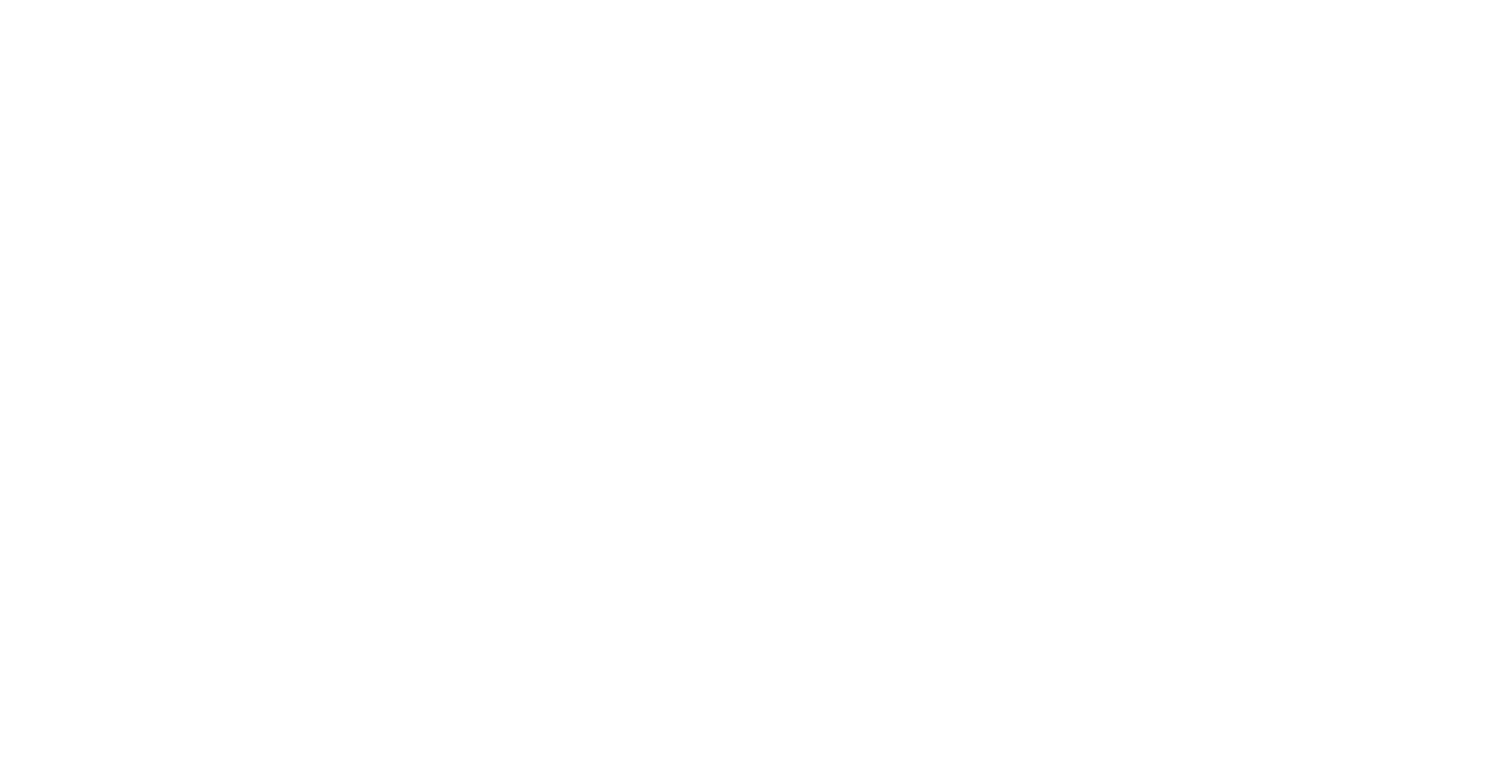 scroll, scrollTop: 0, scrollLeft: 0, axis: both 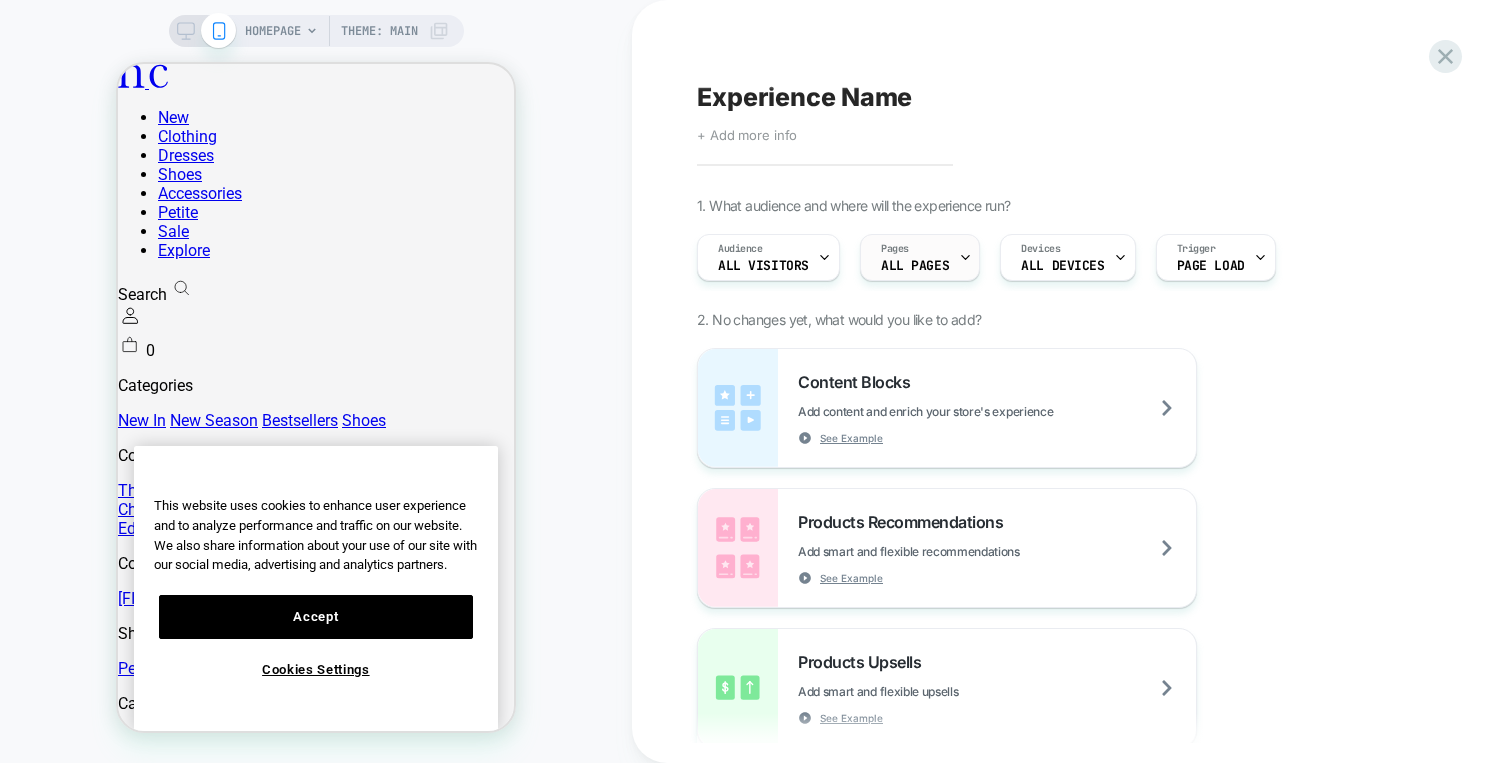 click on "Pages ALL PAGES" at bounding box center [915, 257] 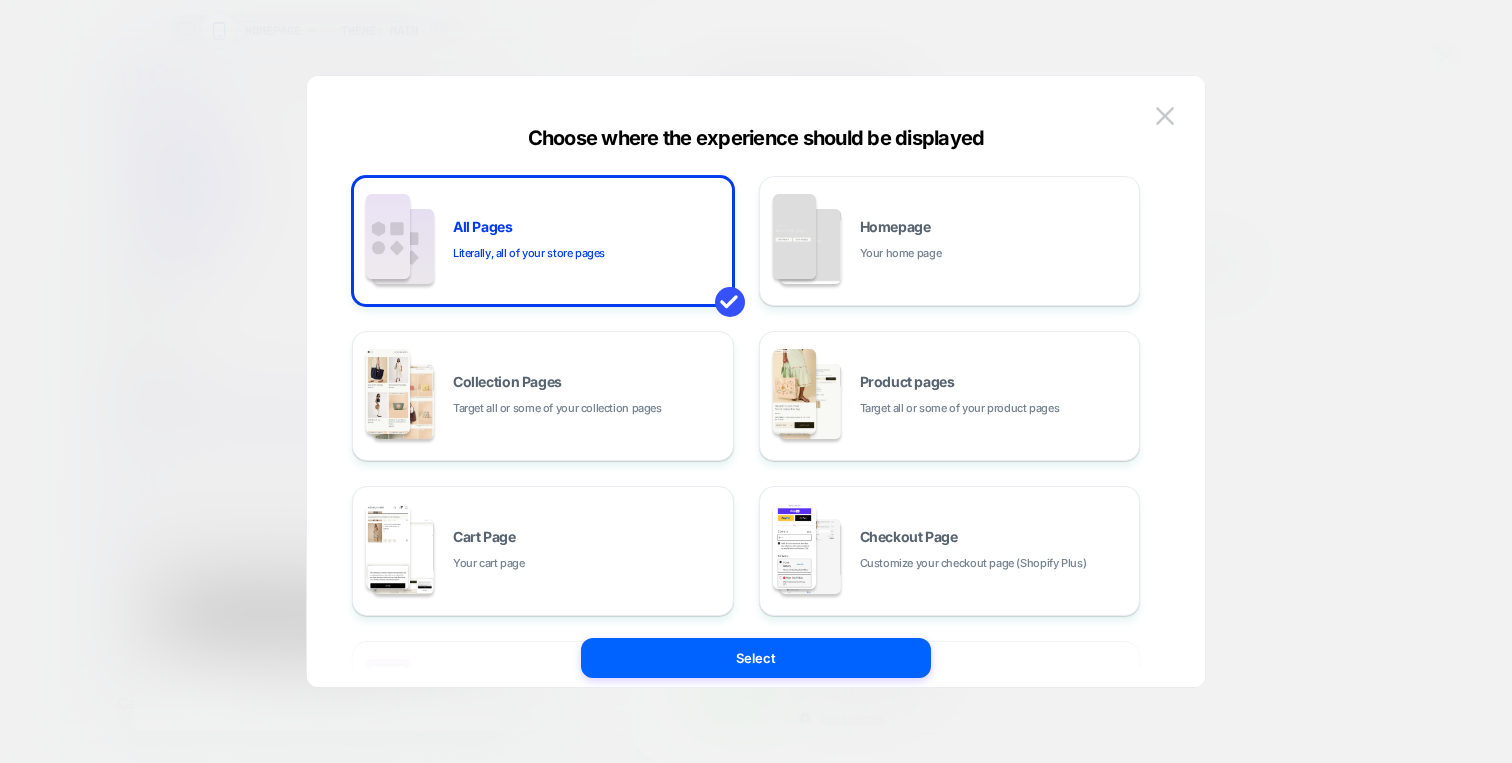 scroll, scrollTop: 339, scrollLeft: 0, axis: vertical 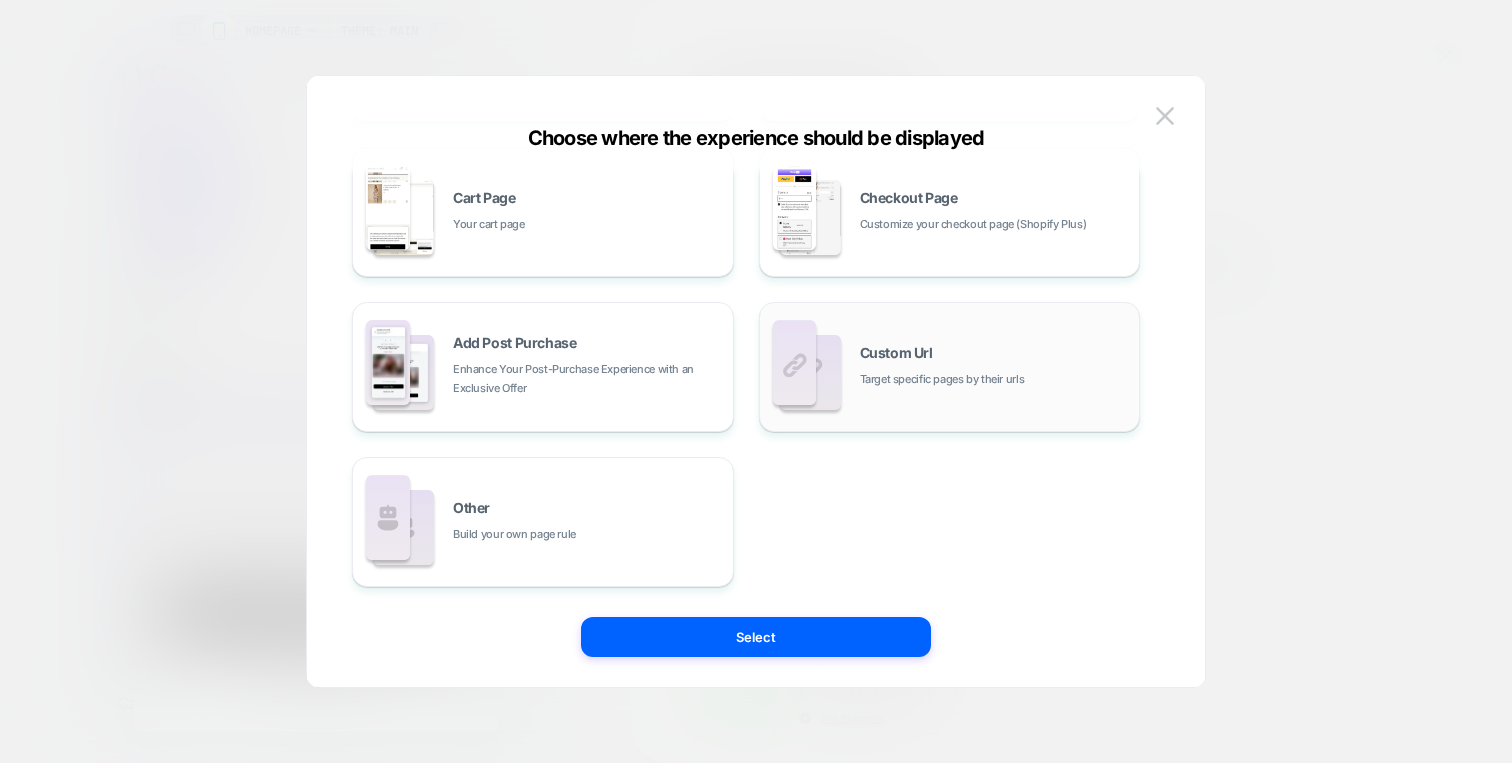 click on "Custom Url Target specific pages by their urls" at bounding box center (950, 367) 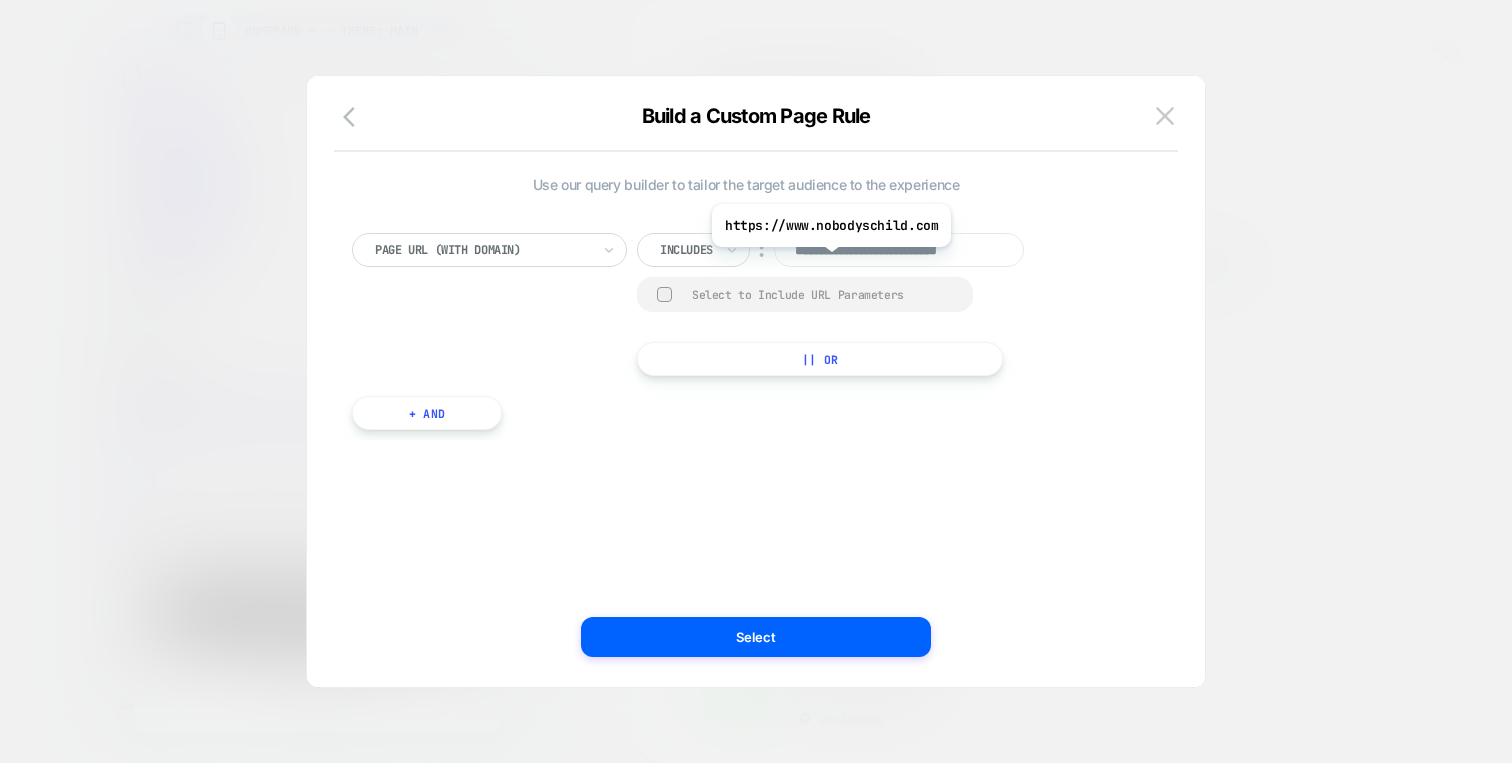 click on "**********" at bounding box center (899, 250) 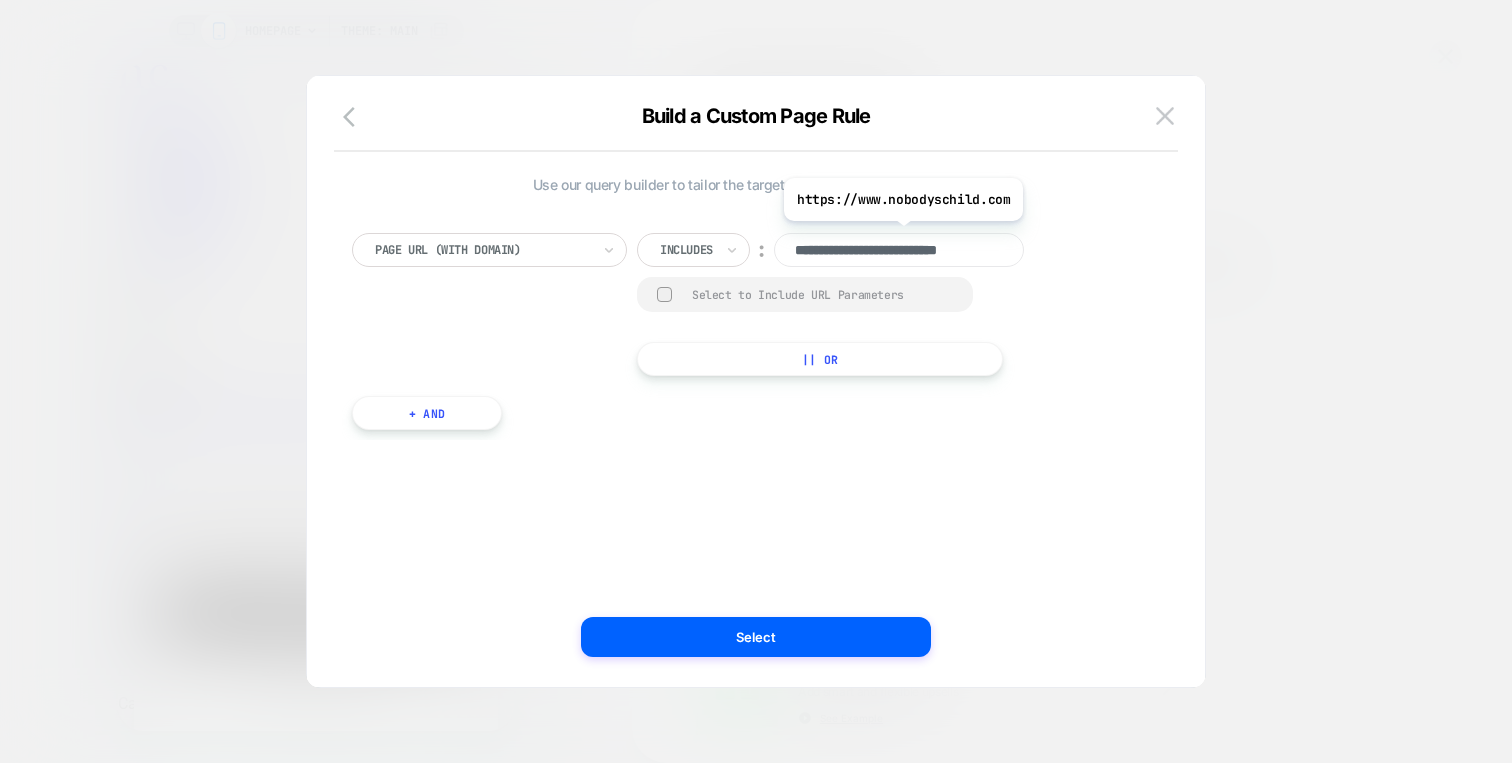 paste on "******" 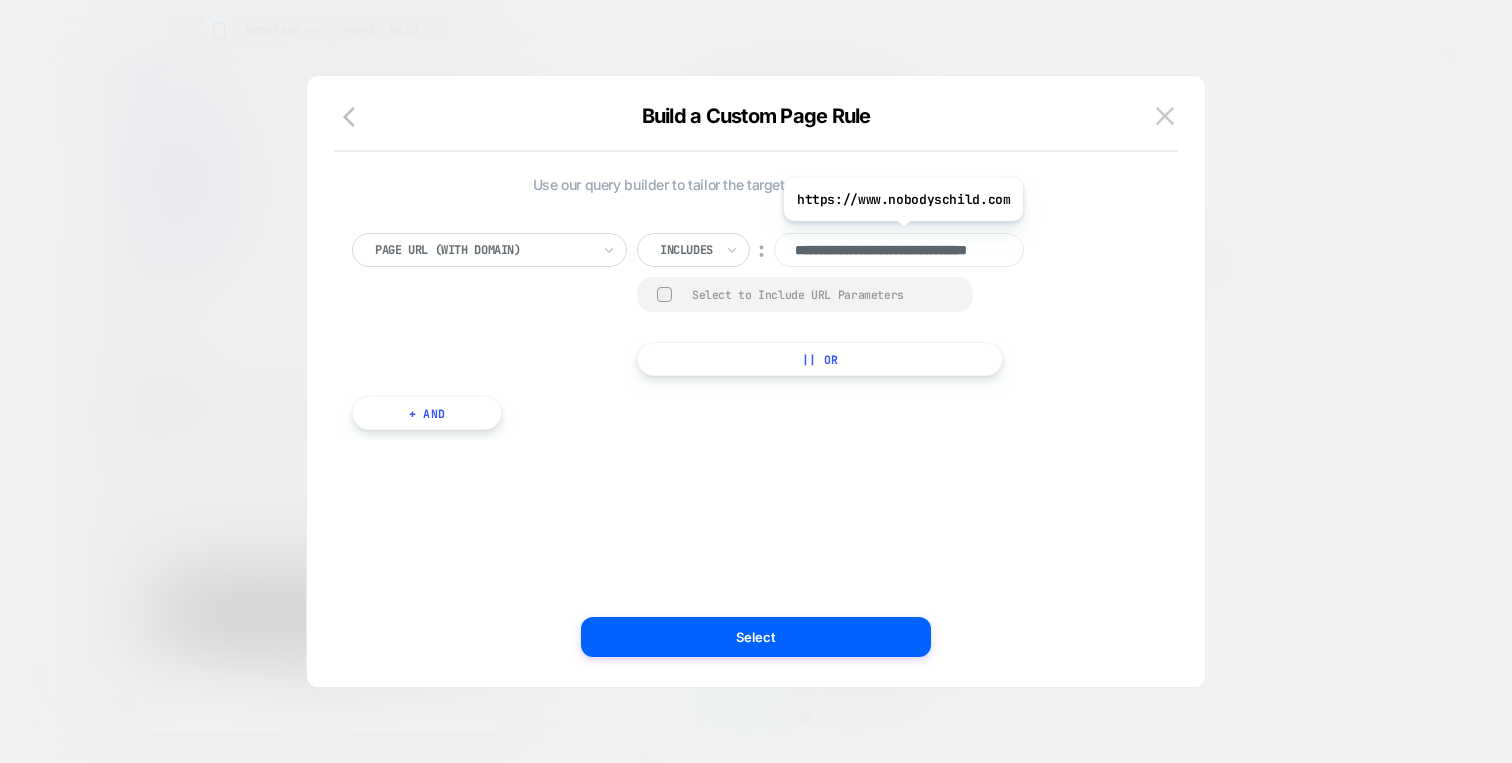 scroll, scrollTop: 0, scrollLeft: 78, axis: horizontal 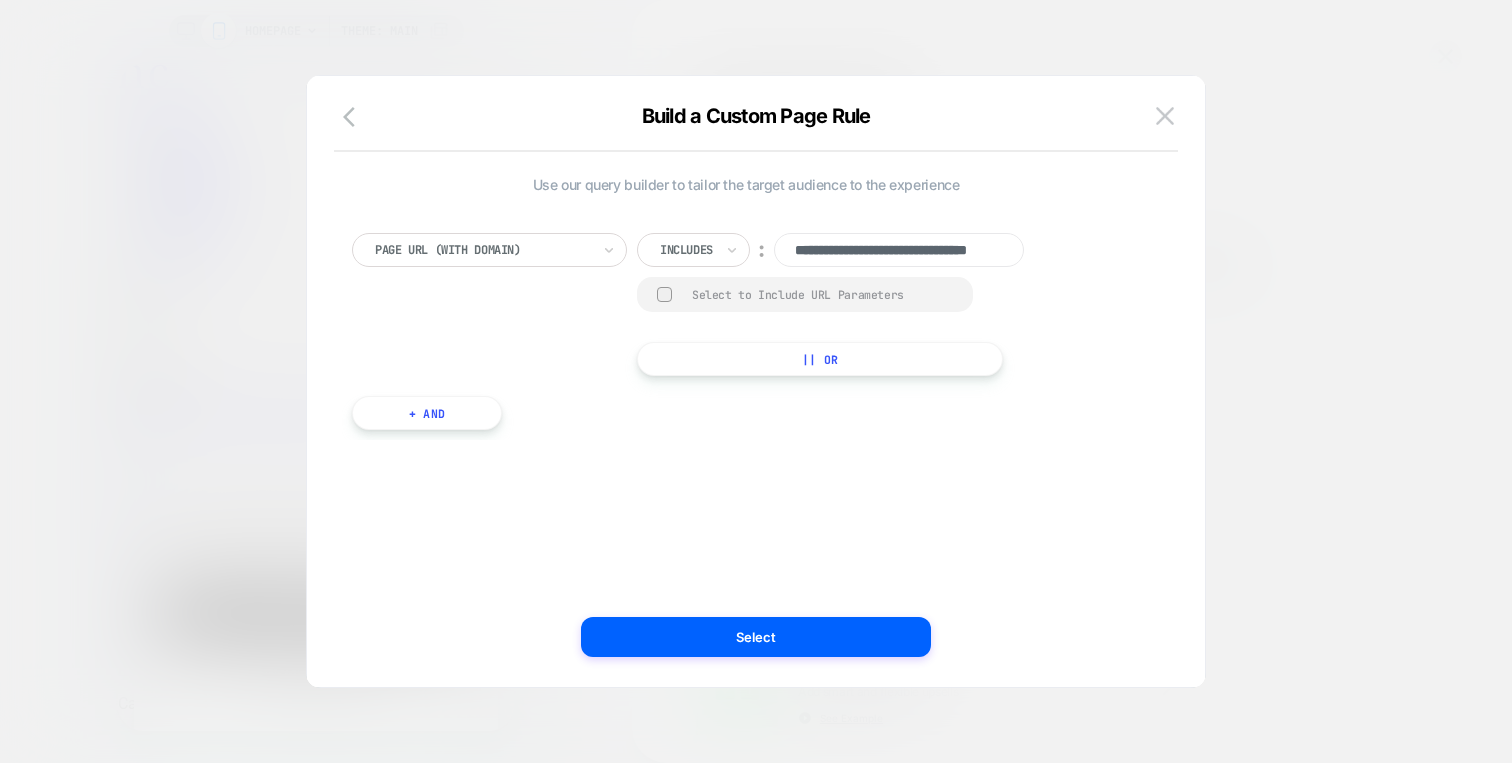 type on "**********" 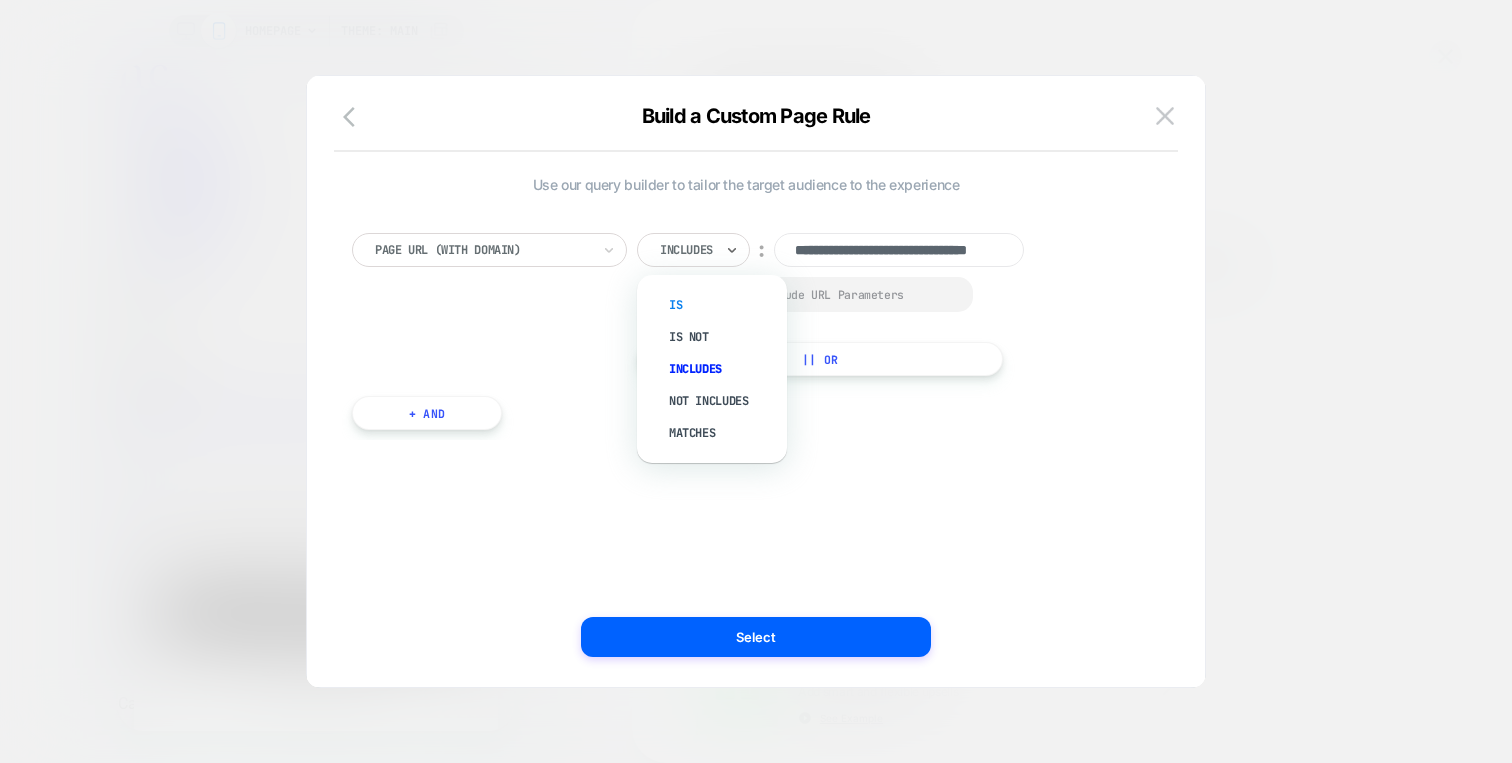 click on "Is" at bounding box center [722, 305] 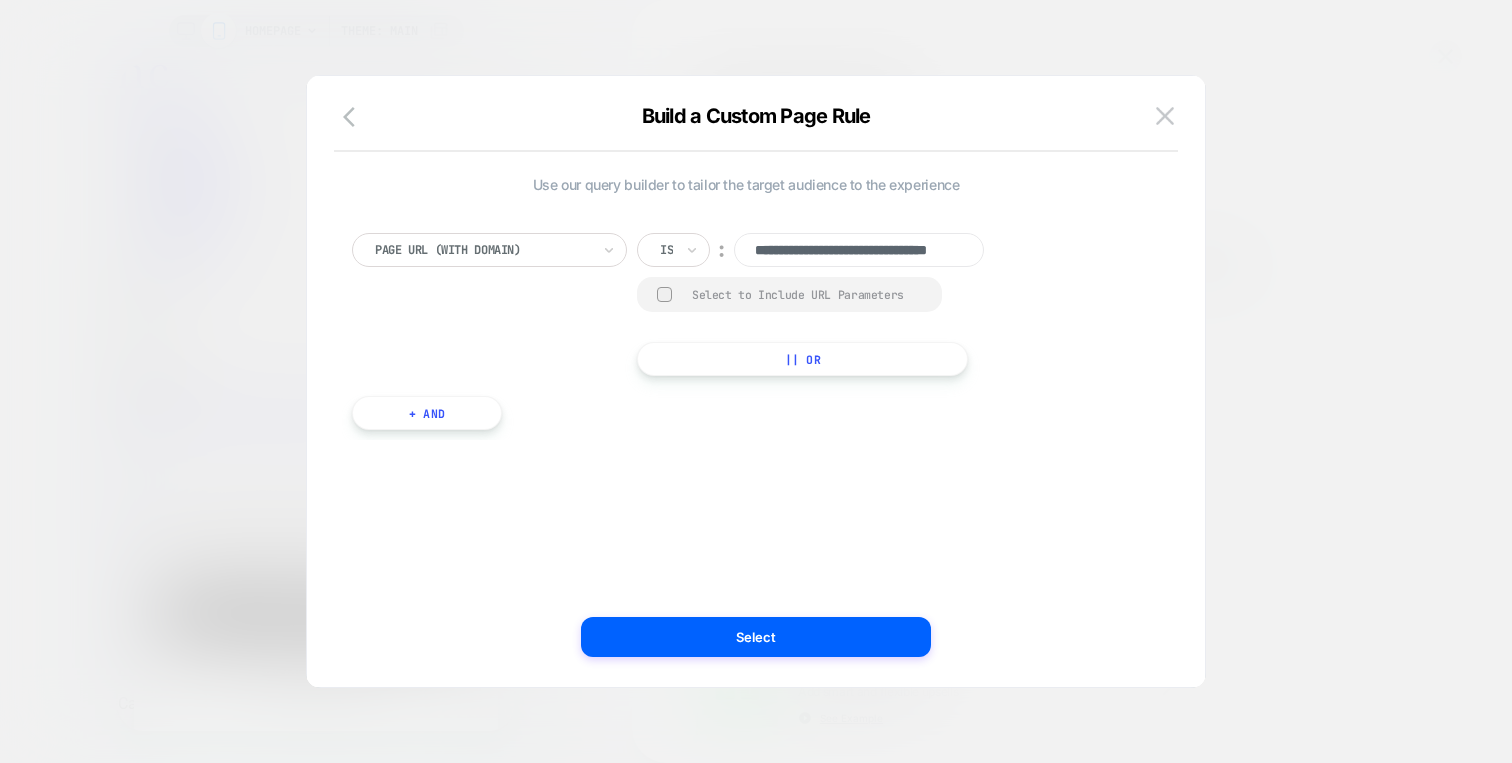 click on "Select to Include URL Parameters" at bounding box center [789, 294] 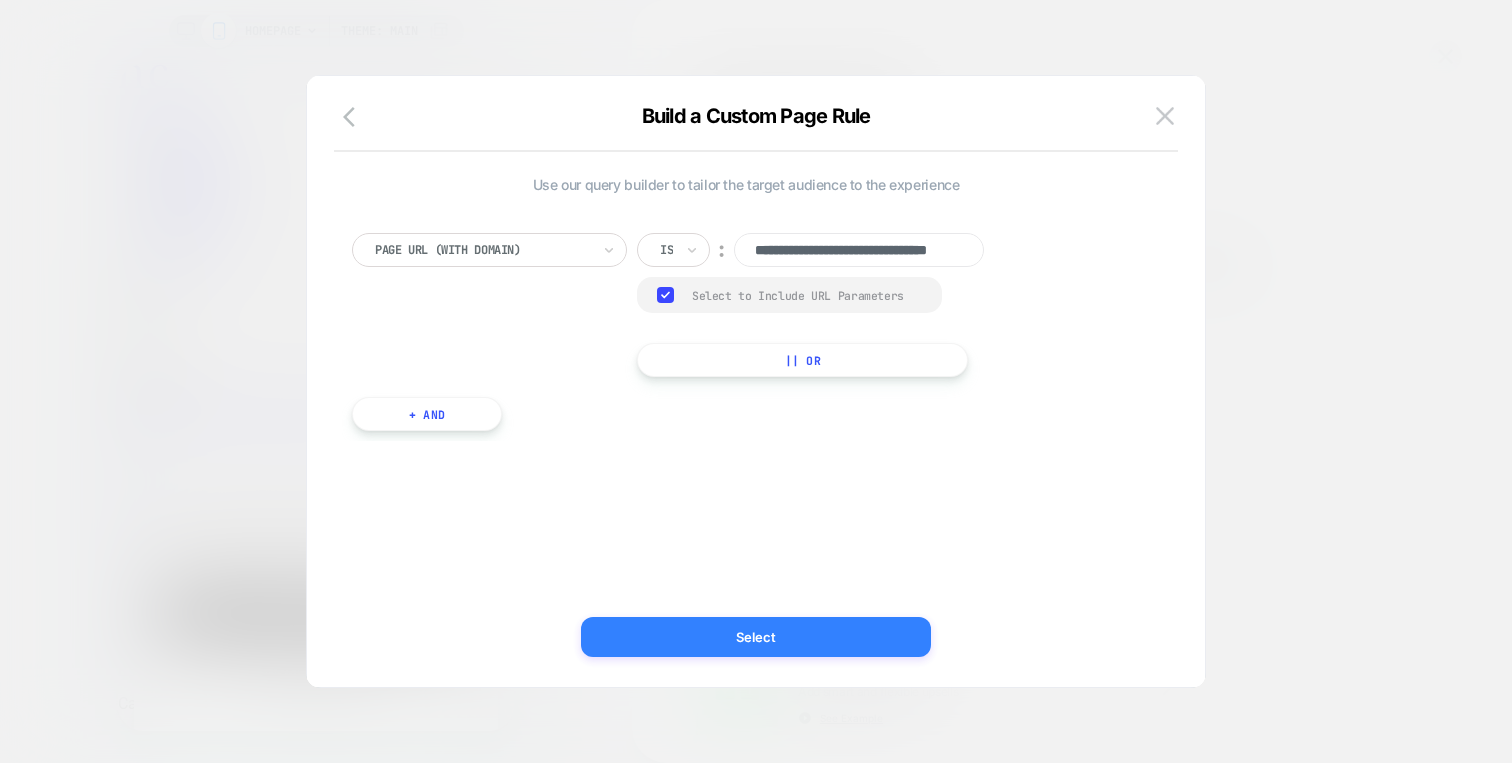 click on "Select" at bounding box center [756, 637] 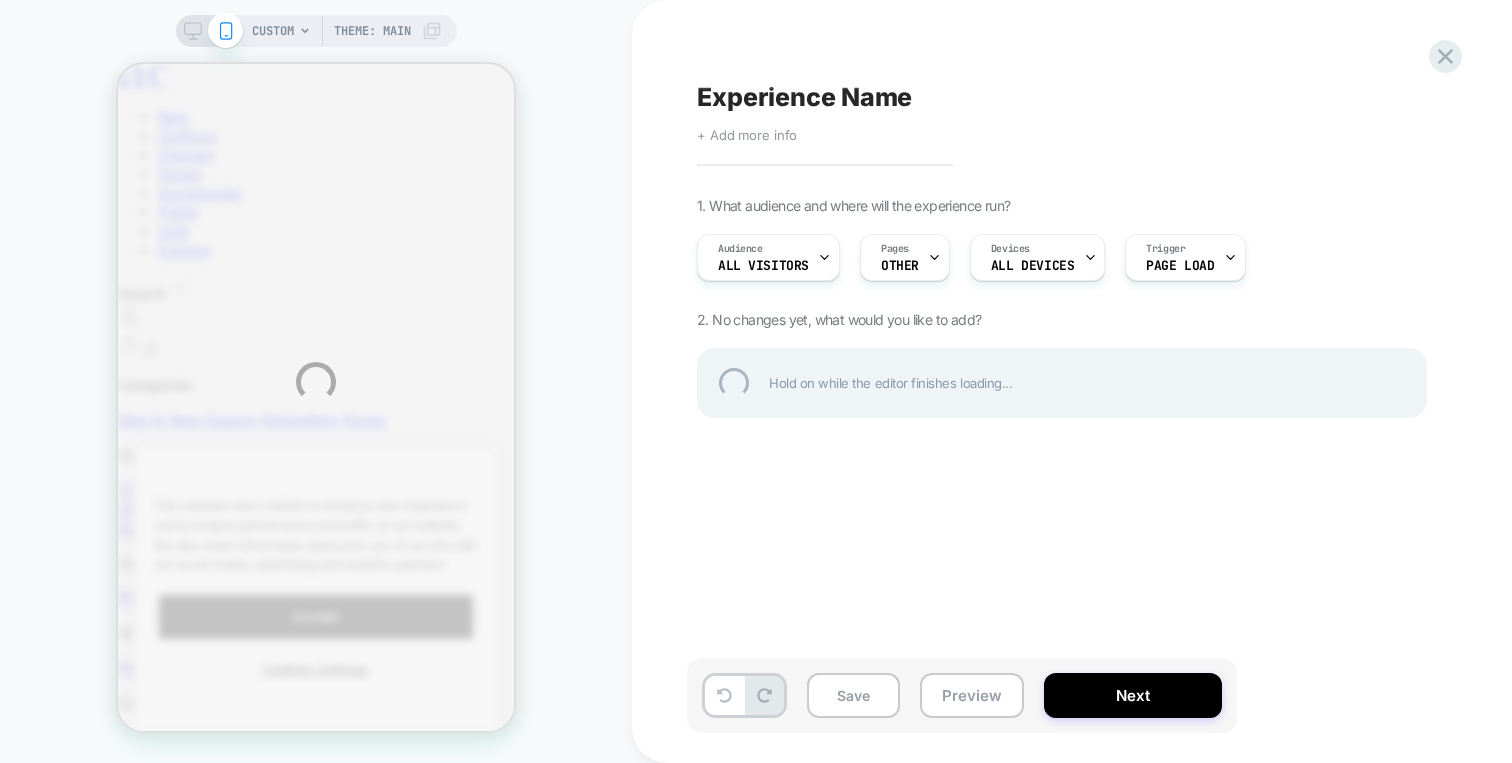 click on "CUSTOM Theme: MAIN Experience Name Click to edit experience details + Add more info 1. What audience and where will the experience run? Audience All Visitors Pages OTHER Devices ALL DEVICES Trigger Page Load 2. No changes yet, what would you like to add? Hold on while the editor finishes loading... Save Preview Next" at bounding box center (756, 381) 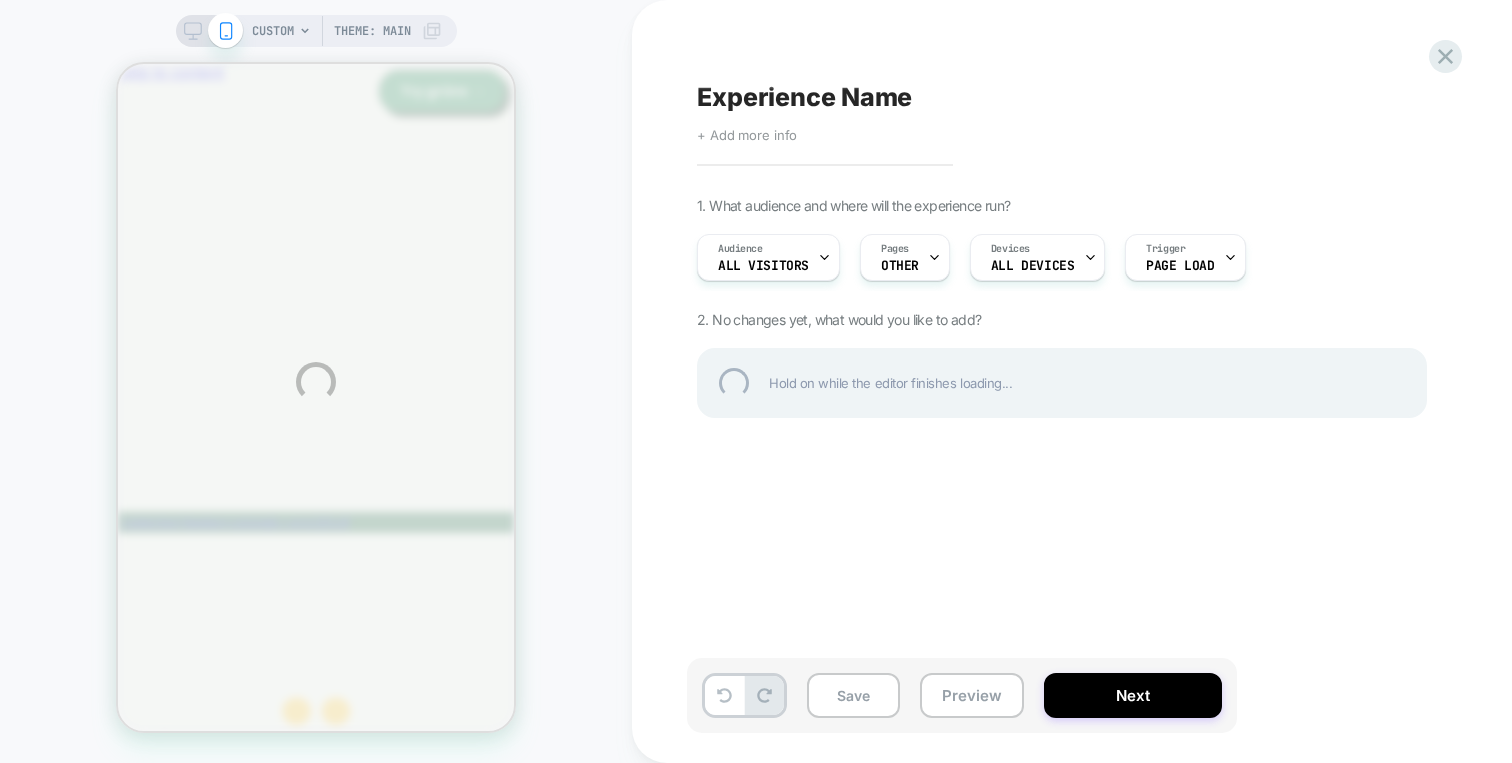scroll, scrollTop: 0, scrollLeft: 0, axis: both 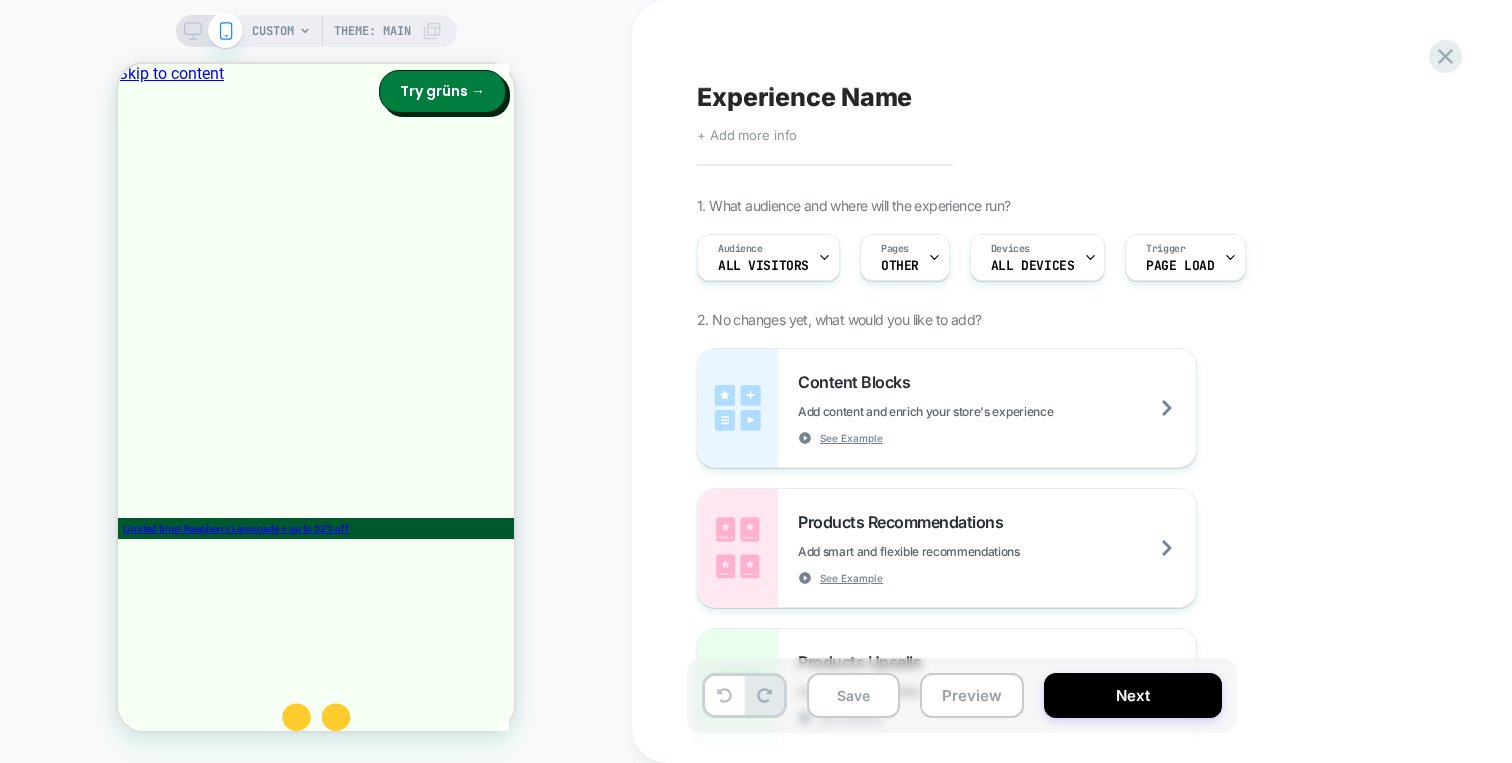 click on "Audience All Visitors Pages OTHER Devices ALL DEVICES Trigger Page Load" at bounding box center [1052, 257] 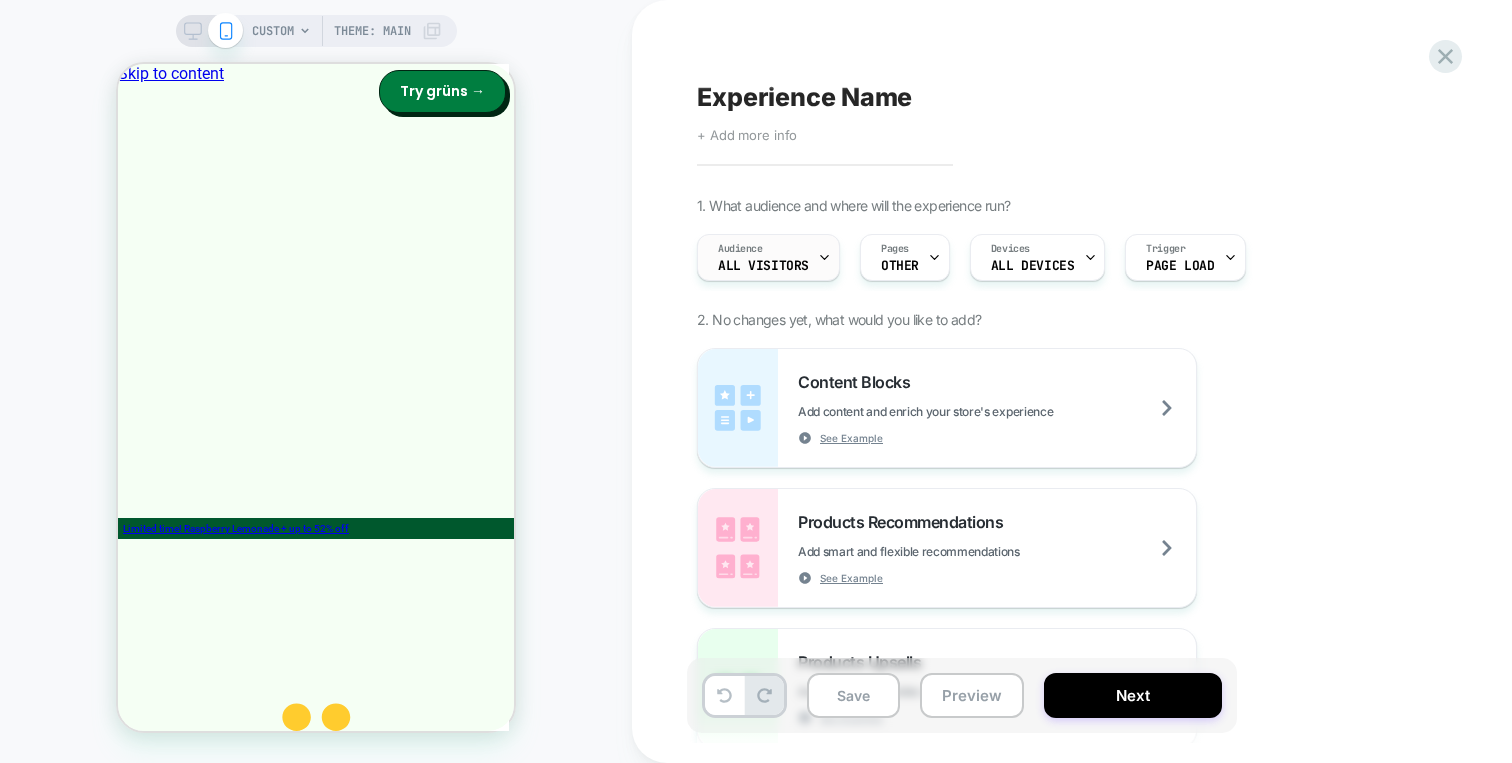click at bounding box center (824, 257) 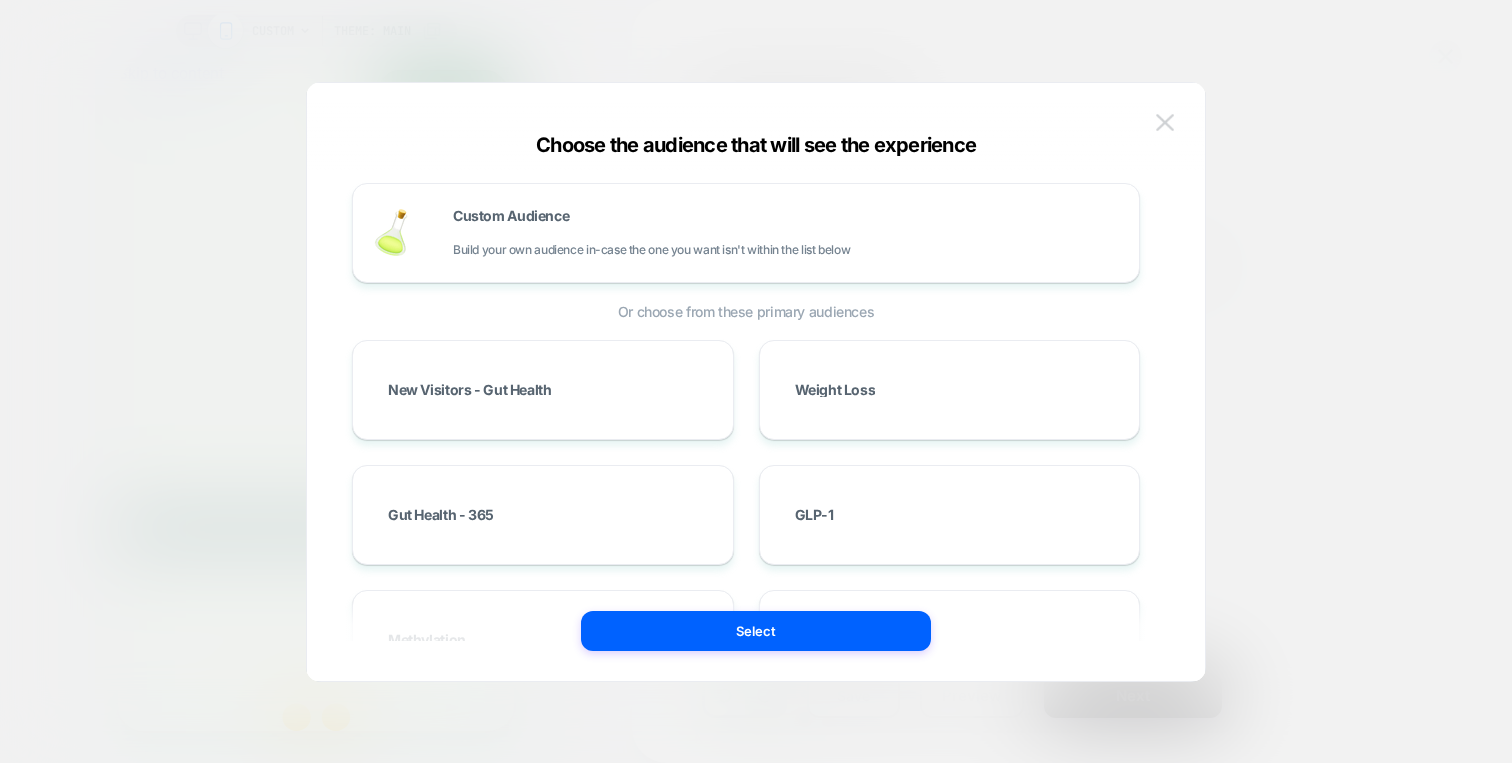 click at bounding box center (1165, 122) 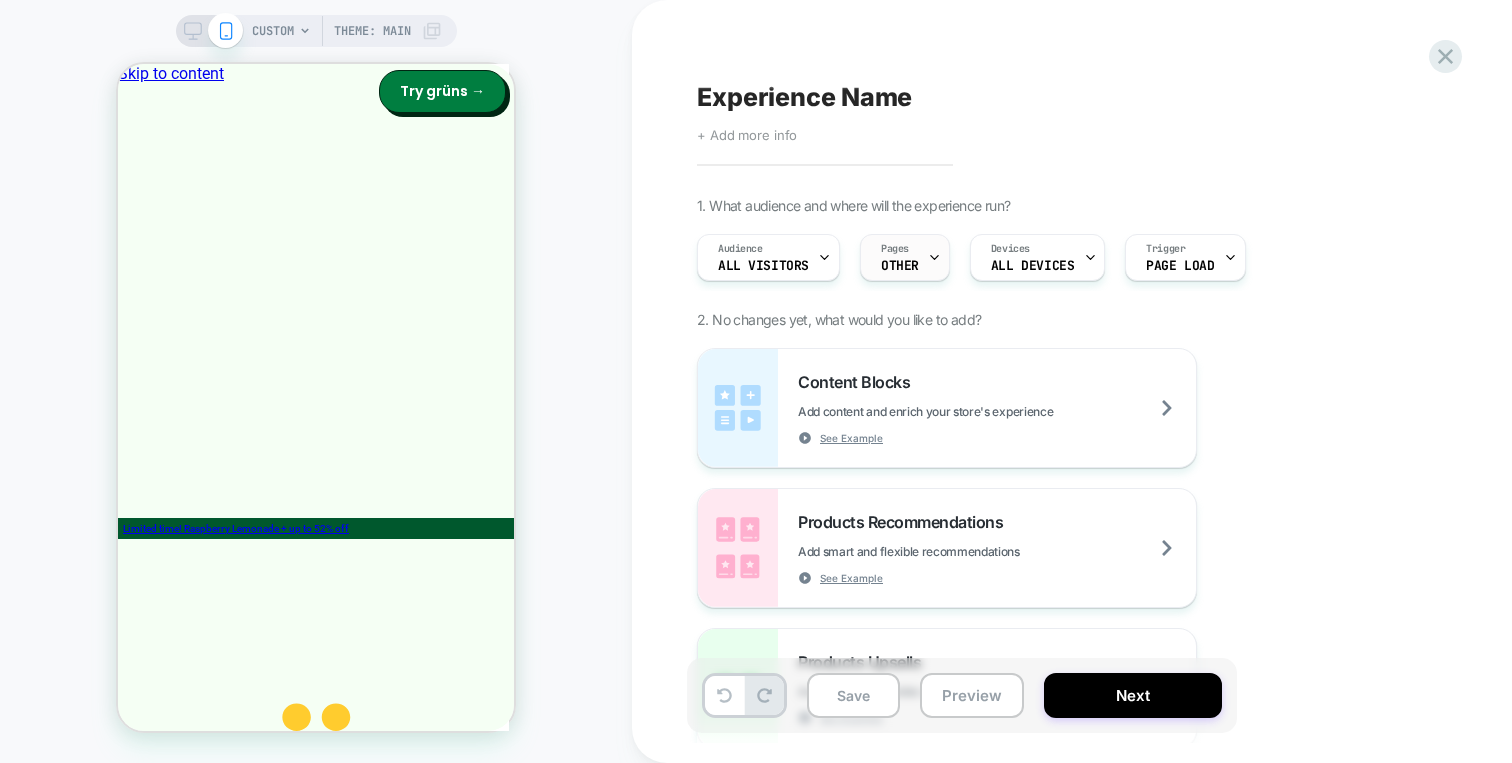 click on "Pages OTHER" at bounding box center (905, 257) 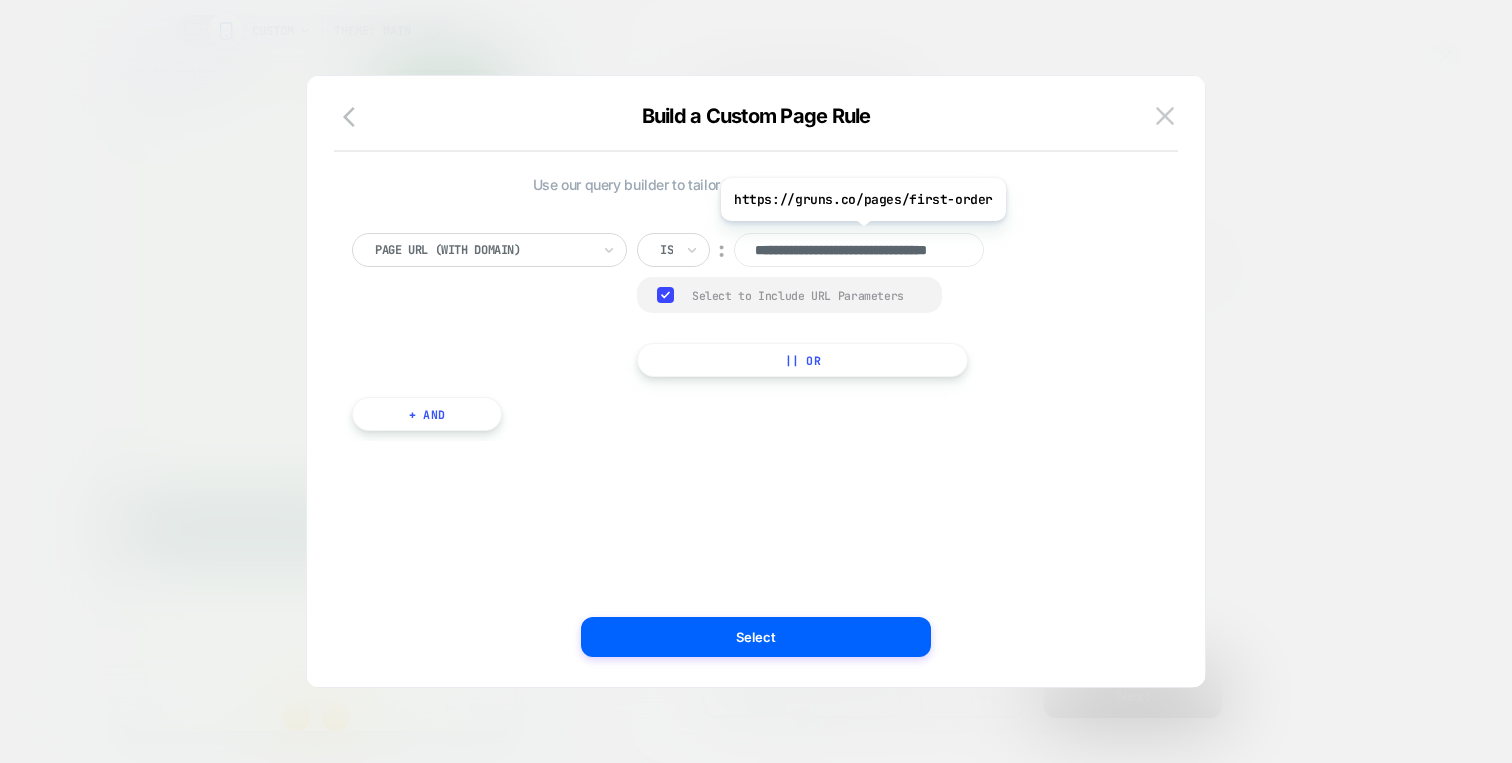scroll, scrollTop: 0, scrollLeft: 78, axis: horizontal 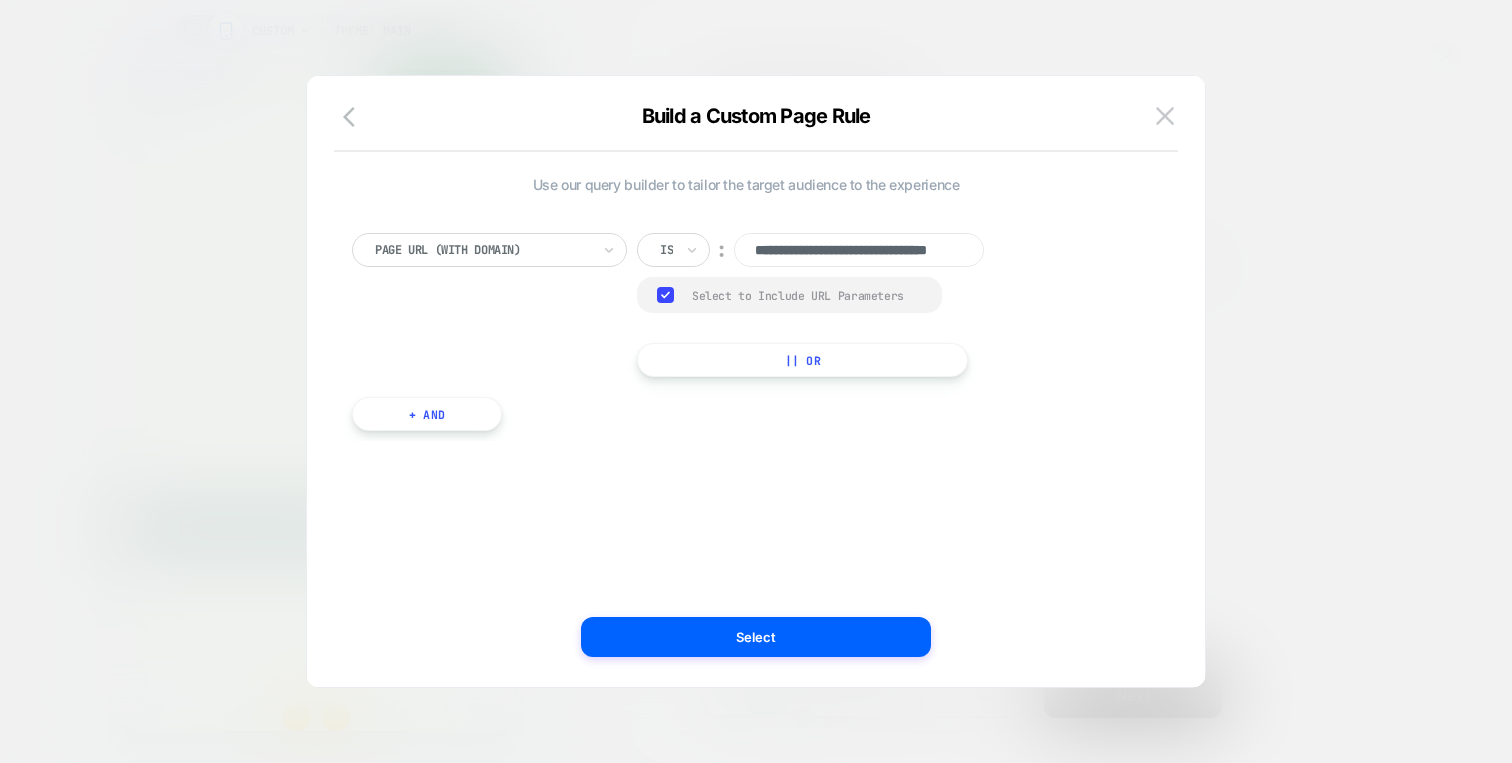 click on "Build a Custom Page Rule" at bounding box center [756, 128] 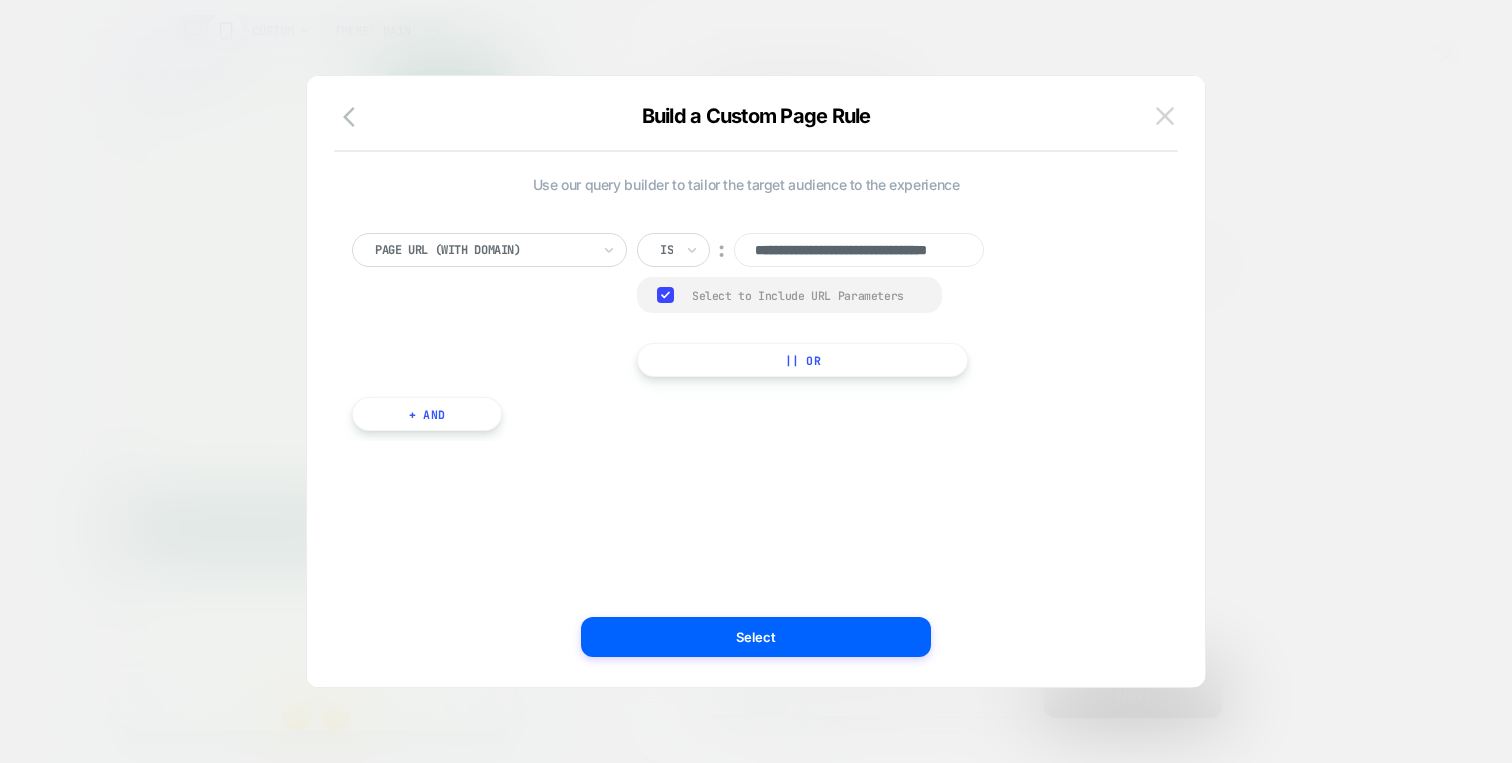 click at bounding box center (1165, 115) 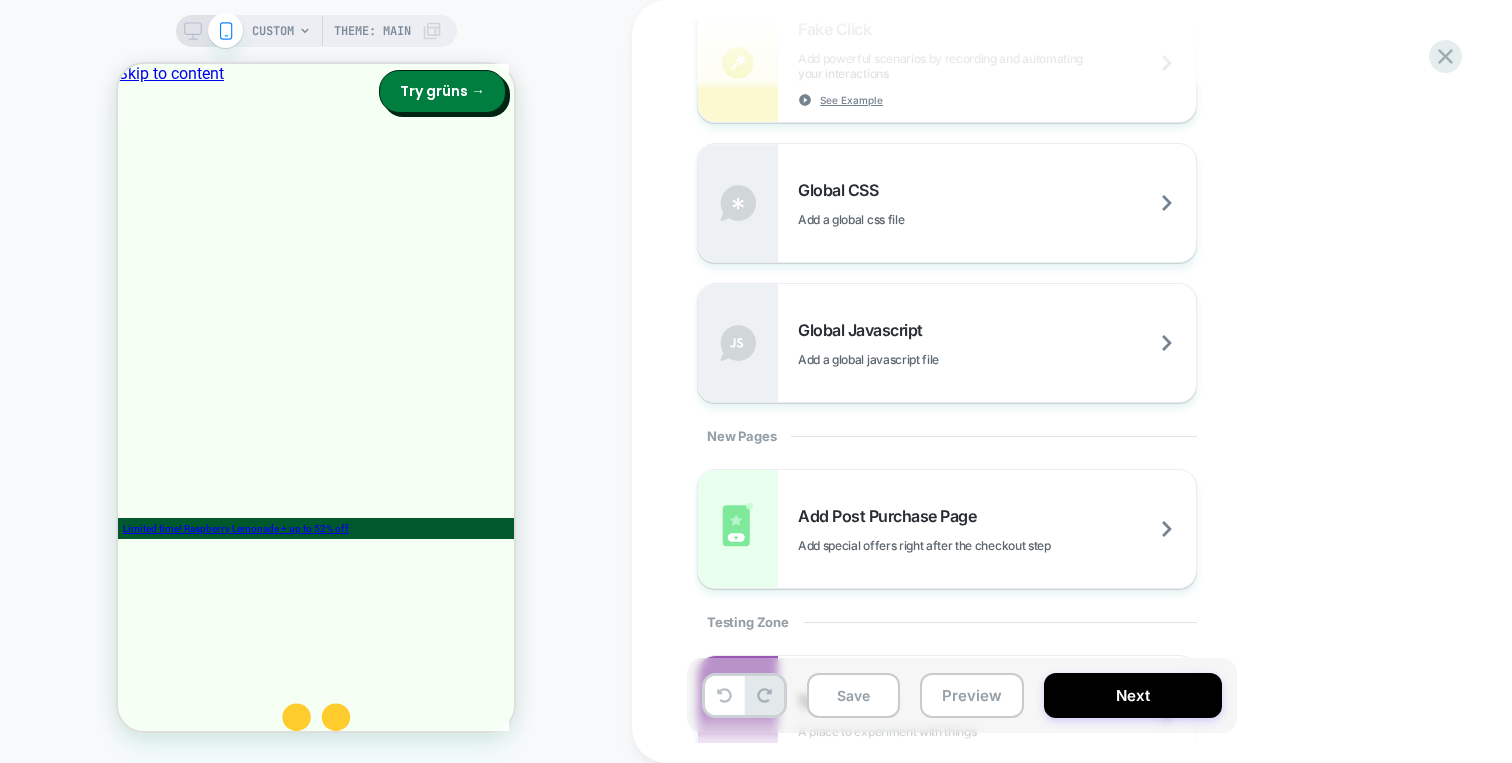 scroll, scrollTop: 1380, scrollLeft: 0, axis: vertical 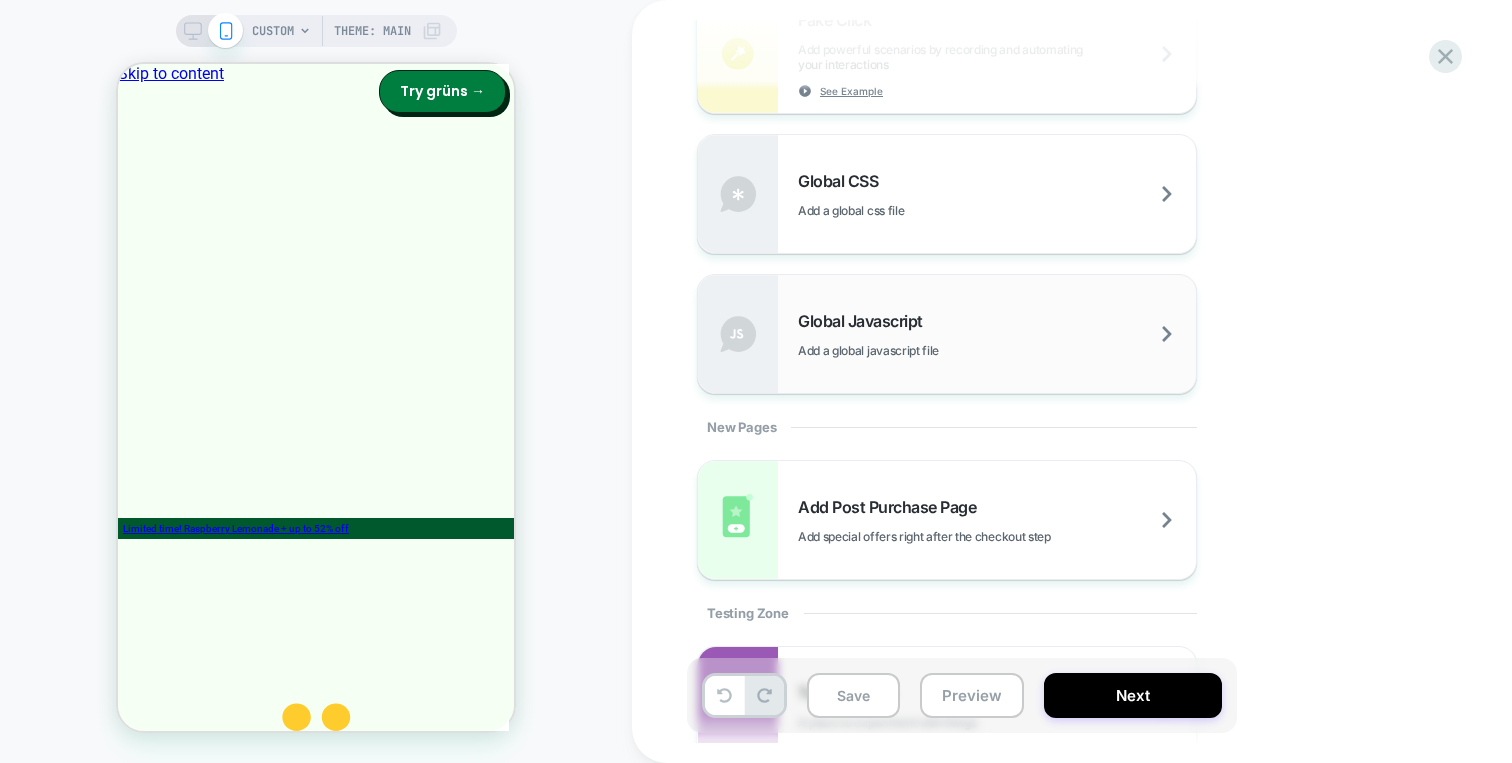 click on "Global Javascript Add a global javascript file" at bounding box center (997, 334) 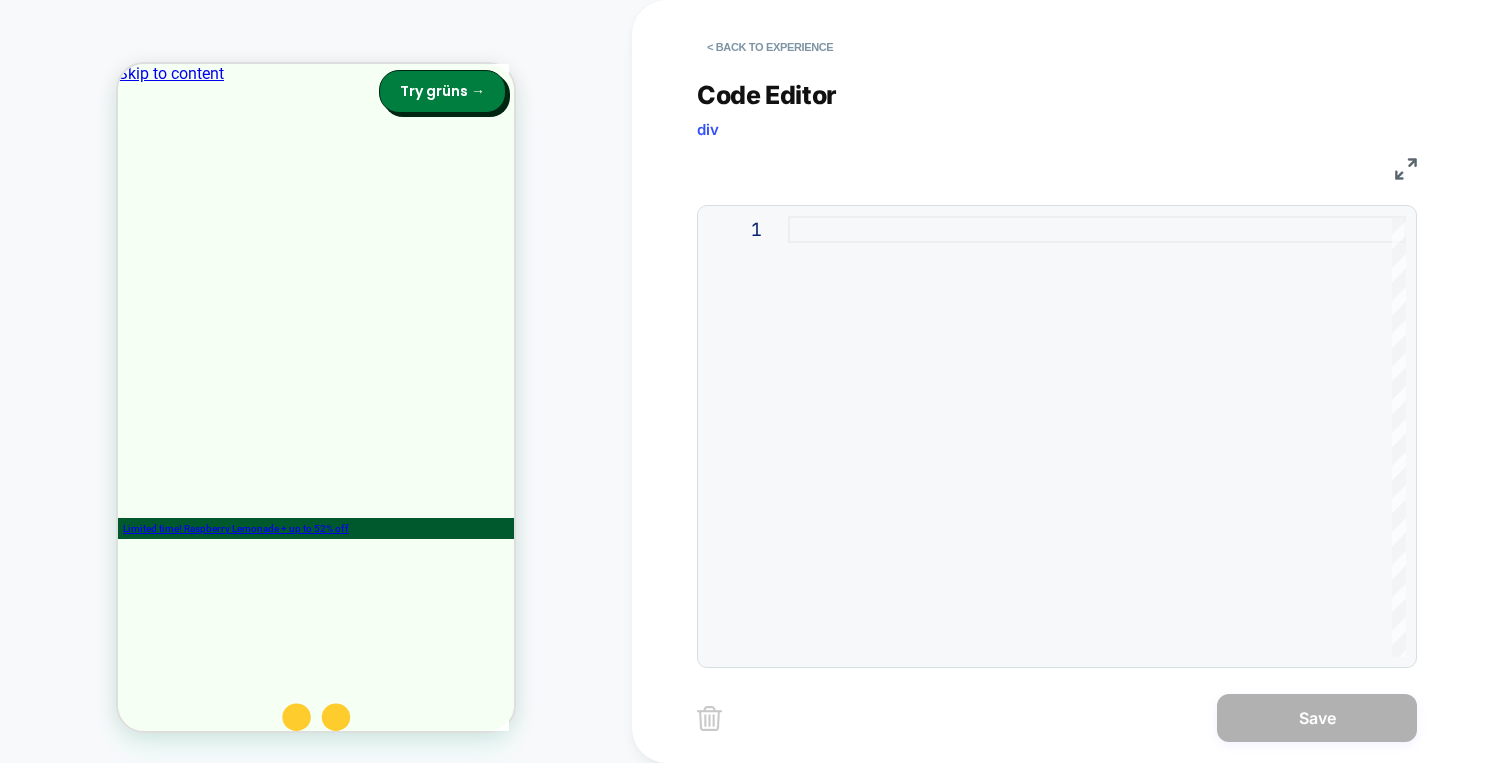 click at bounding box center (1097, 436) 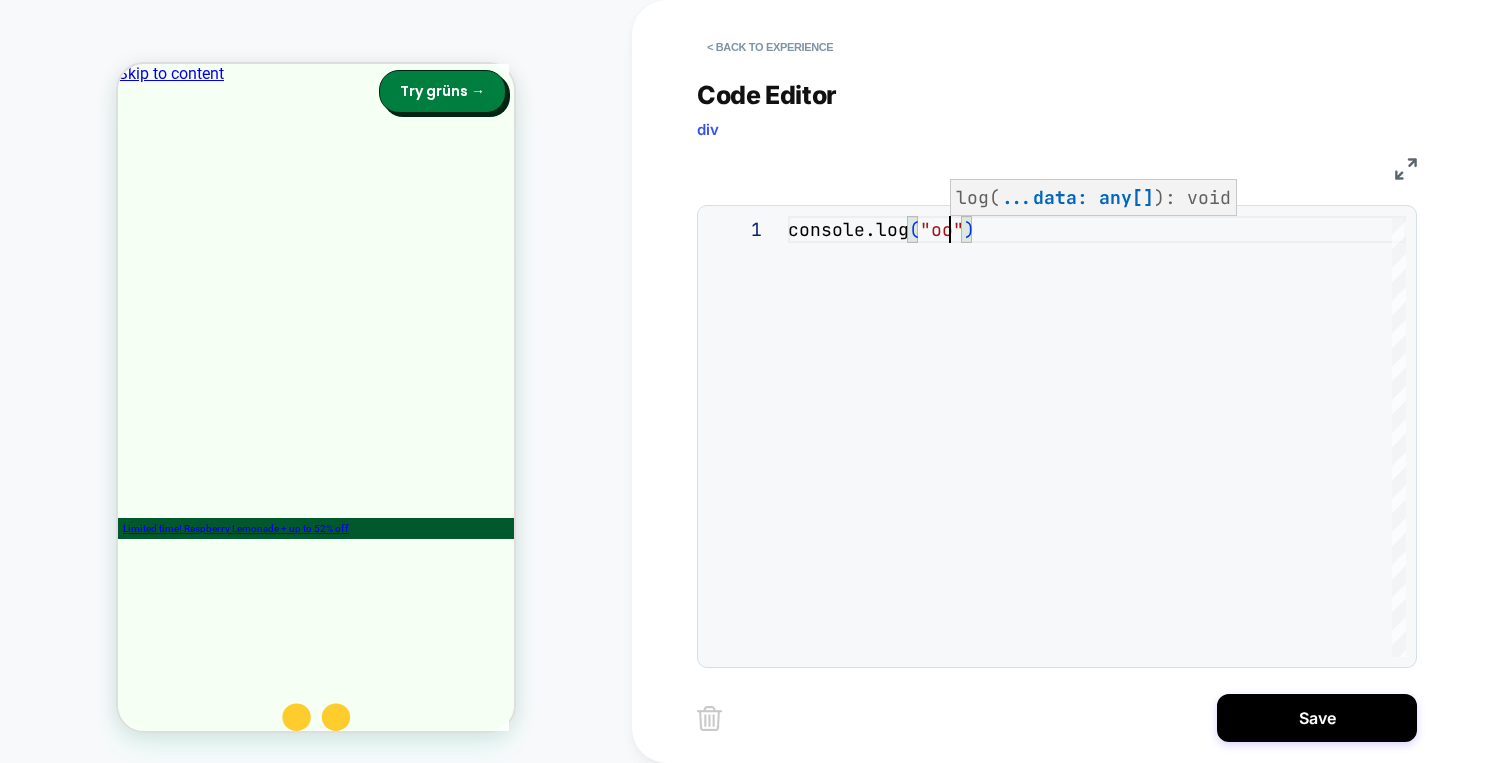 scroll, scrollTop: 0, scrollLeft: 173, axis: horizontal 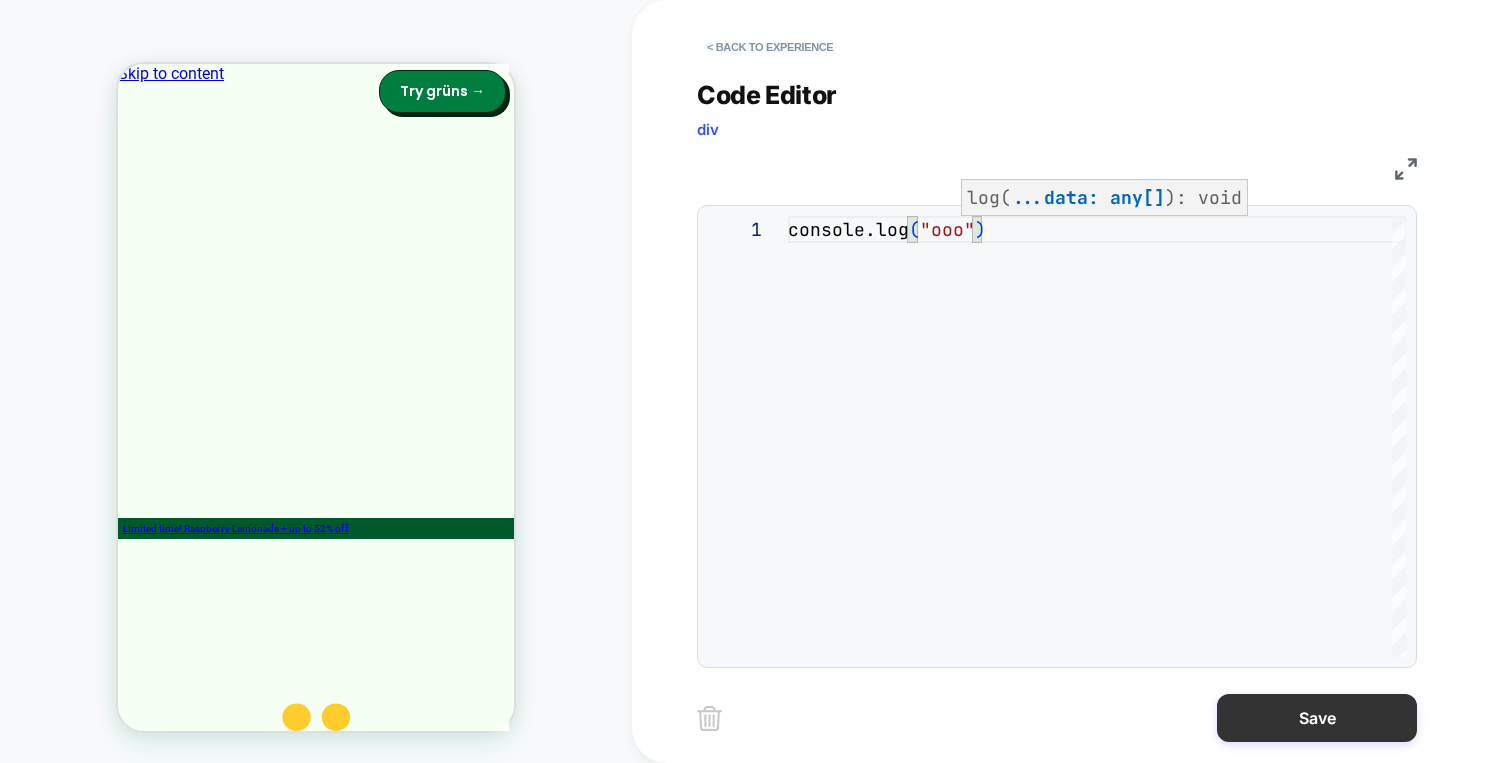 type on "**********" 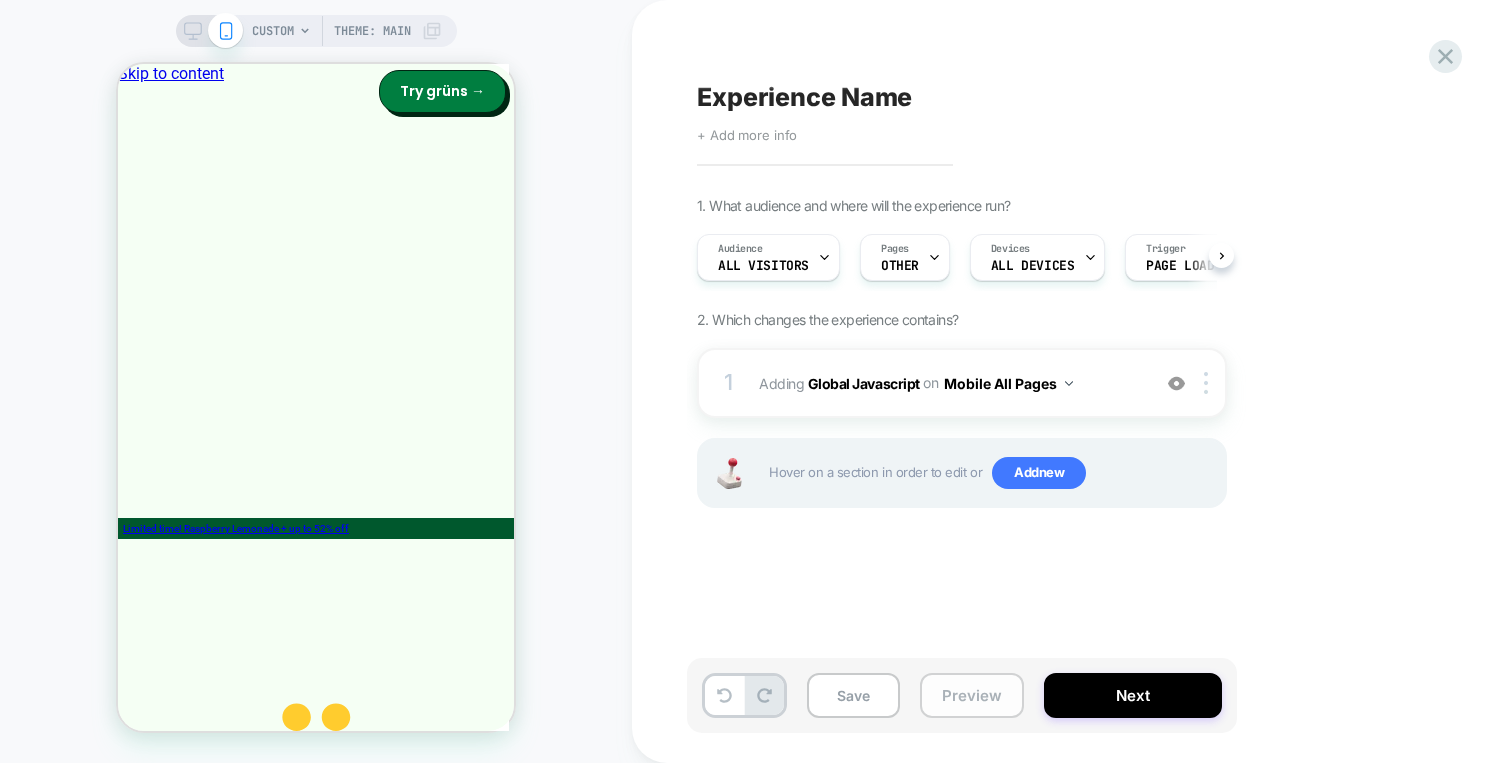 click on "Preview" at bounding box center [972, 695] 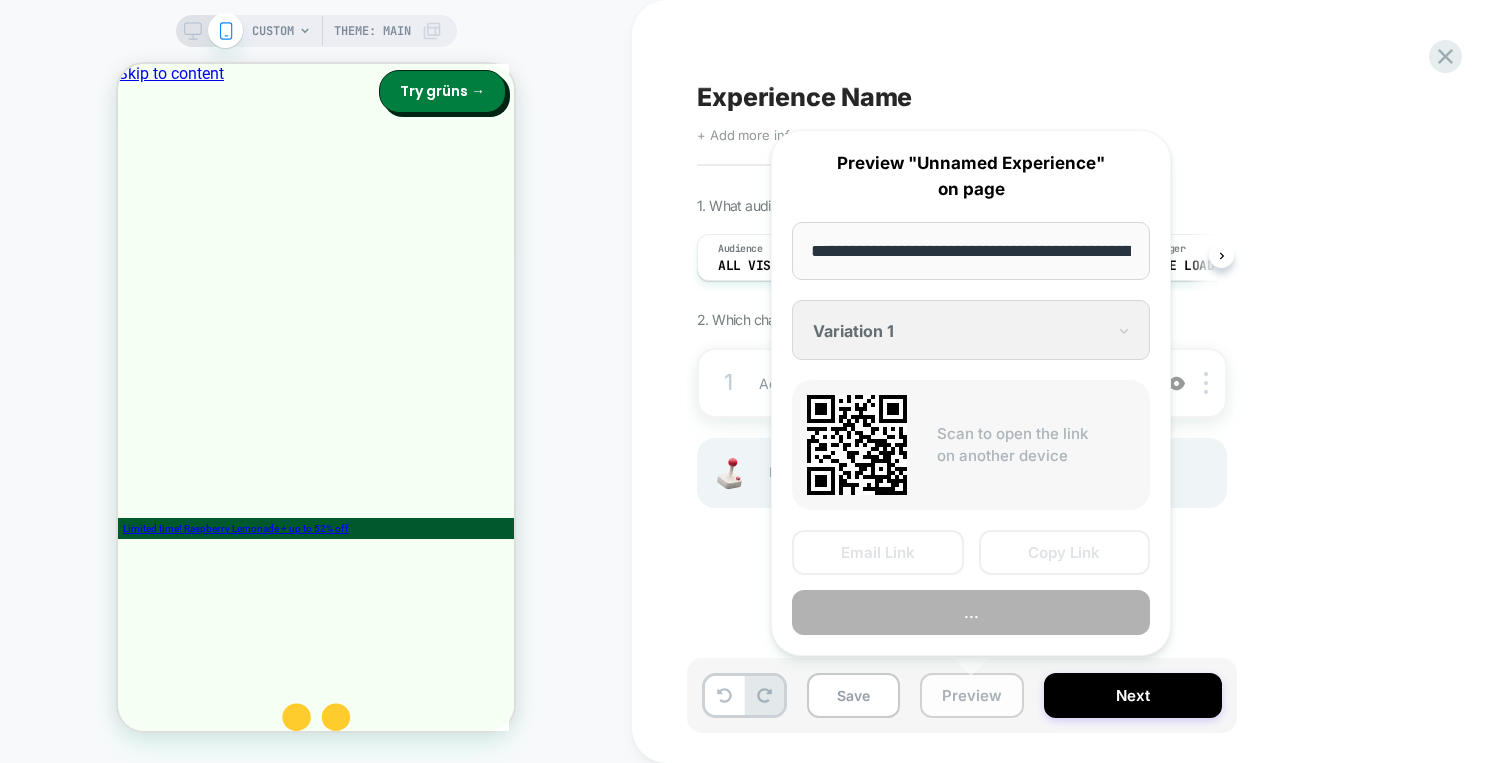 scroll, scrollTop: 0, scrollLeft: 1, axis: horizontal 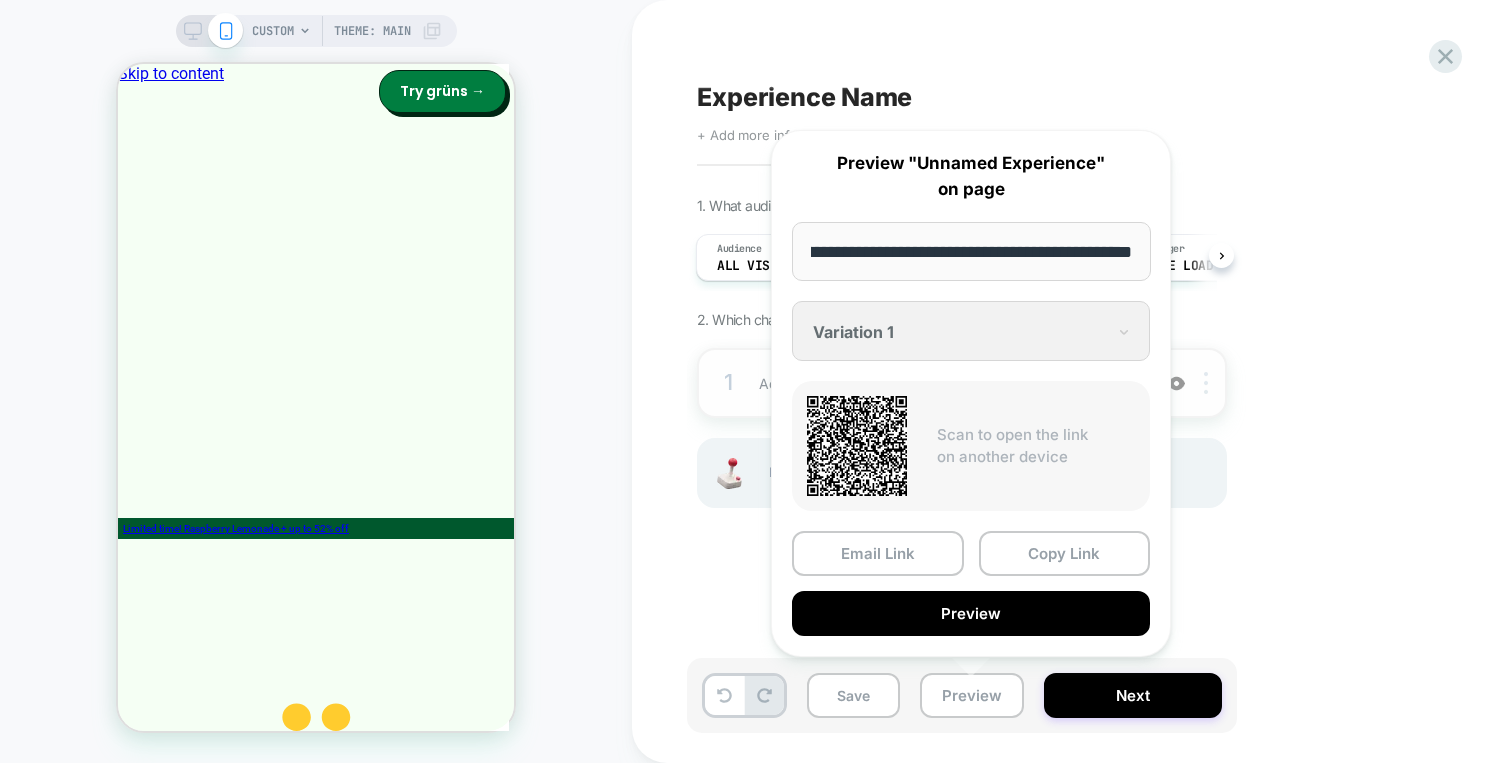 click at bounding box center [1209, 383] 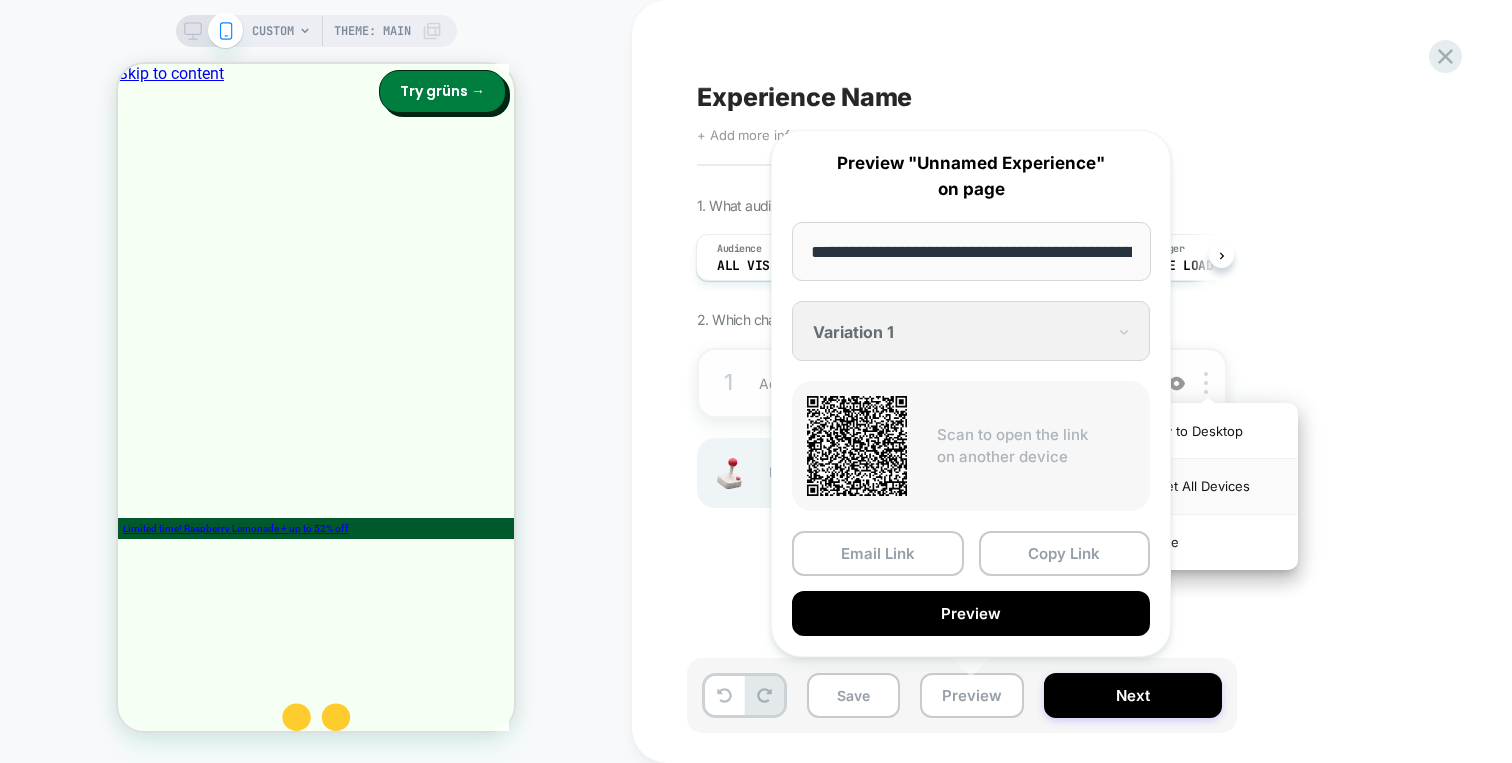 click on "Target   All Devices" at bounding box center (1208, 486) 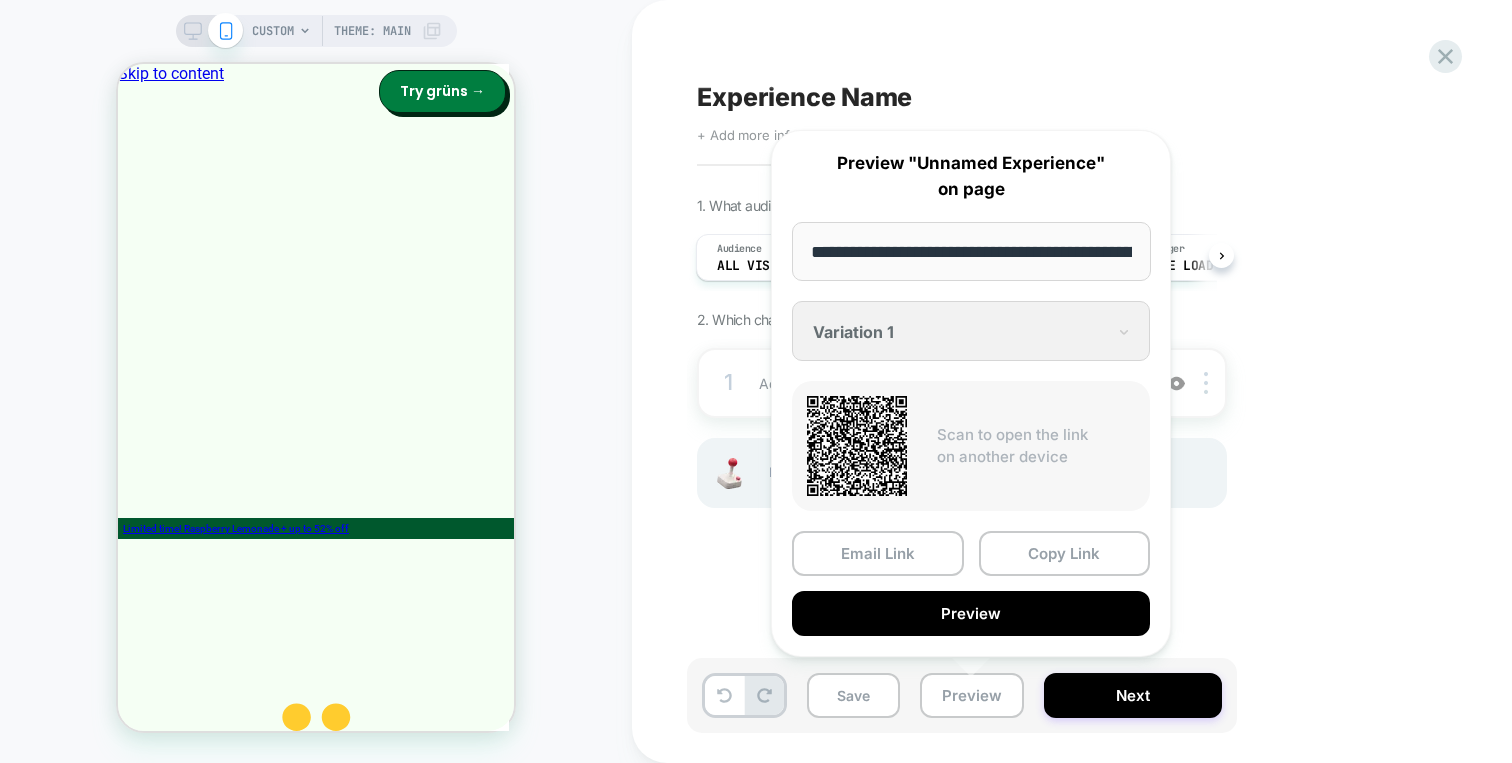 click on "1. What audience and where will the experience run? Audience All Visitors Pages OTHER Devices ALL DEVICES Trigger Page Load 2. Which changes the experience contains? 1 Adding   Global Javascript   on All Devices All Pages Add Before Add After Target   Mobile Delete Hover on a section in order to edit or  Add  new" at bounding box center (1062, 377) 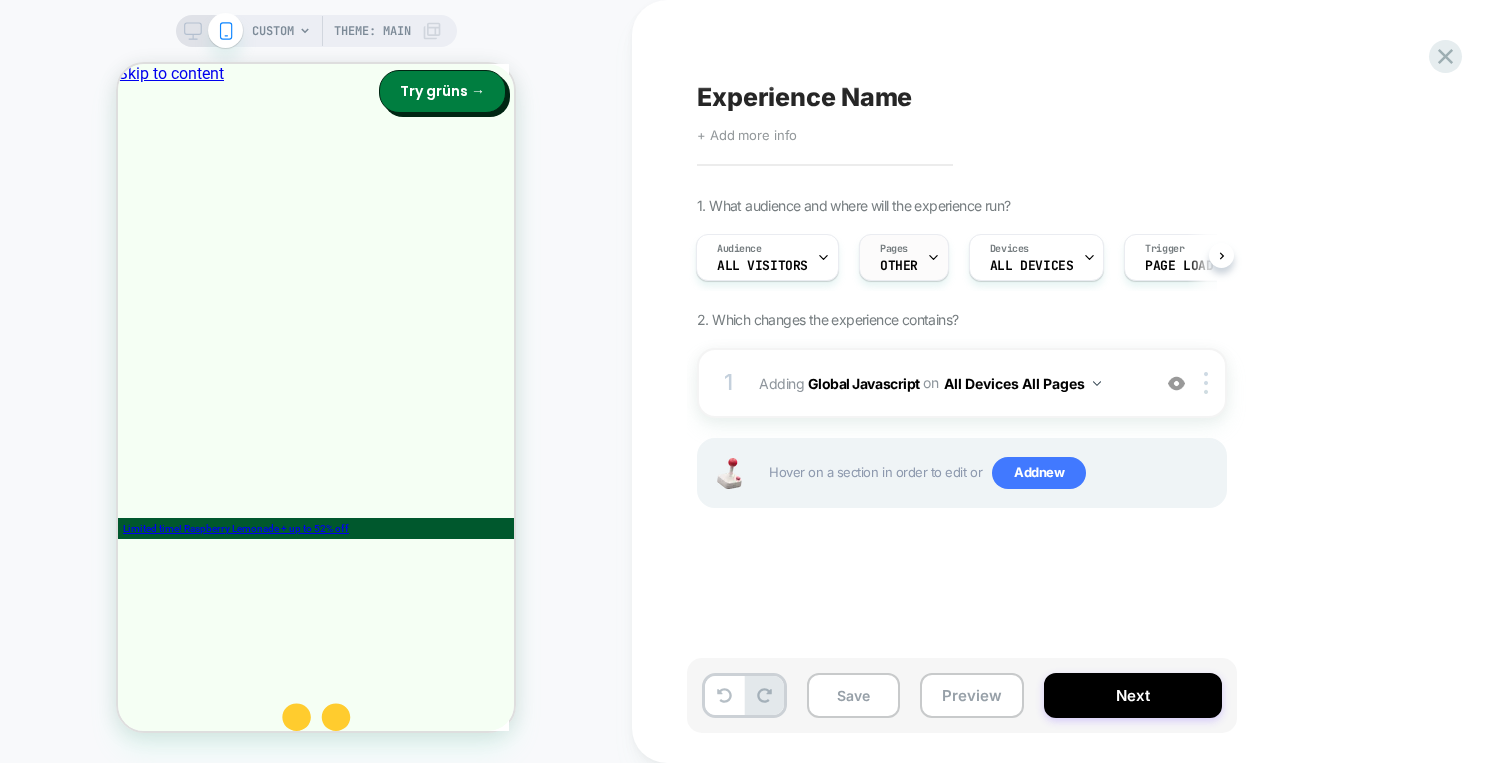click on "OTHER" at bounding box center [899, 266] 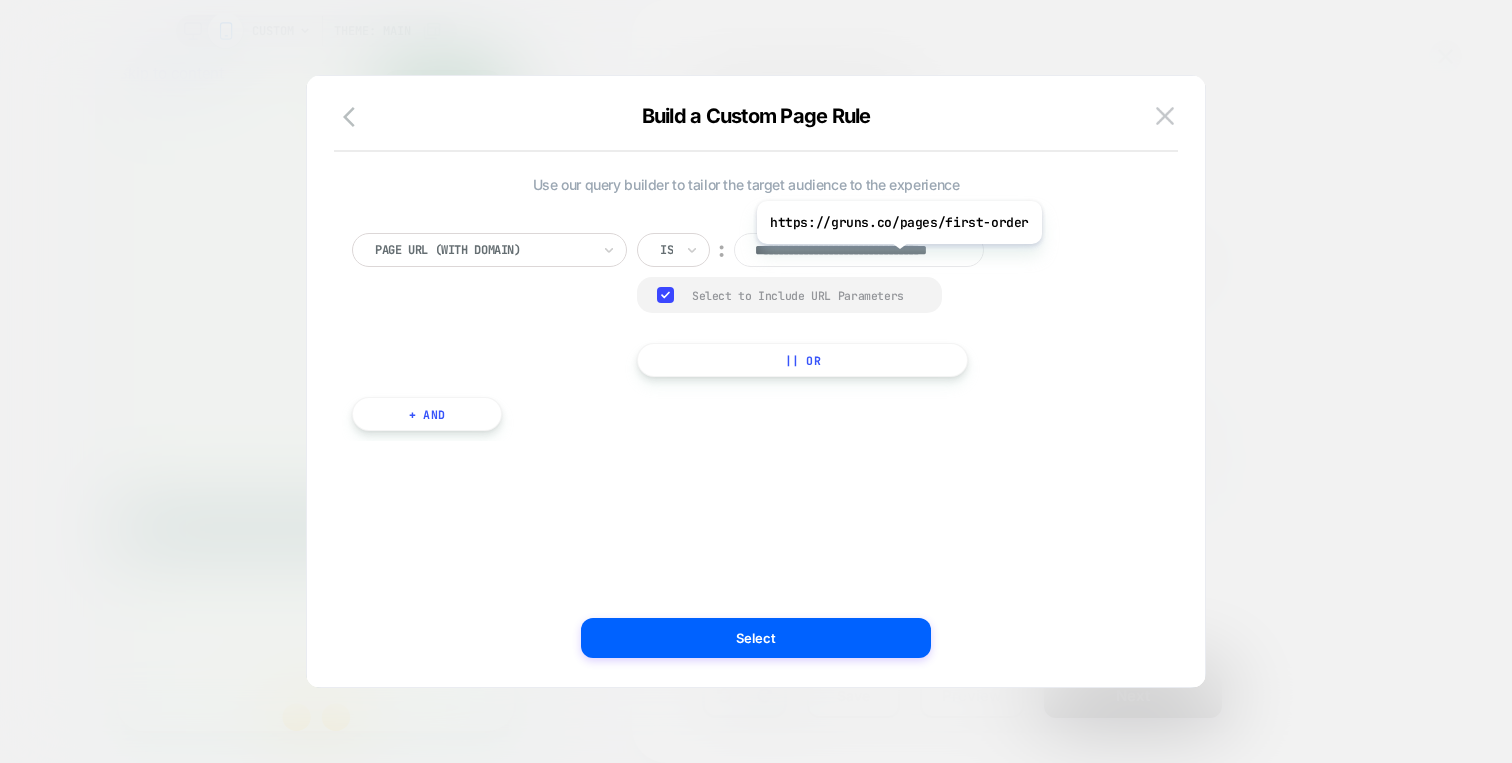 scroll, scrollTop: 0, scrollLeft: 78, axis: horizontal 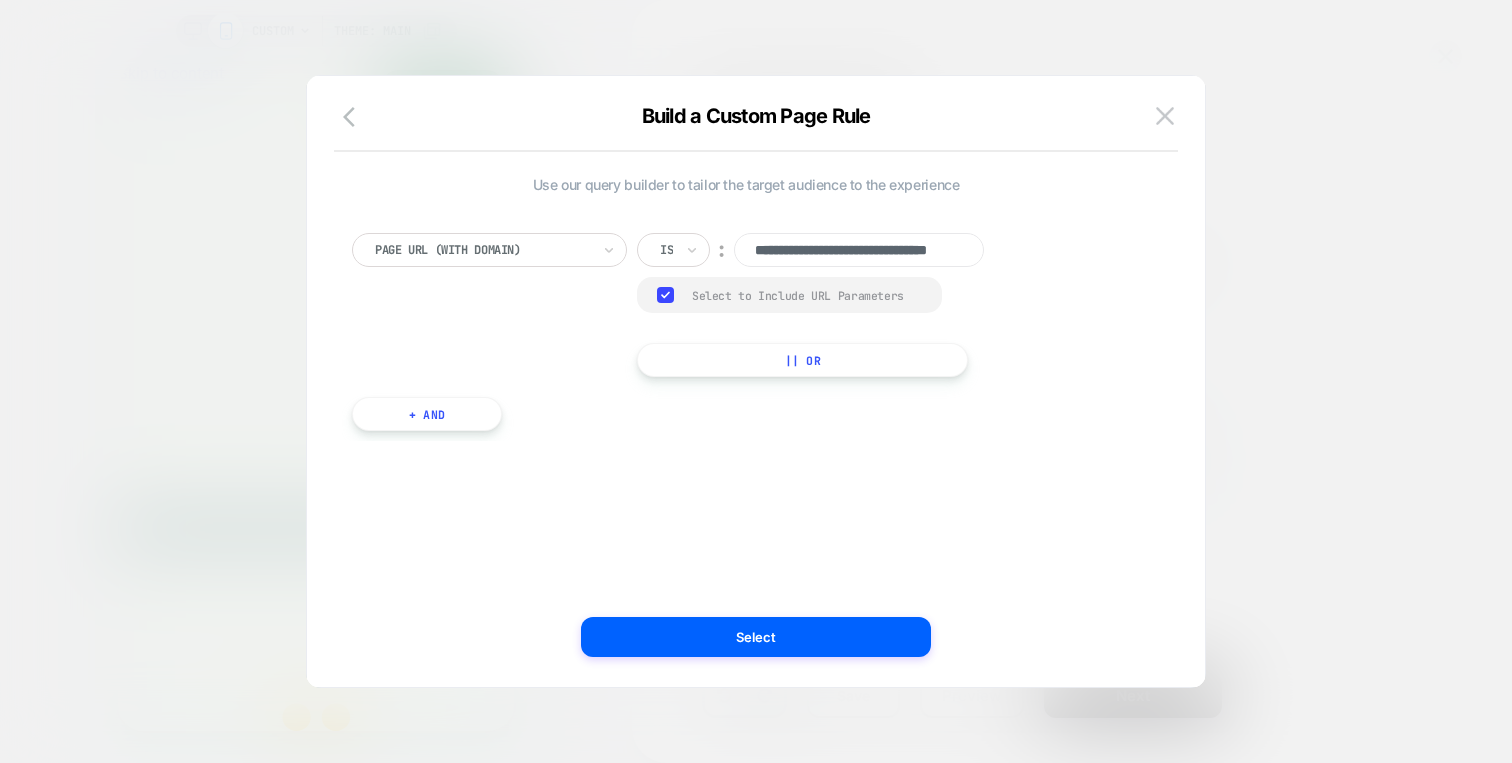 drag, startPoint x: 909, startPoint y: 295, endPoint x: 1031, endPoint y: 537, distance: 271.0129 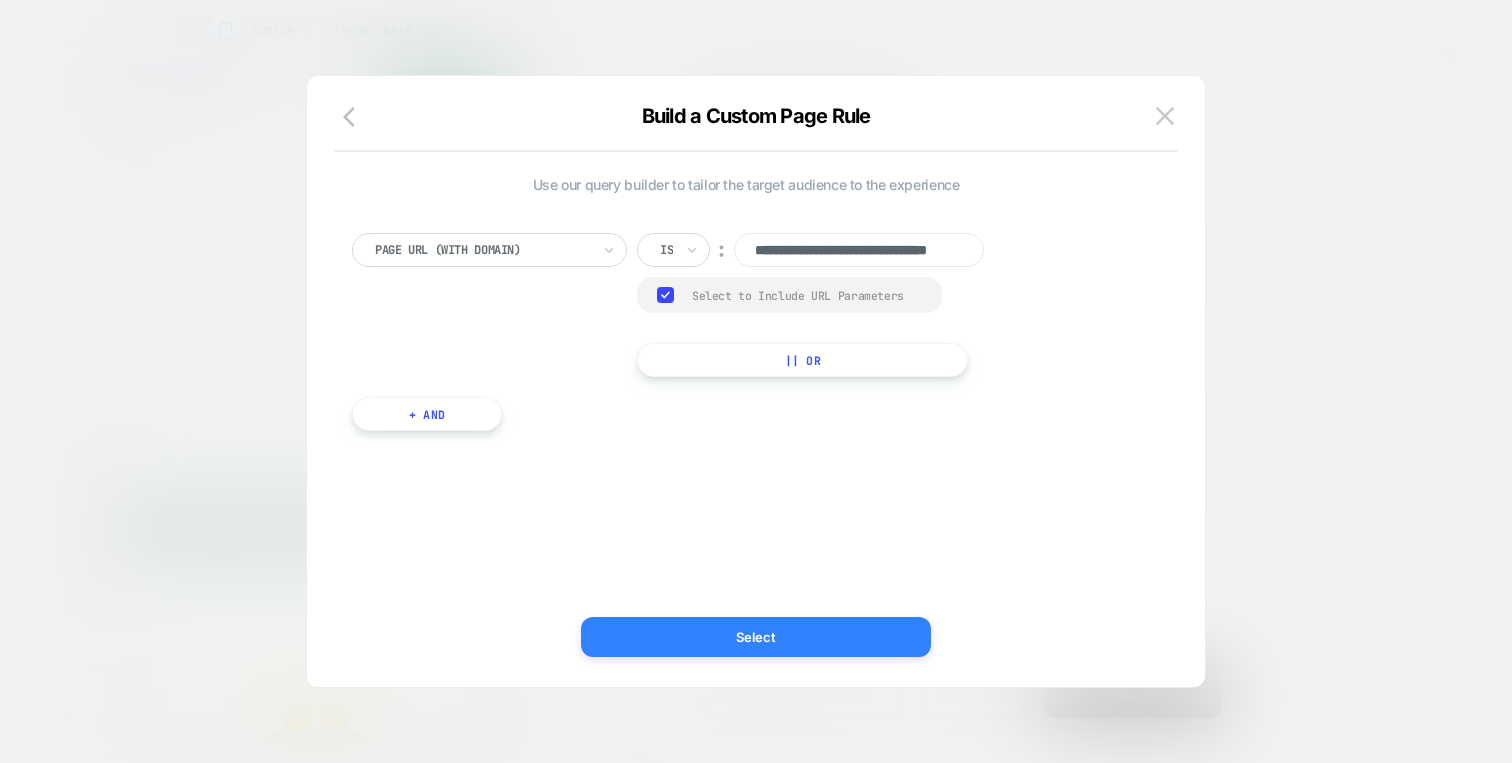 click on "Select" at bounding box center [756, 637] 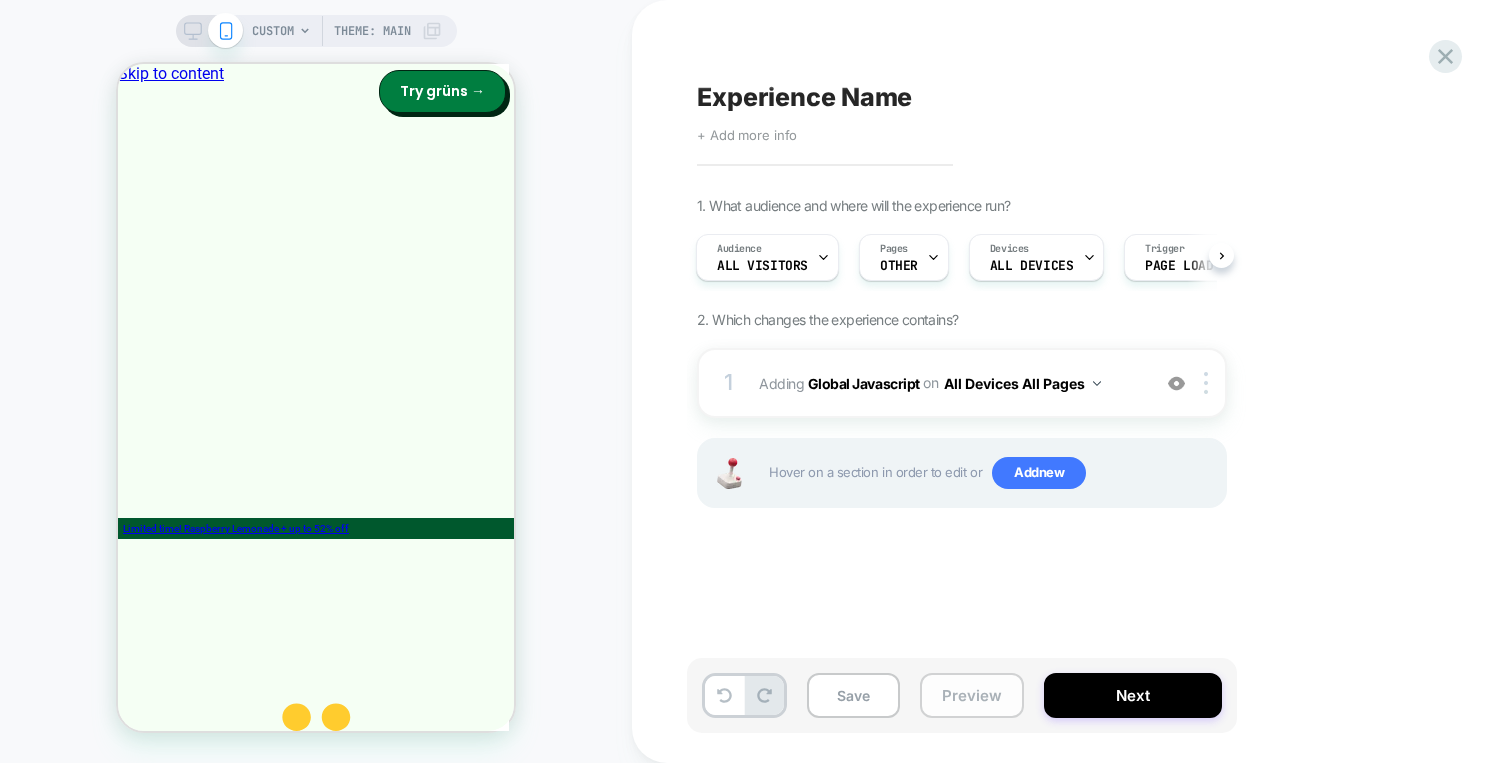 click on "Preview" at bounding box center (972, 695) 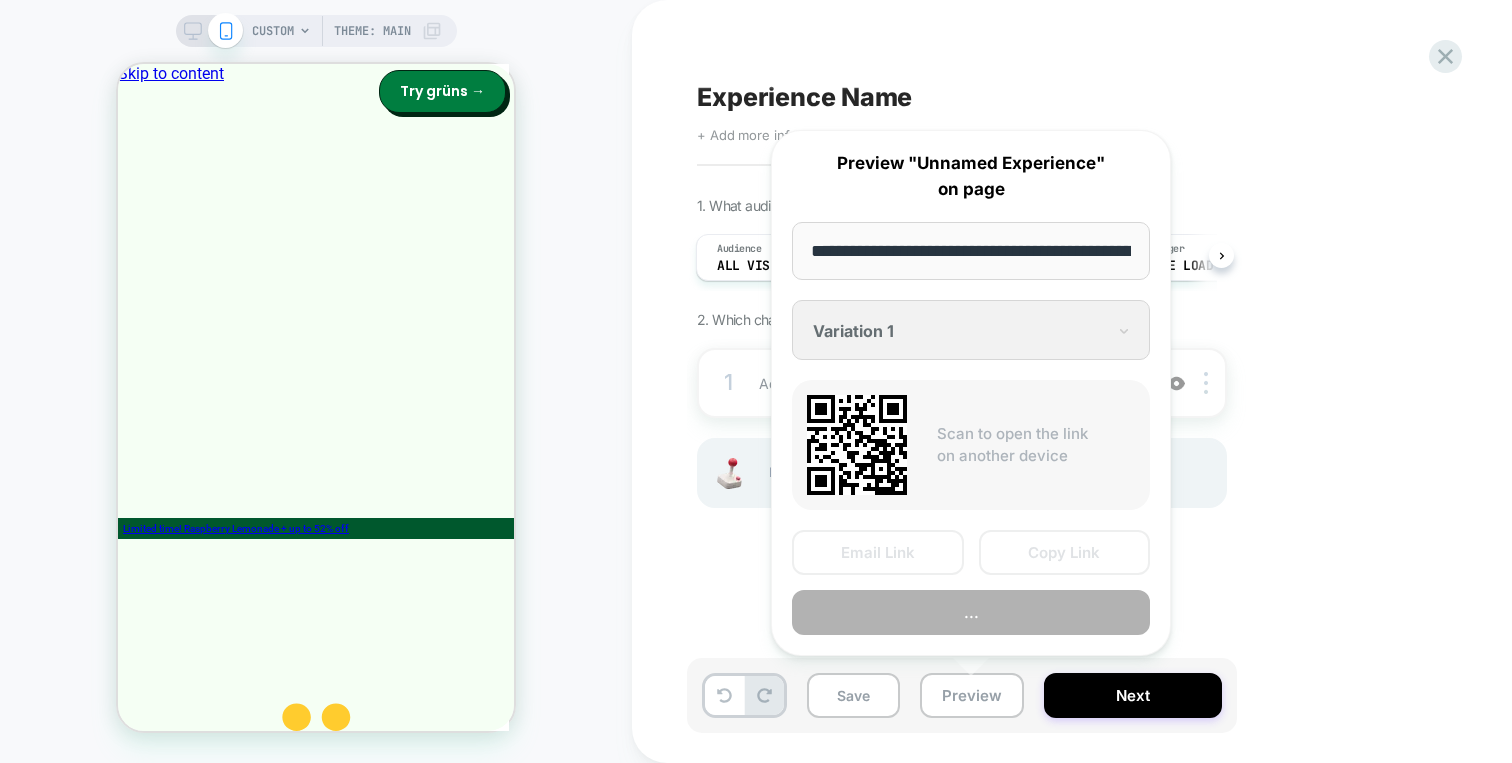 scroll, scrollTop: 0, scrollLeft: 104, axis: horizontal 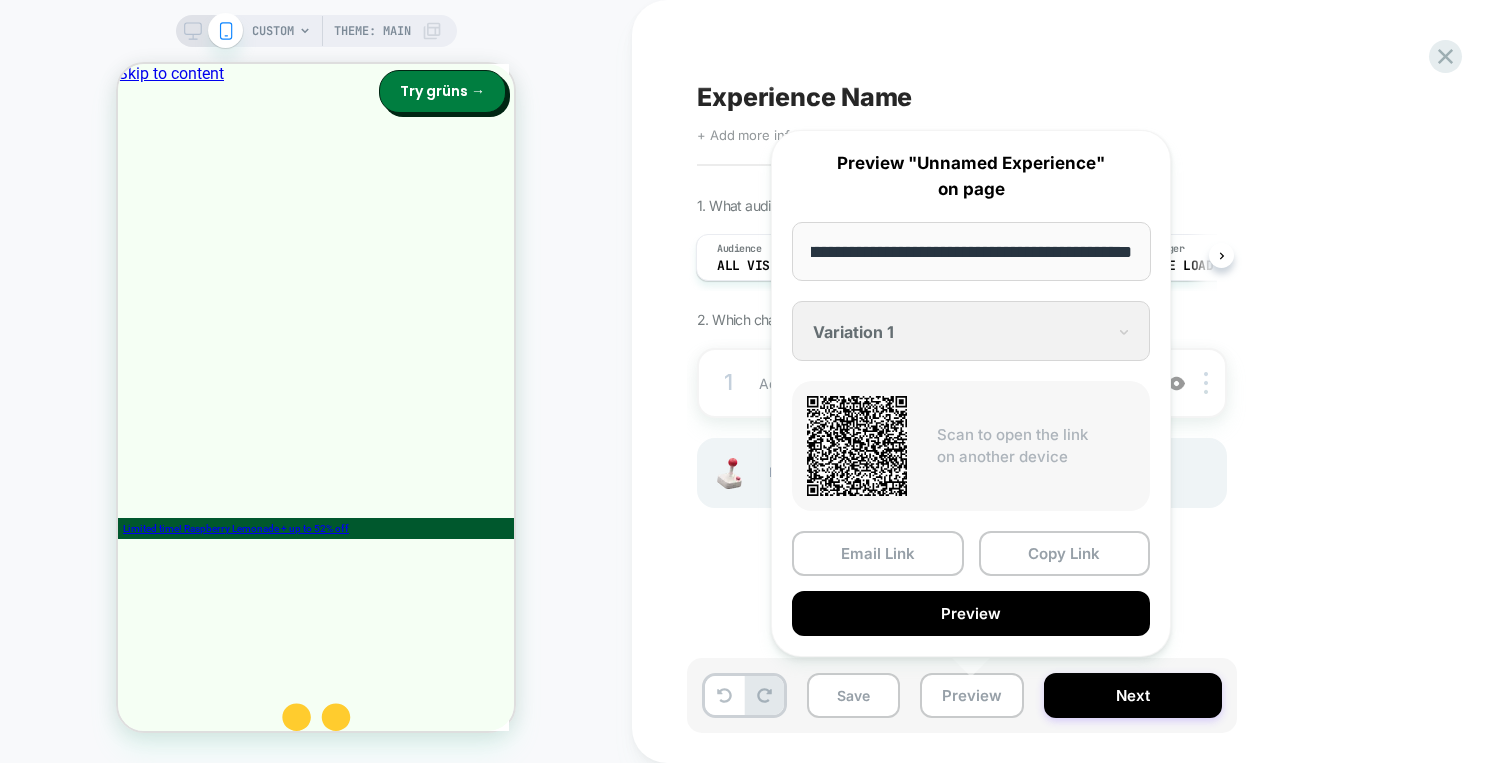click on "Email Link Copy Link Preview" at bounding box center (971, 583) 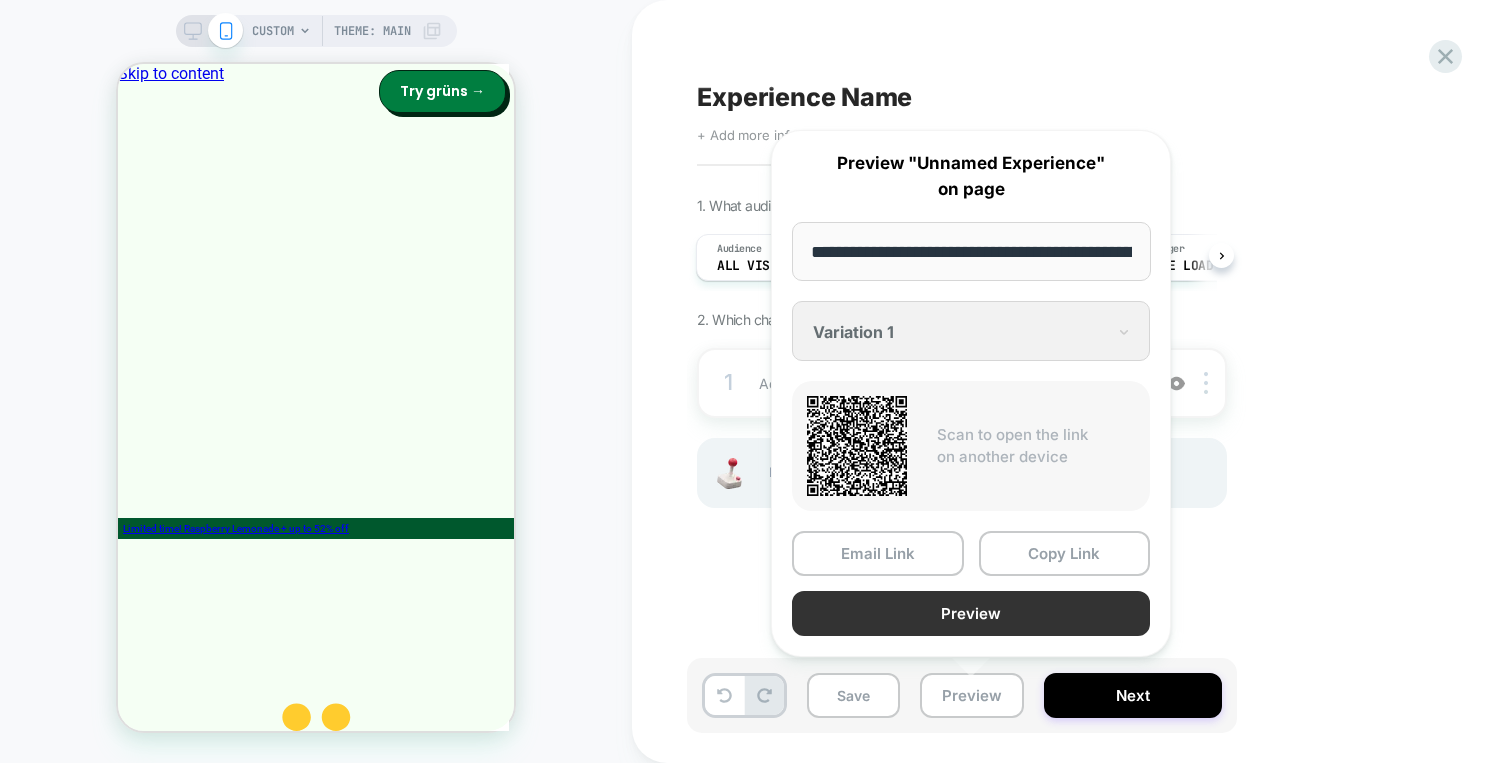 click on "Preview" at bounding box center (971, 613) 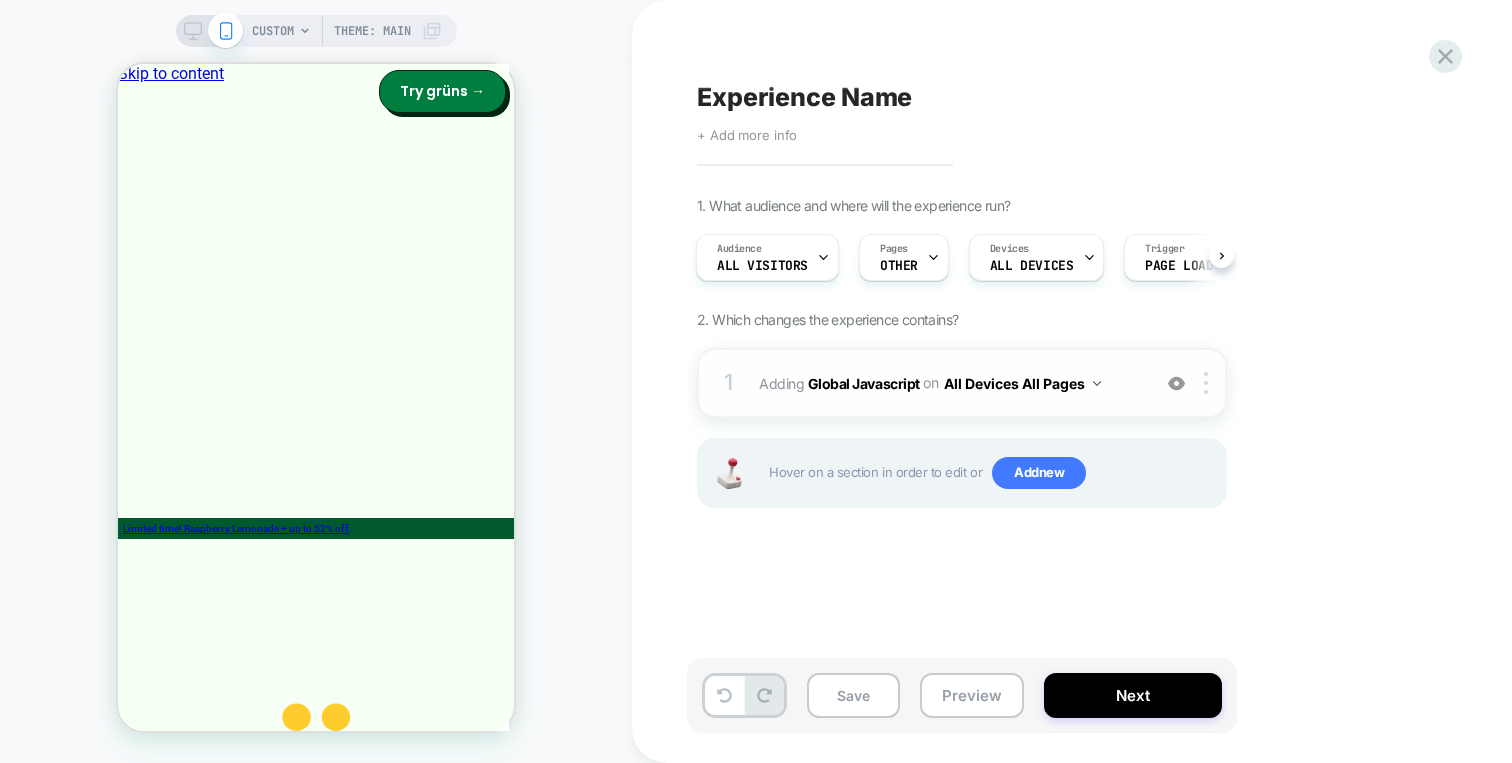 click on "1 Adding   Global Javascript   on All Devices All Pages Add Before Add After Target   Mobile Delete" at bounding box center [962, 383] 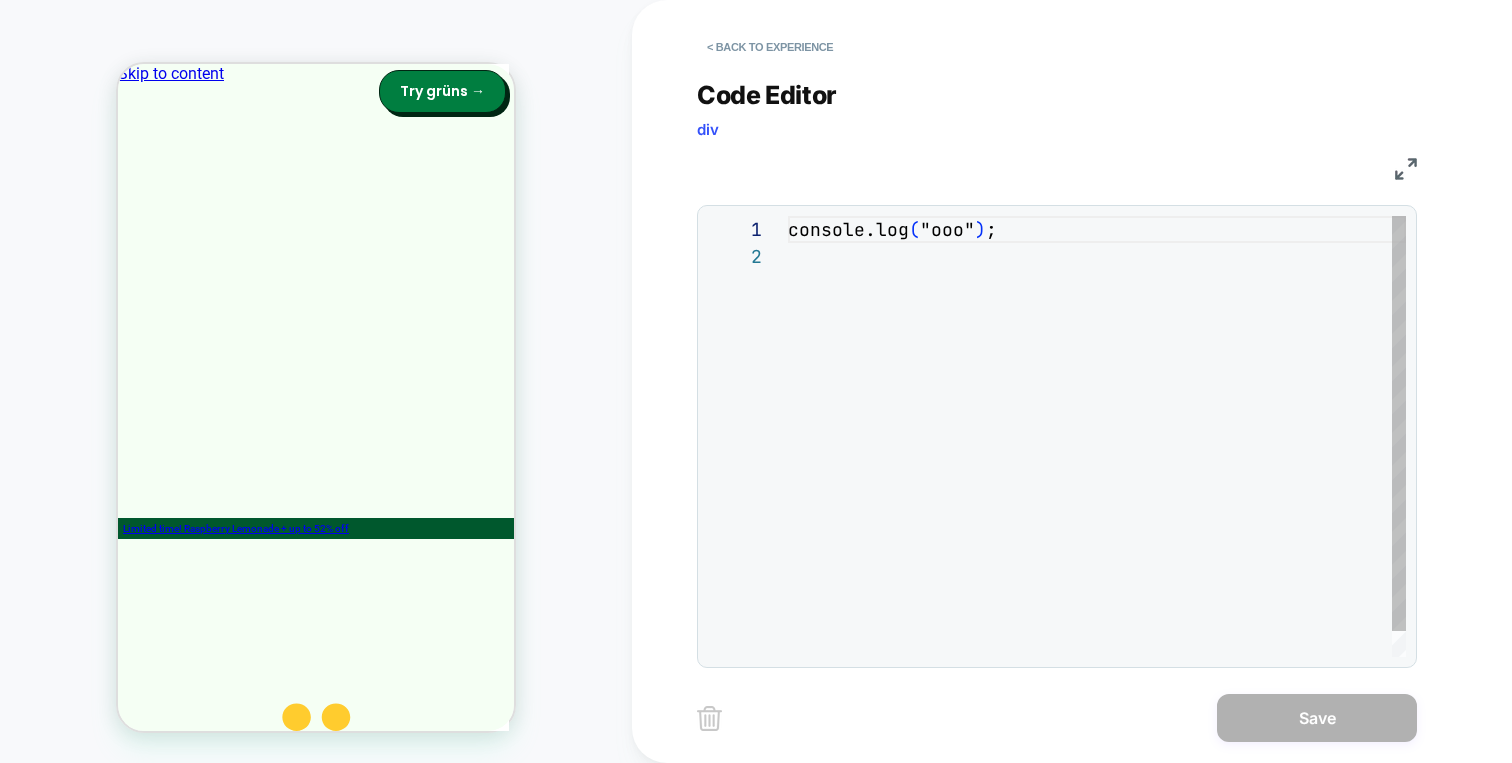 scroll, scrollTop: 27, scrollLeft: 0, axis: vertical 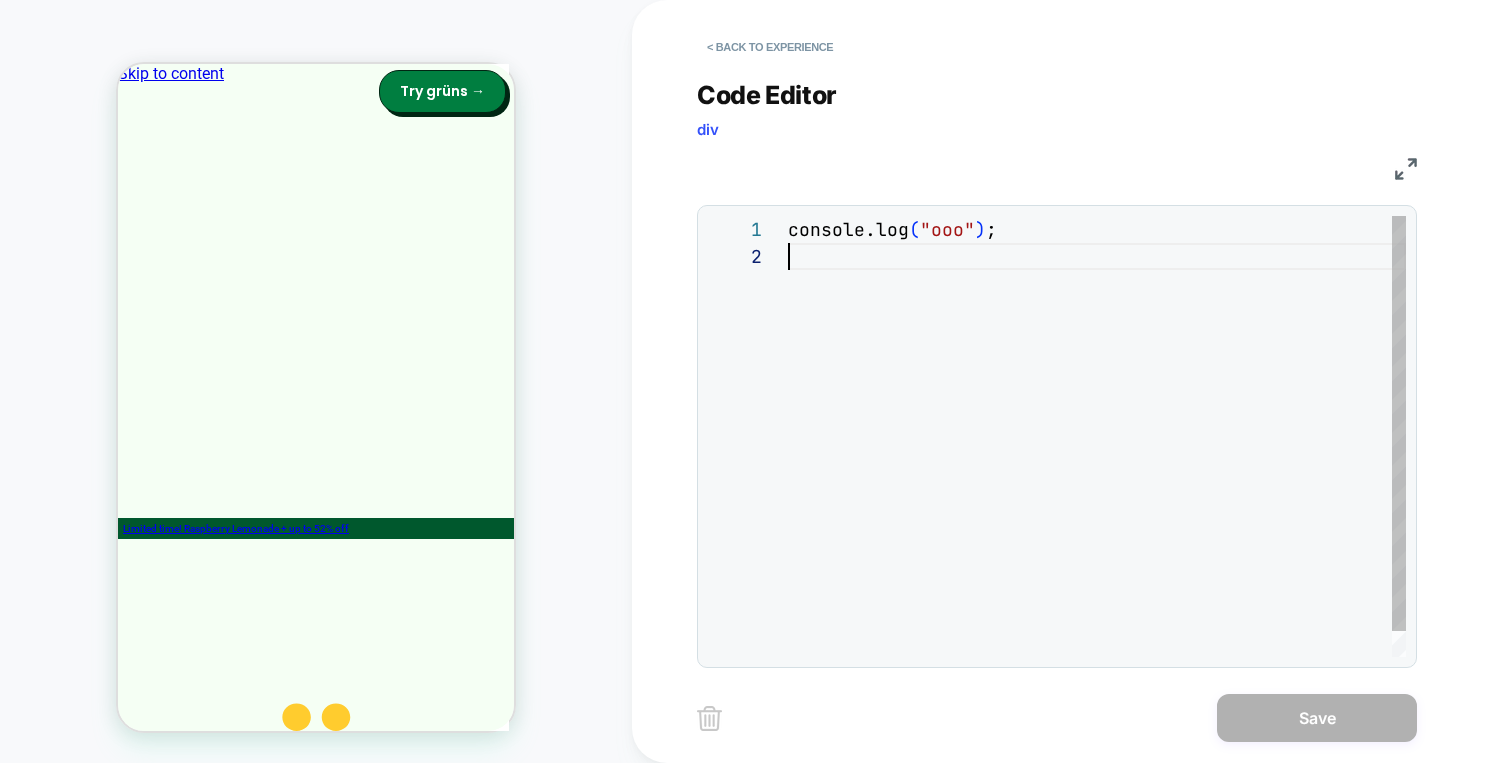 click on "console.log ( "ooo" ) ;" at bounding box center (1097, 450) 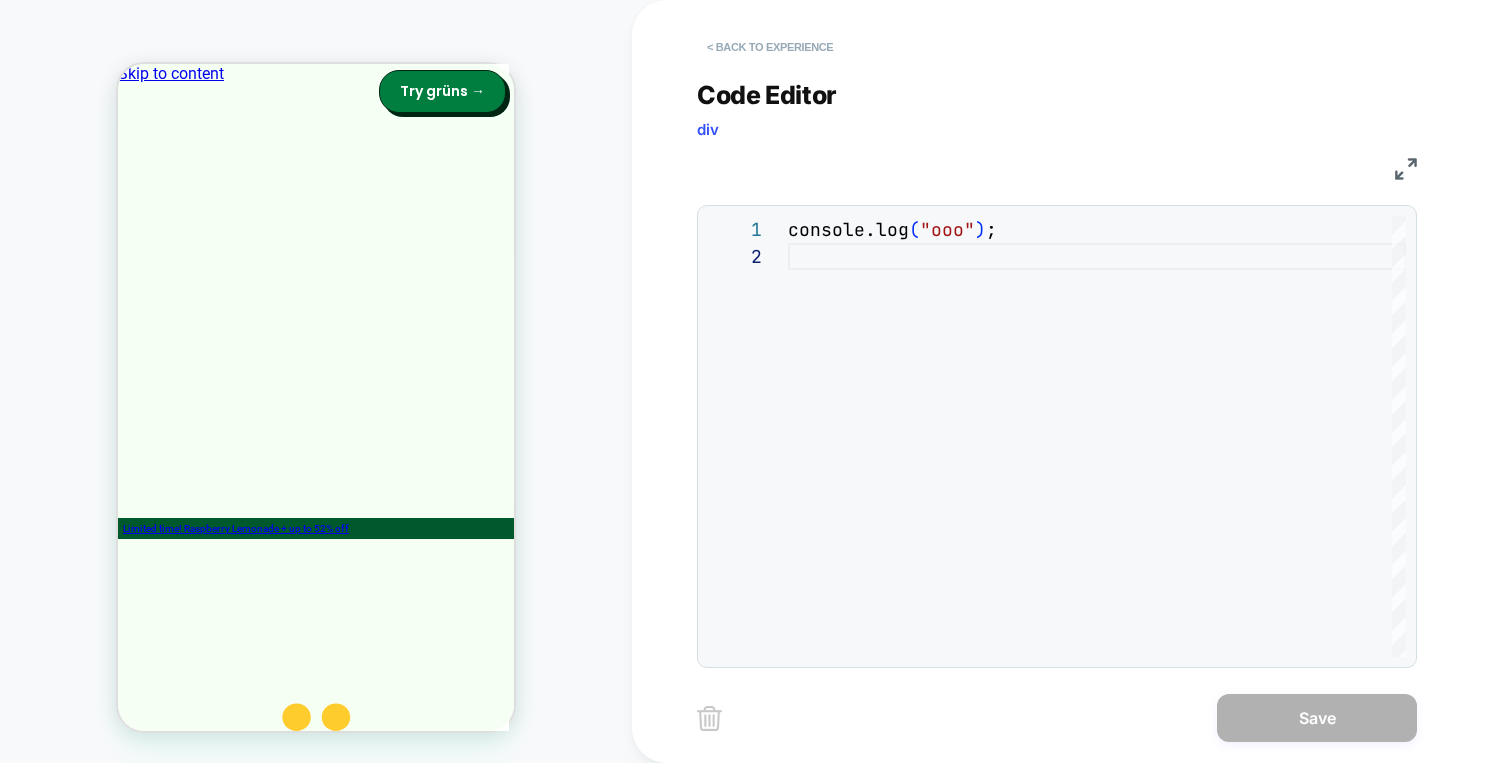 click on "< Back to experience" at bounding box center (770, 47) 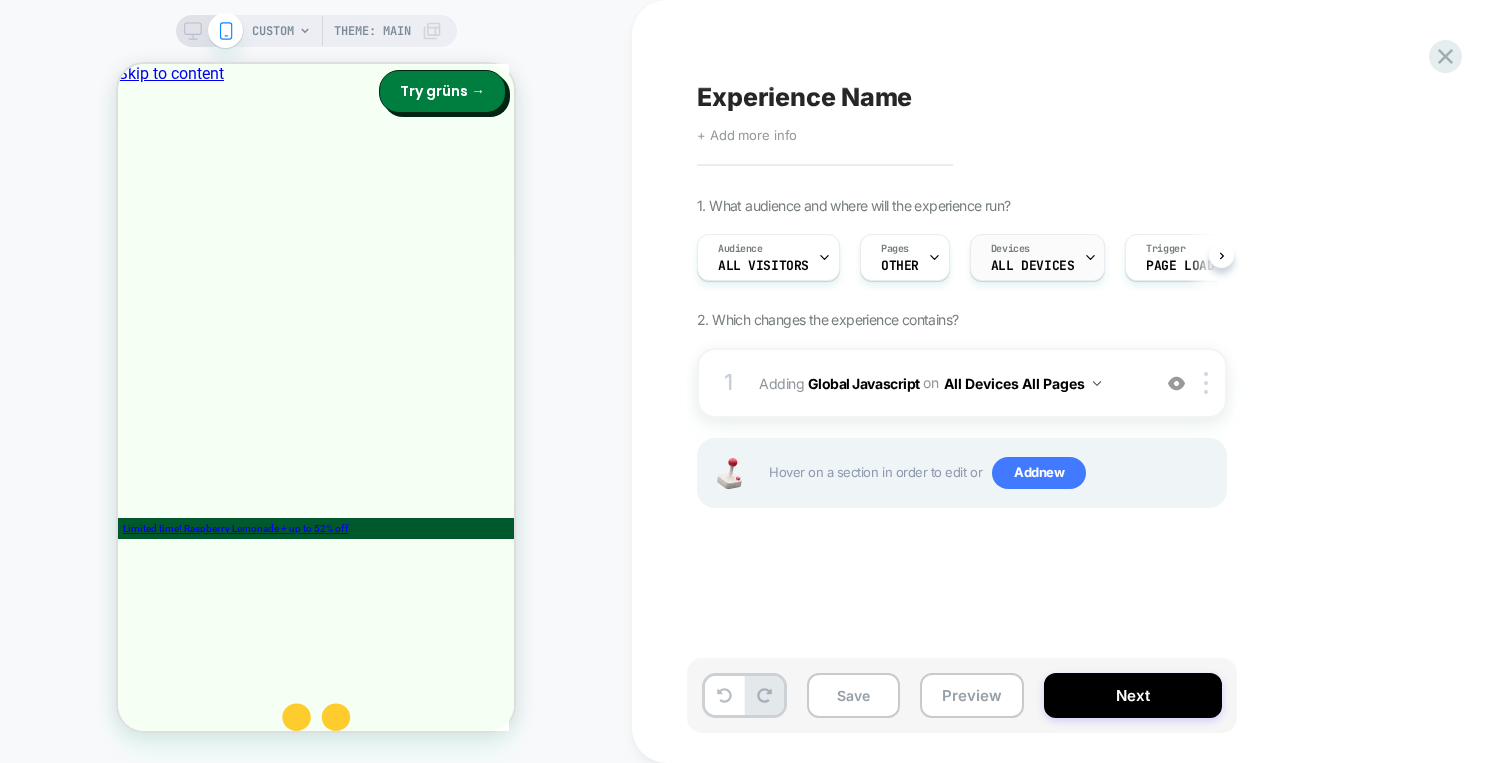 scroll, scrollTop: 0, scrollLeft: 1, axis: horizontal 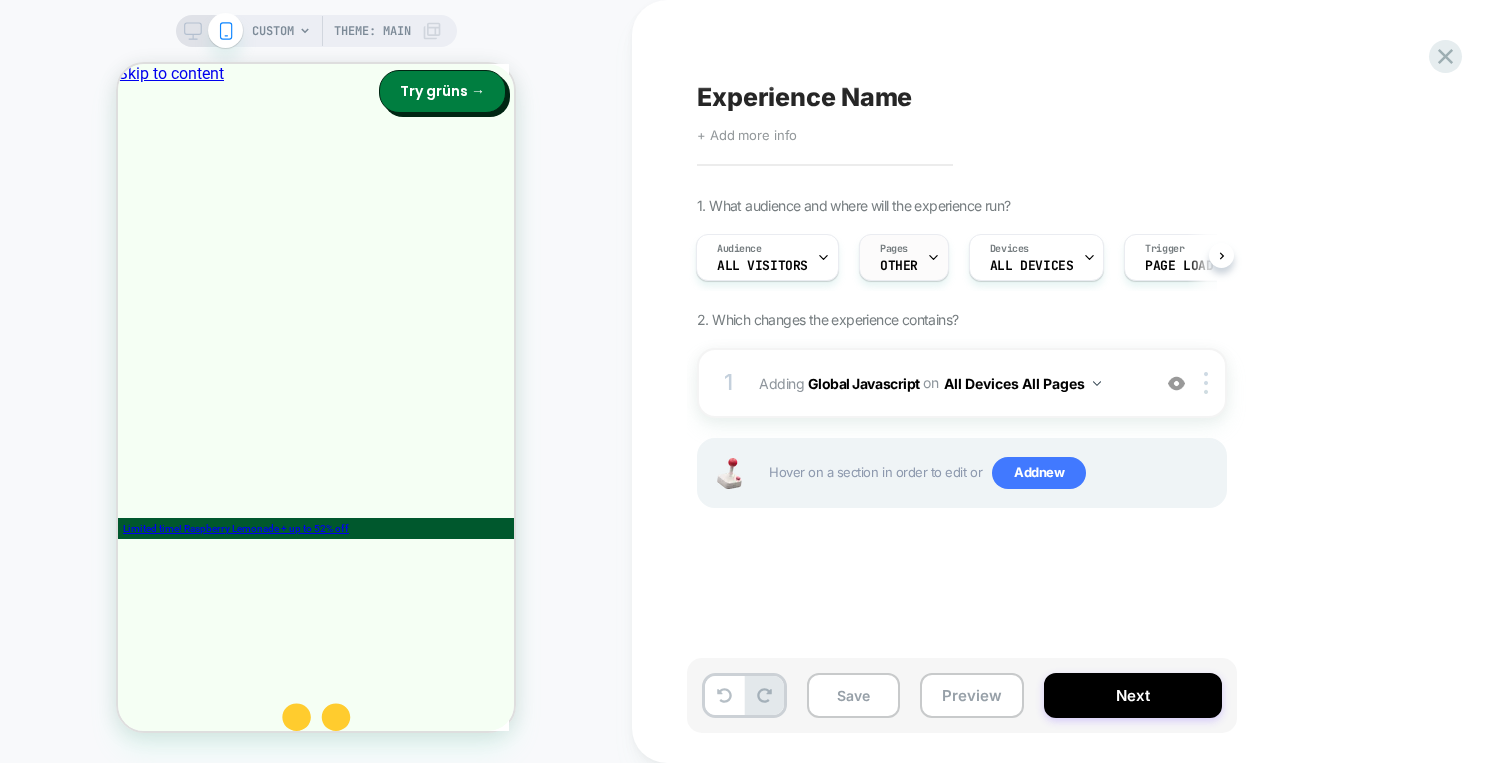 click 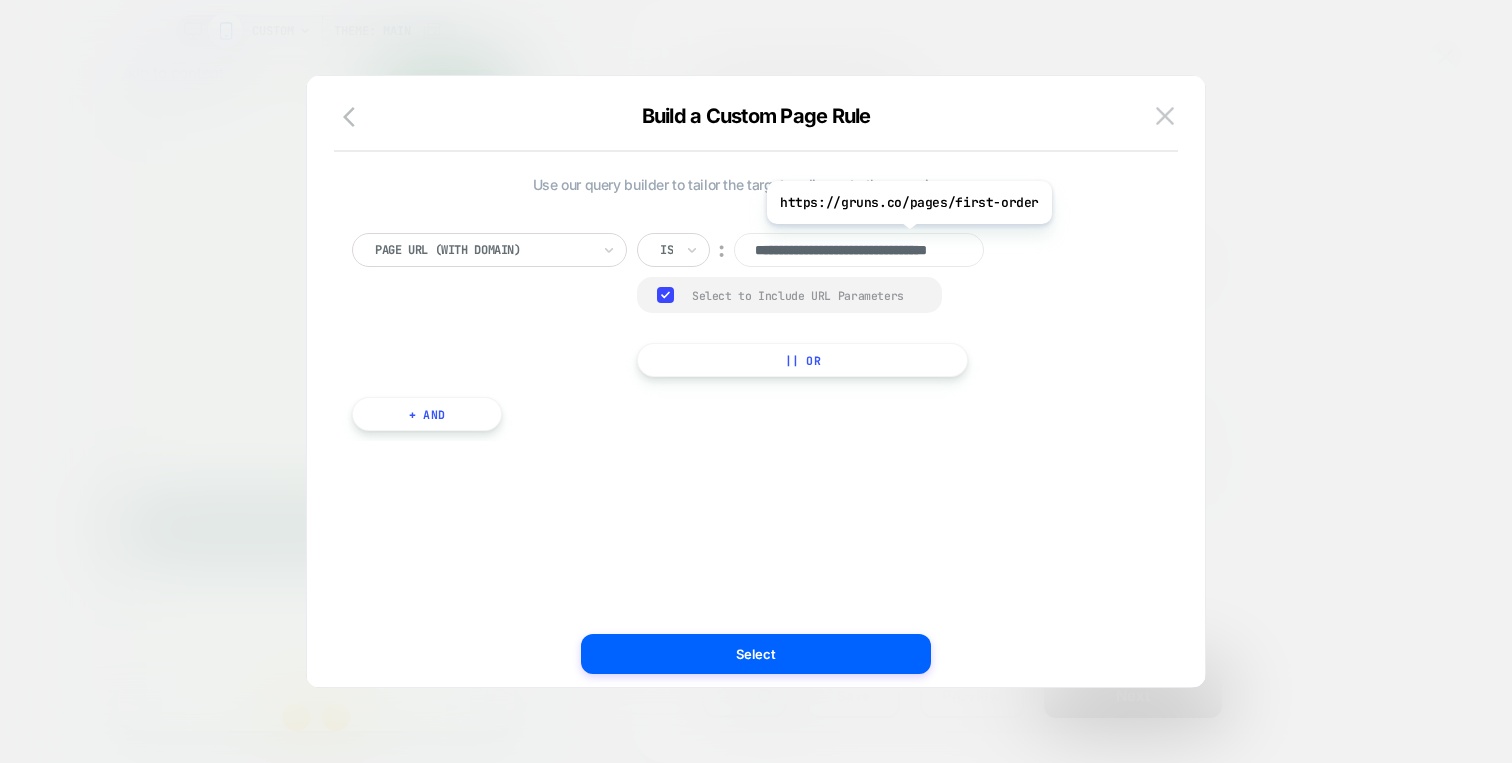 scroll, scrollTop: 0, scrollLeft: 78, axis: horizontal 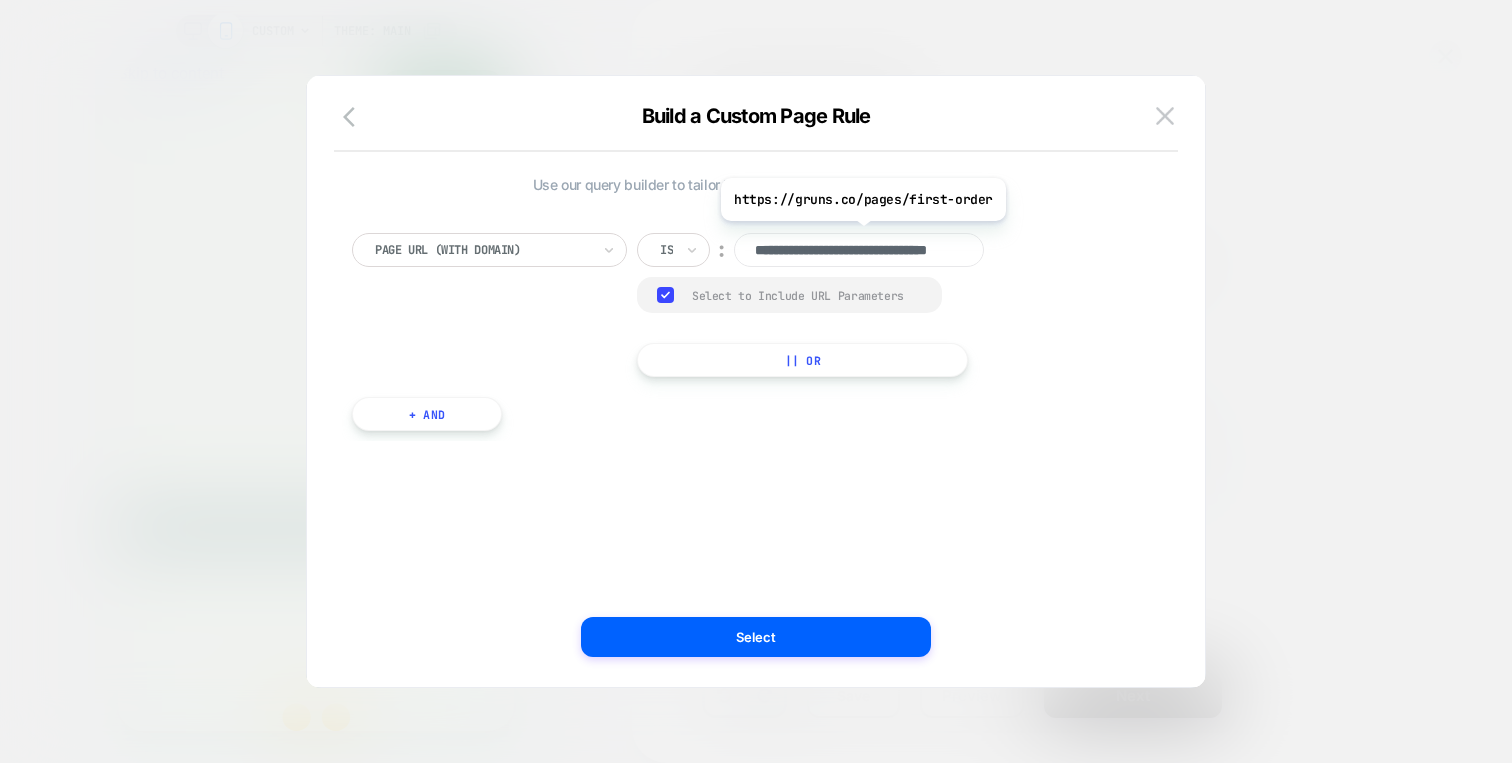 click on "**********" at bounding box center (859, 250) 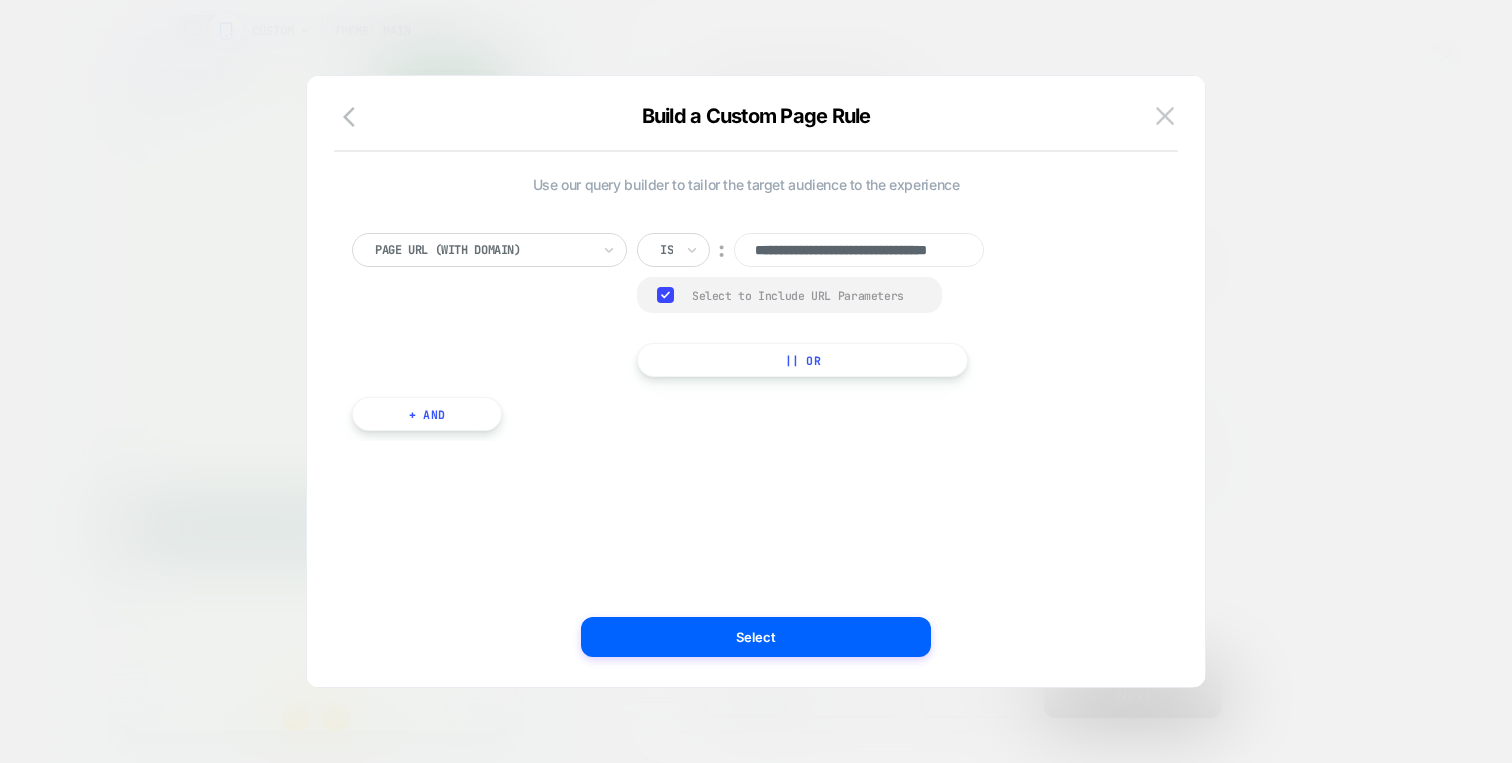 click on "Is" at bounding box center (673, 250) 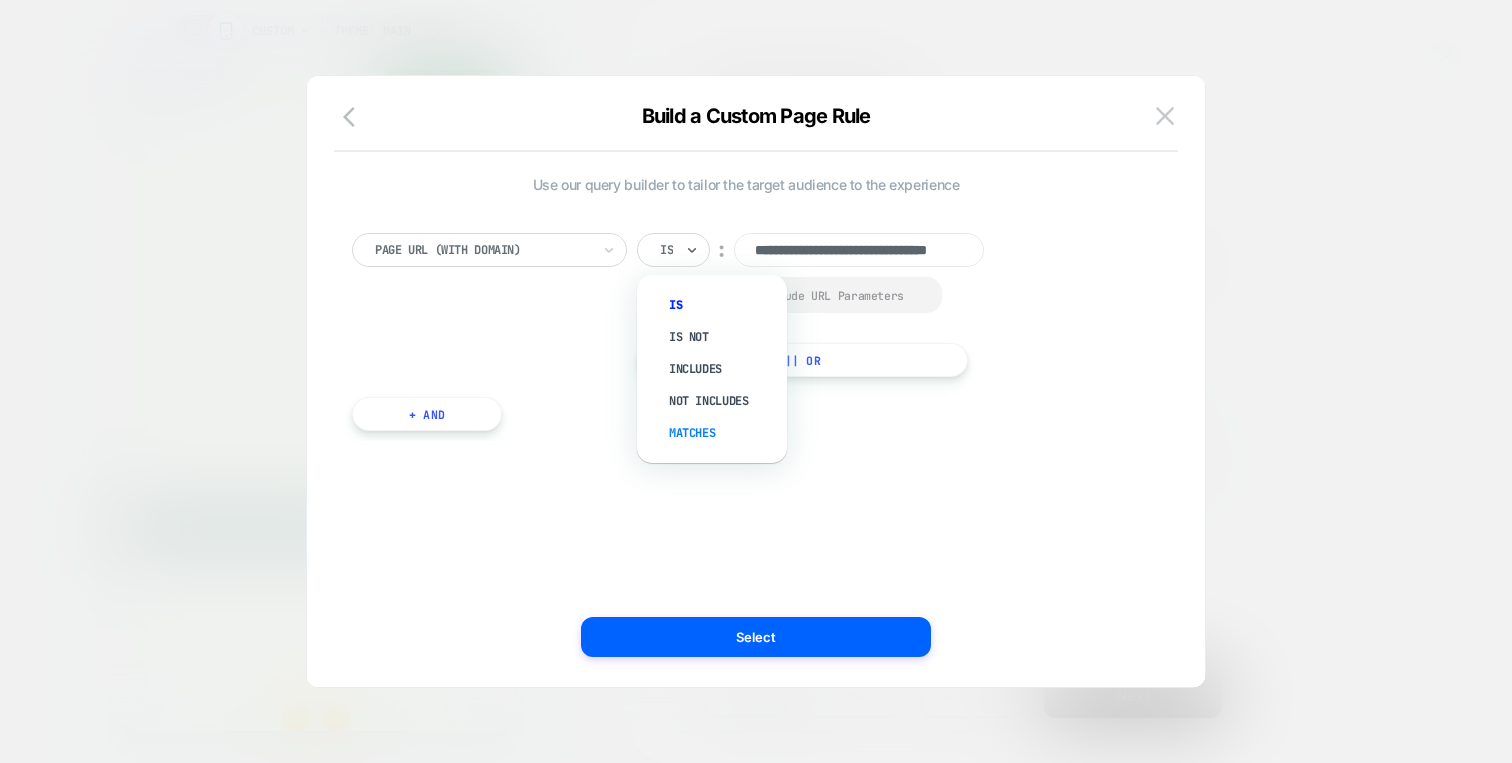 click on "Matches" at bounding box center (722, 433) 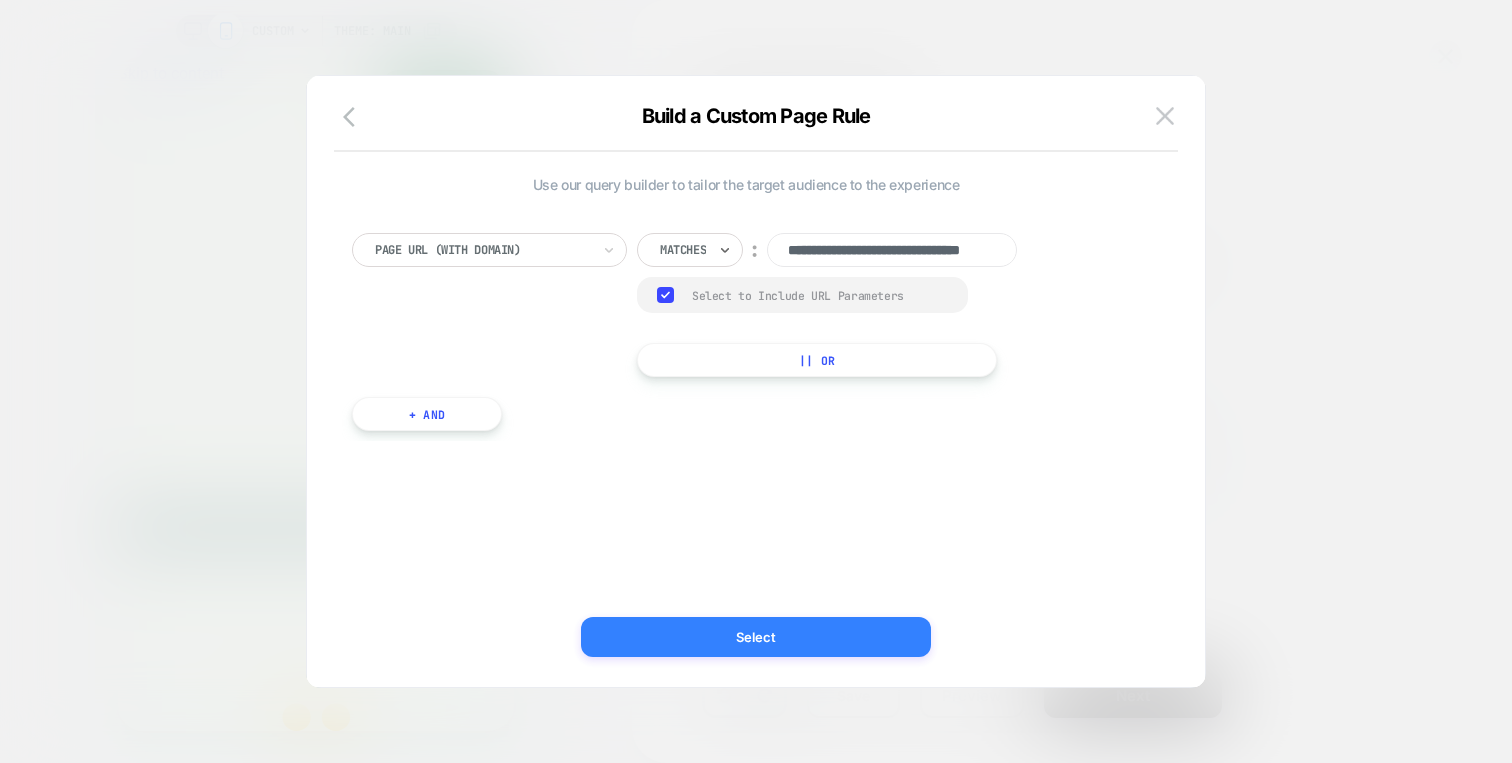 click on "Select" at bounding box center (756, 637) 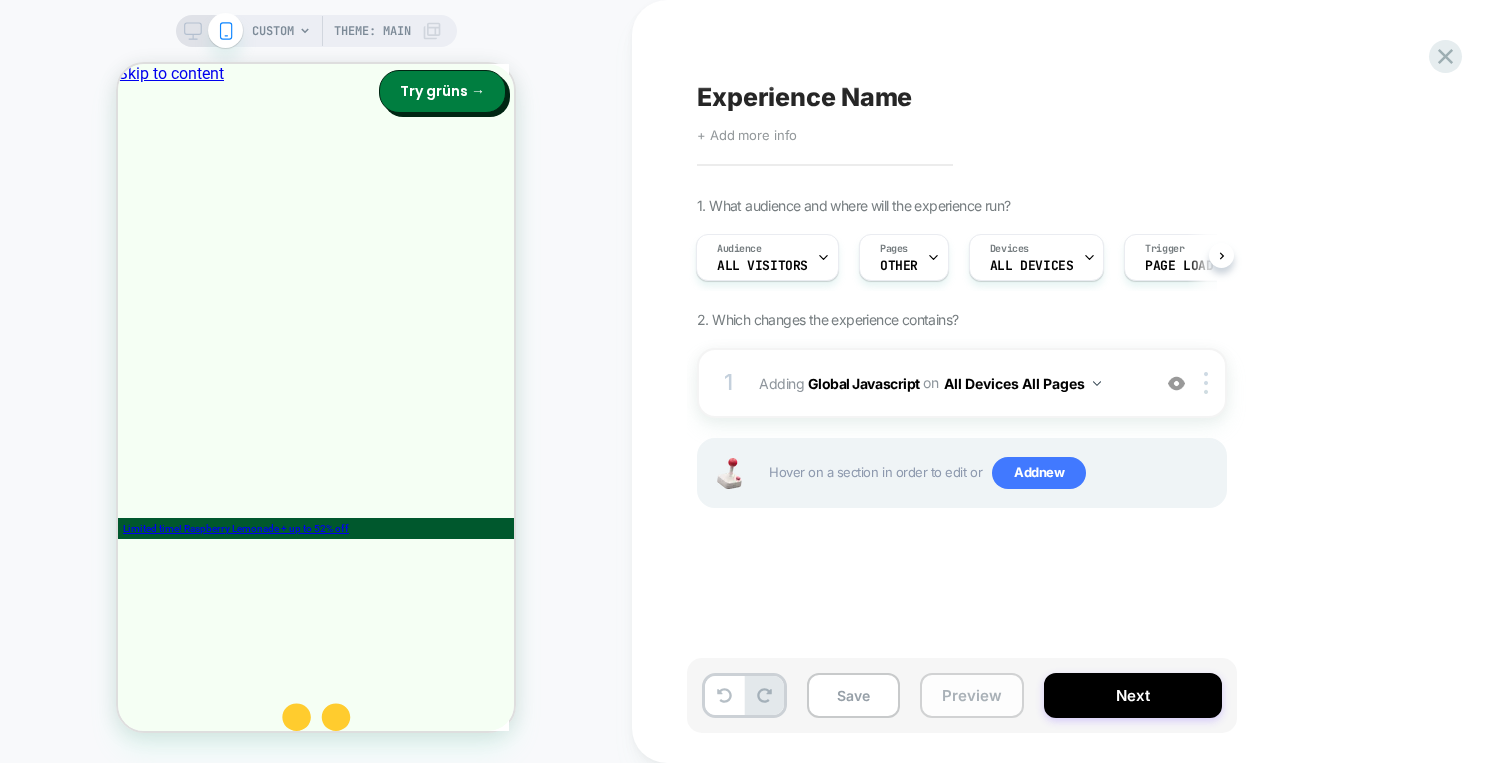 click on "Preview" at bounding box center (972, 695) 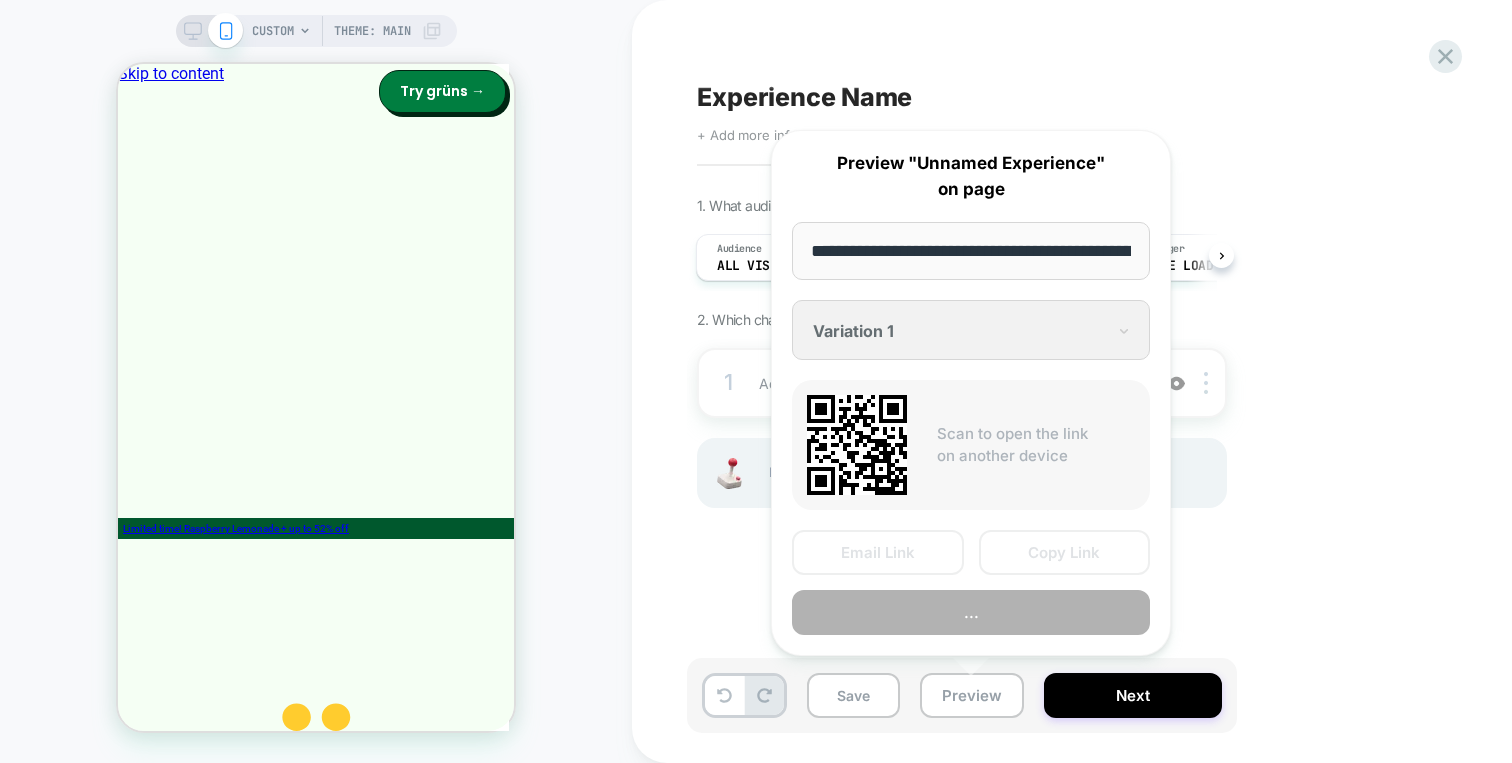 scroll, scrollTop: 0, scrollLeft: 104, axis: horizontal 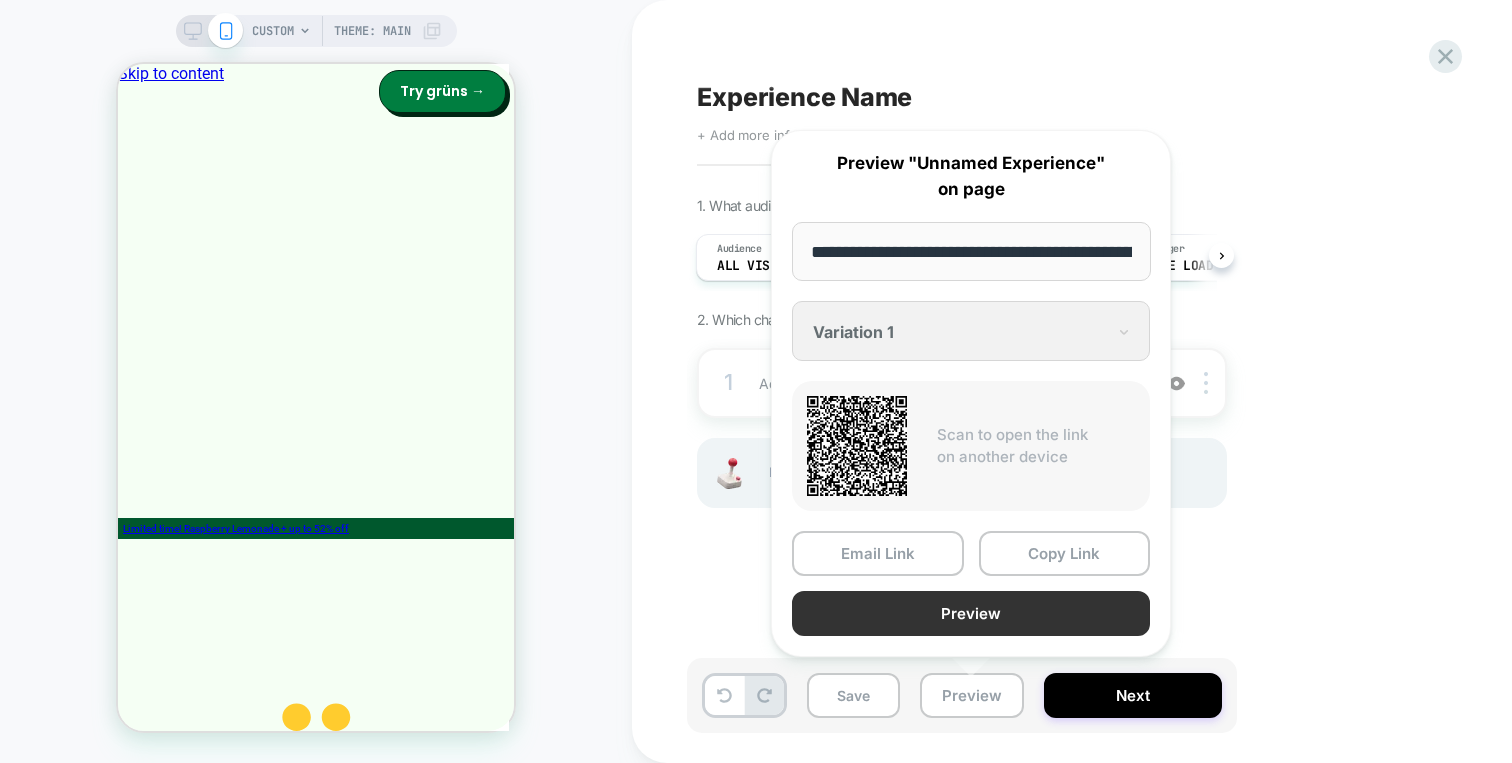 click on "Preview" at bounding box center [971, 613] 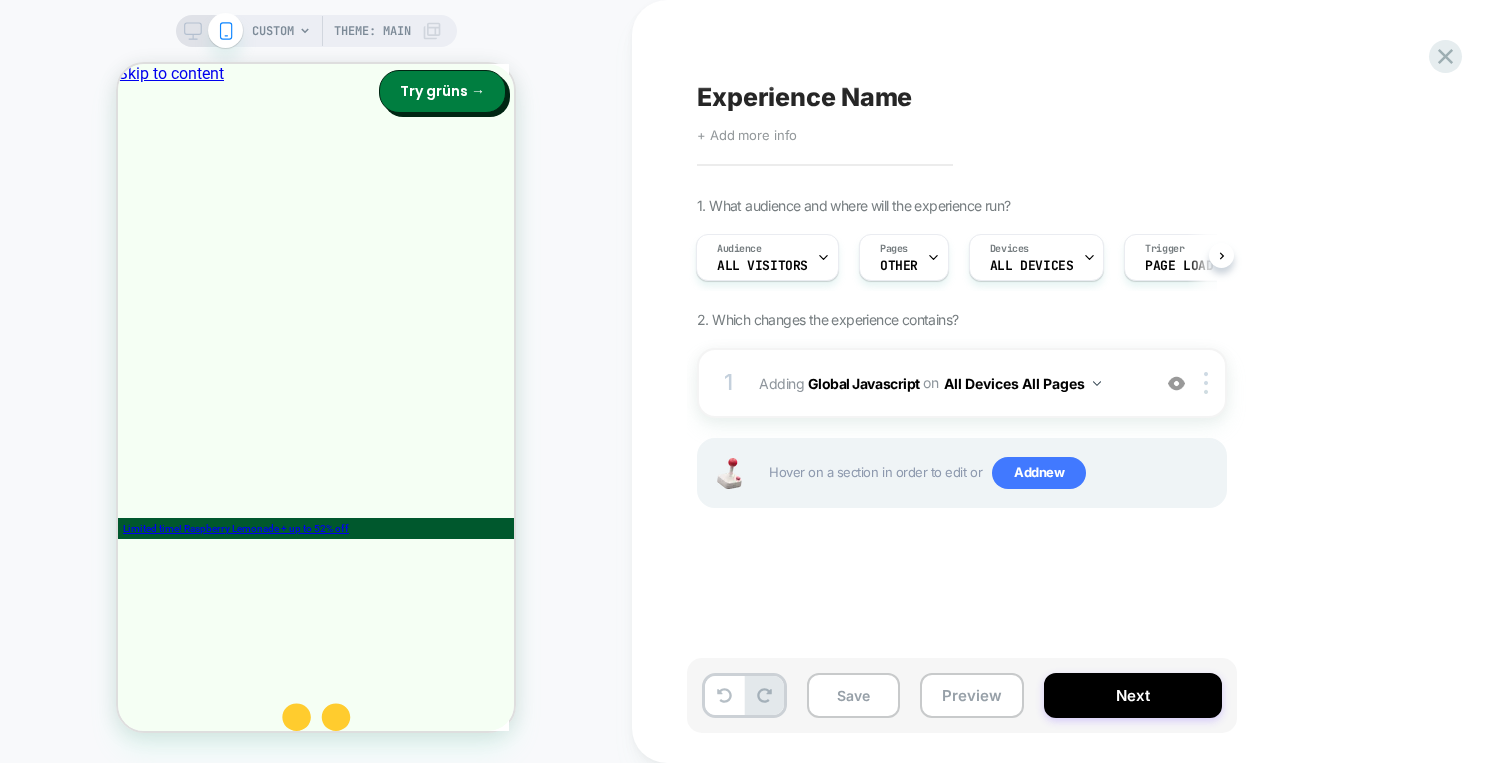 click on "Audience All Visitors Pages OTHER Devices ALL DEVICES Trigger Page Load" at bounding box center (952, 257) 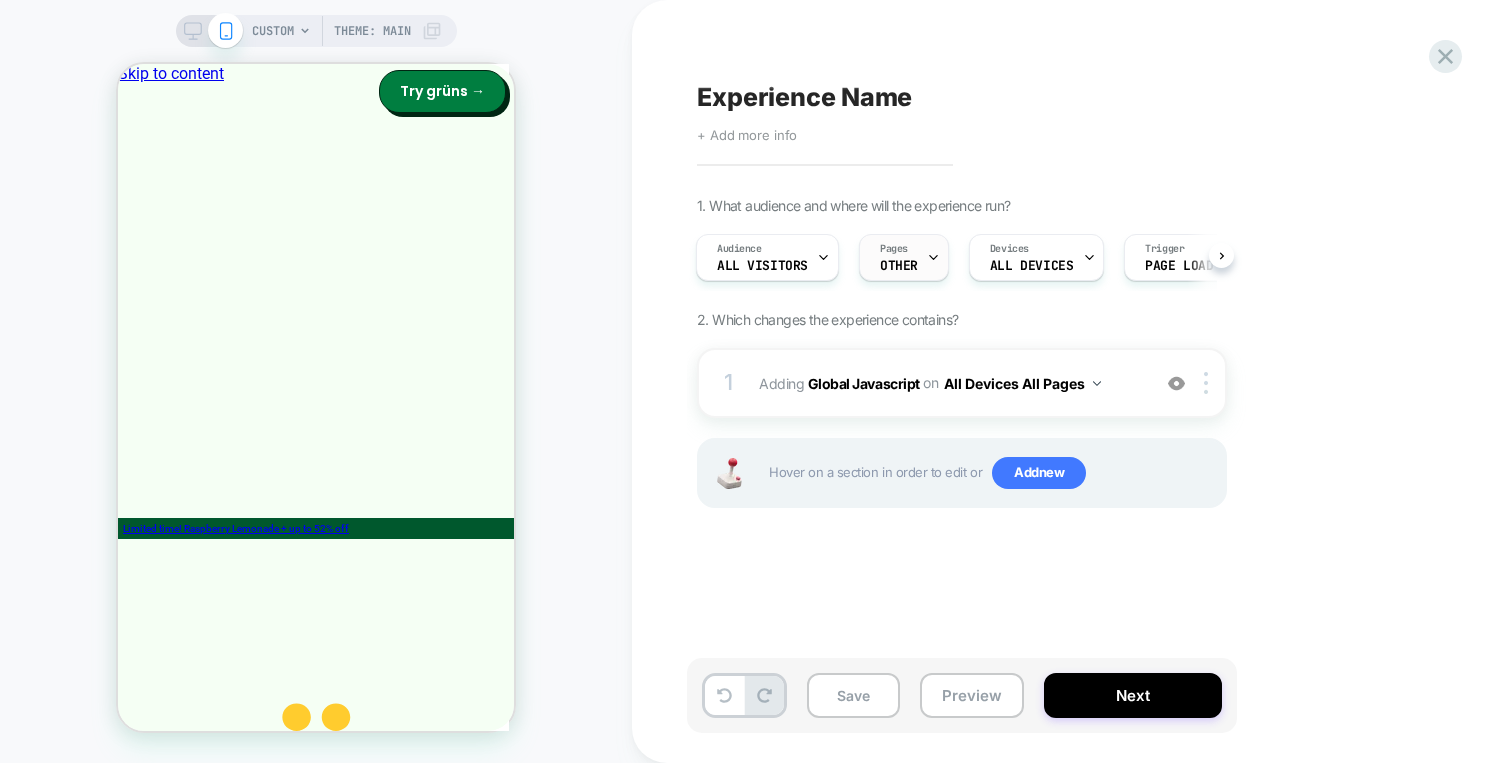 click on "Pages" at bounding box center [894, 249] 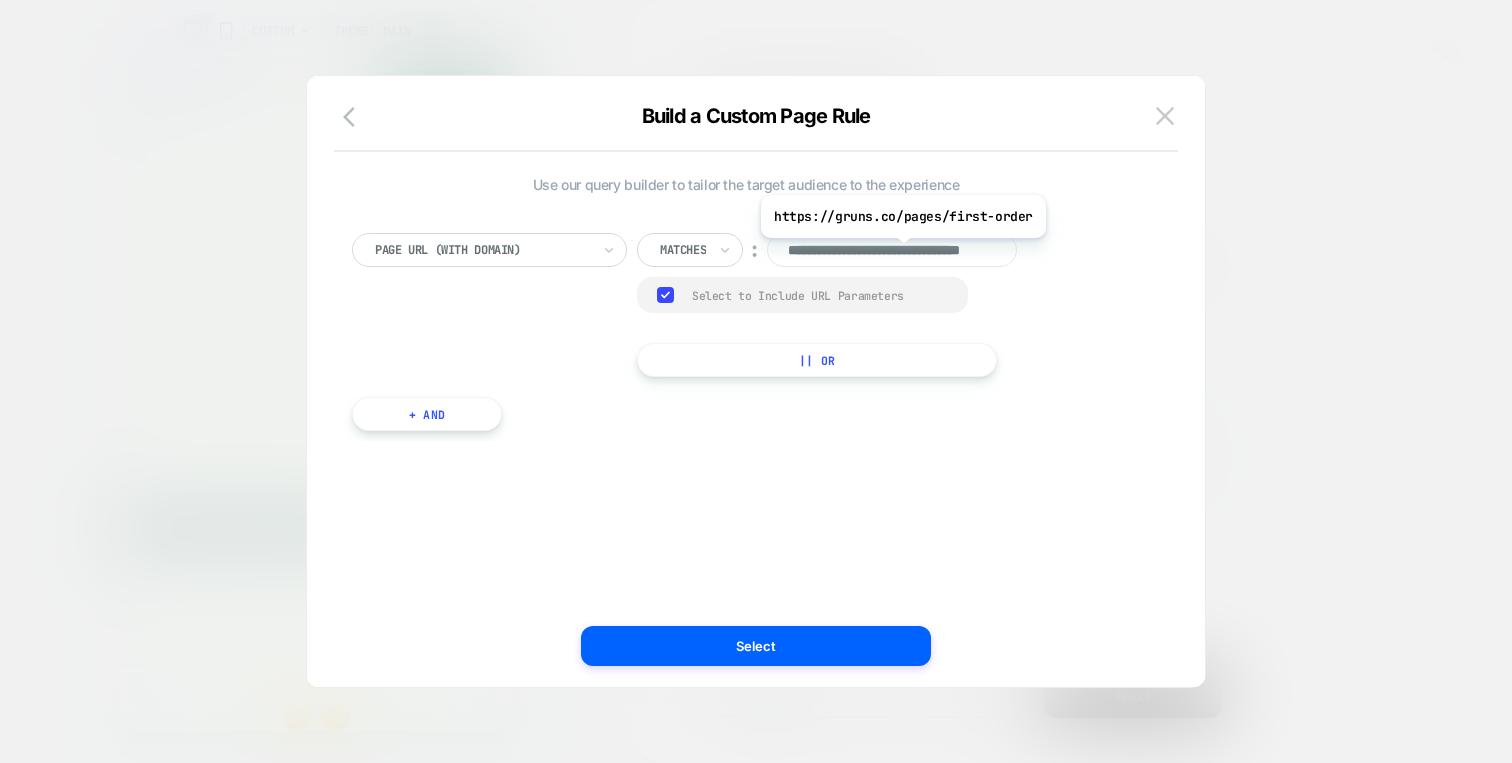 scroll, scrollTop: 0, scrollLeft: 78, axis: horizontal 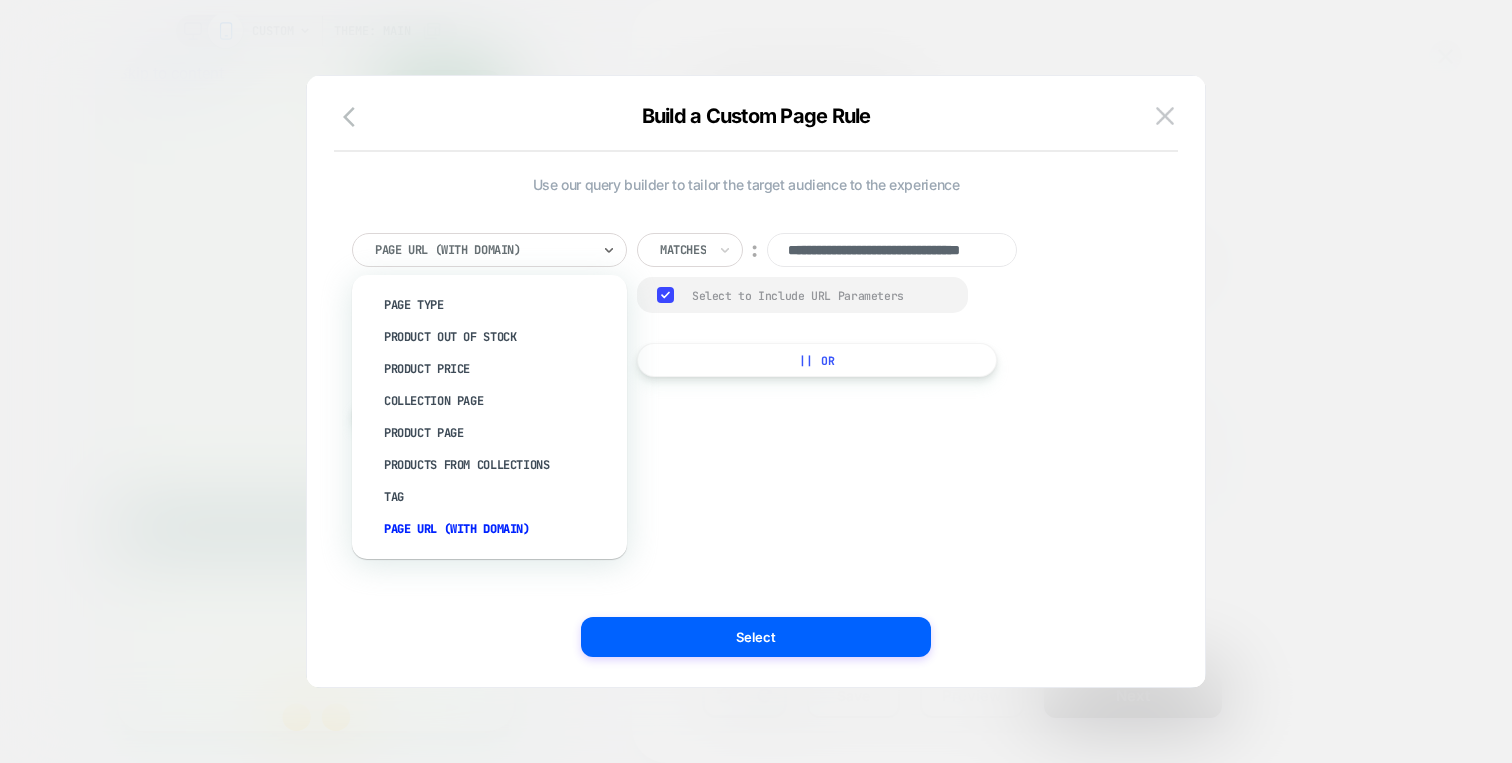 click at bounding box center (482, 250) 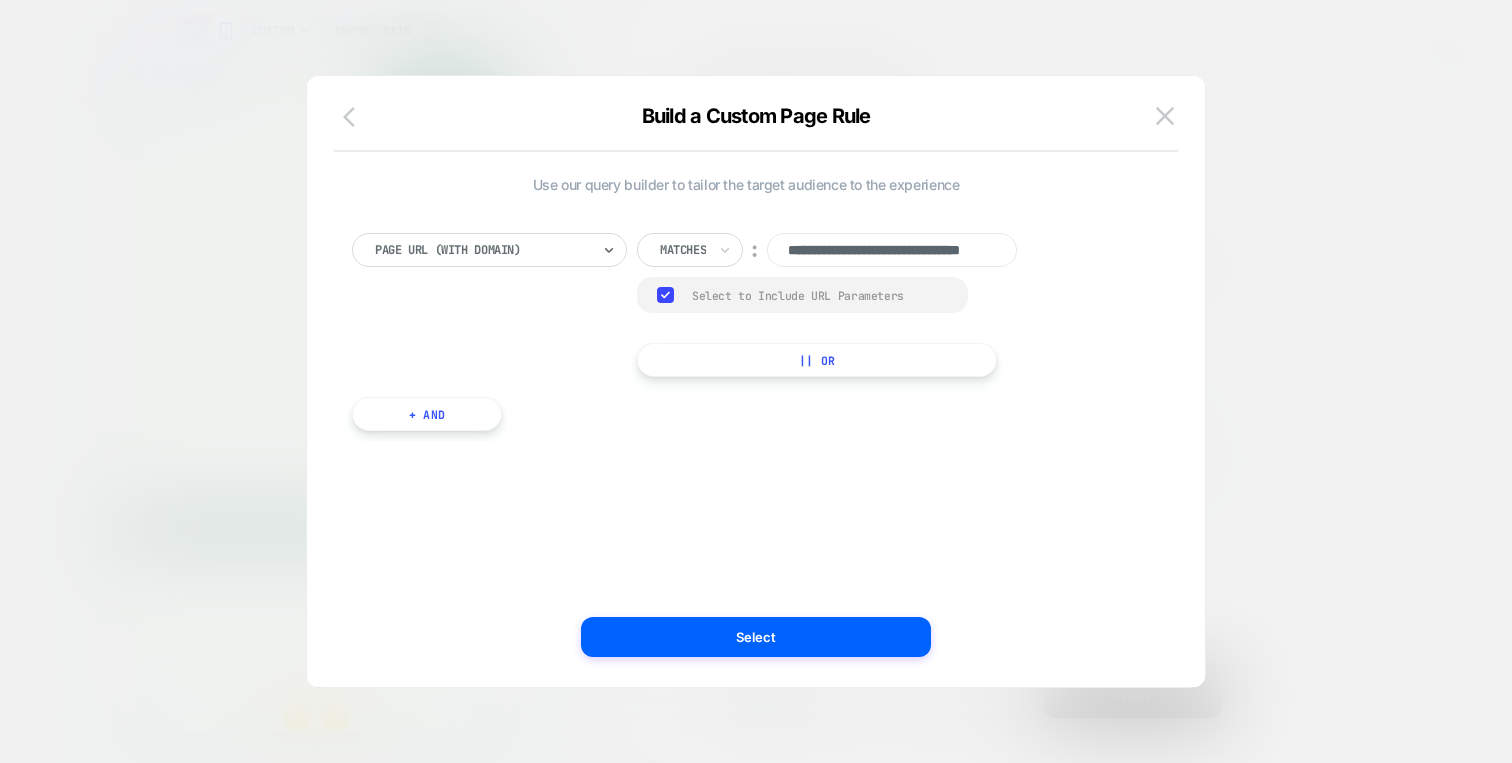 click 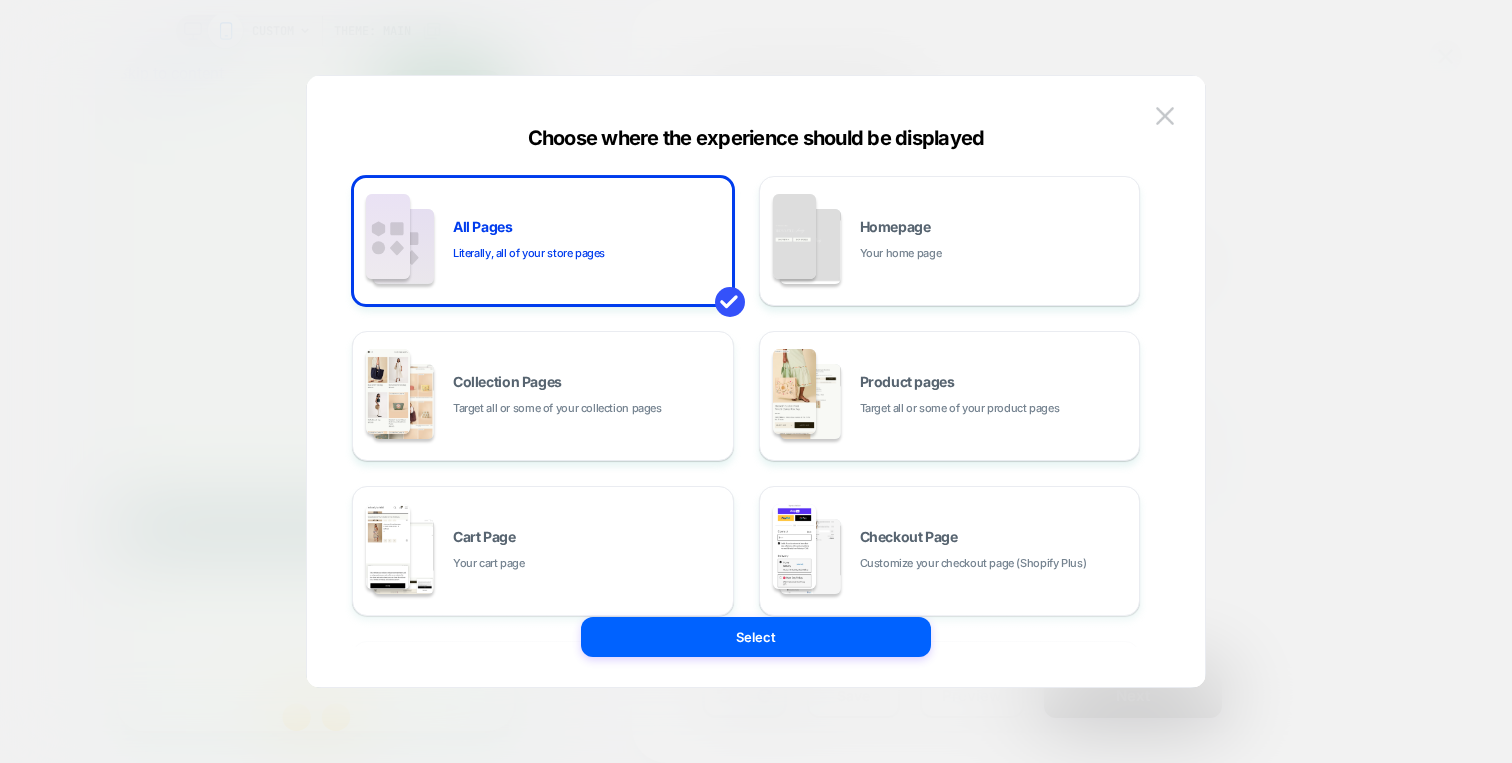 scroll, scrollTop: 339, scrollLeft: 0, axis: vertical 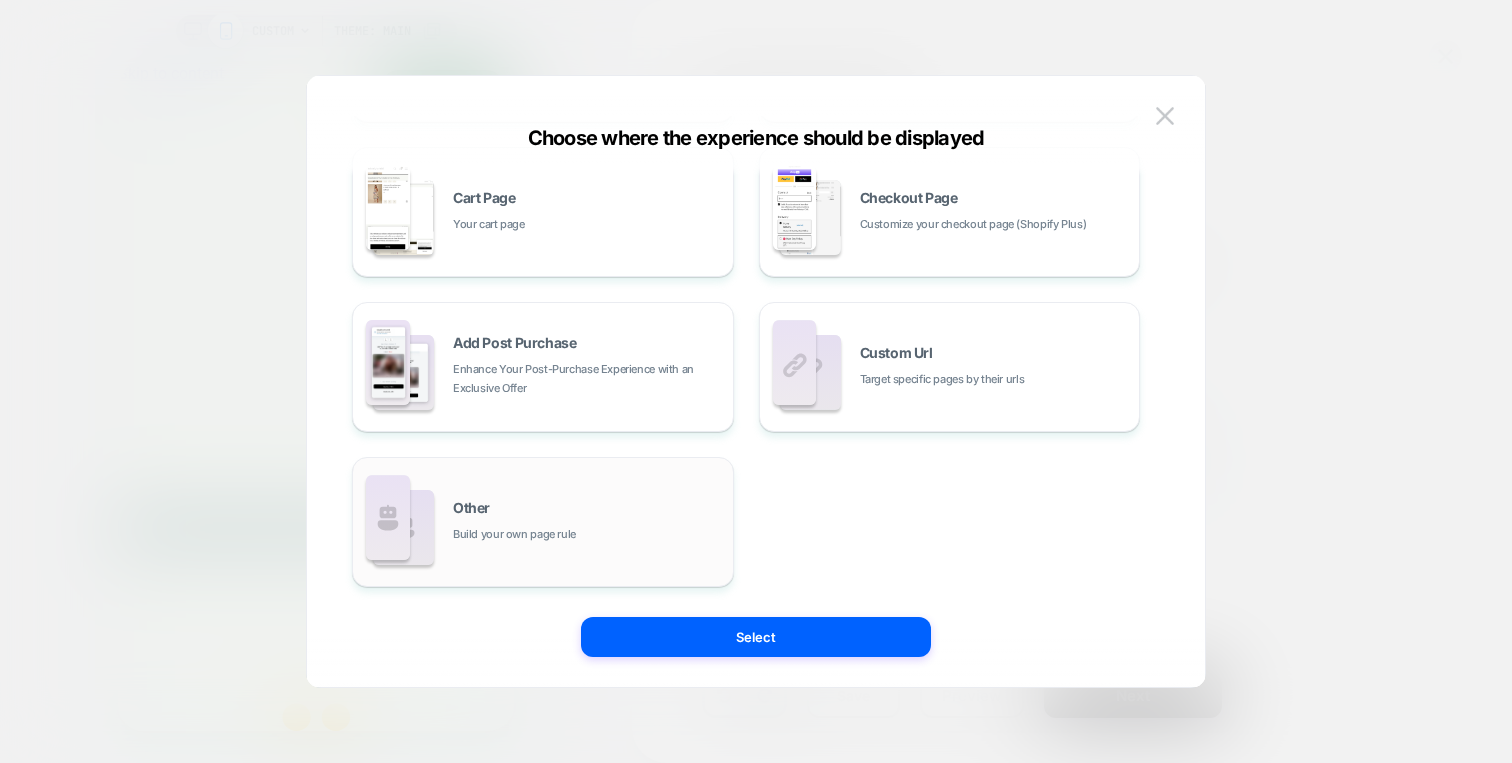 click on "Other Build your own page rule" at bounding box center (543, 522) 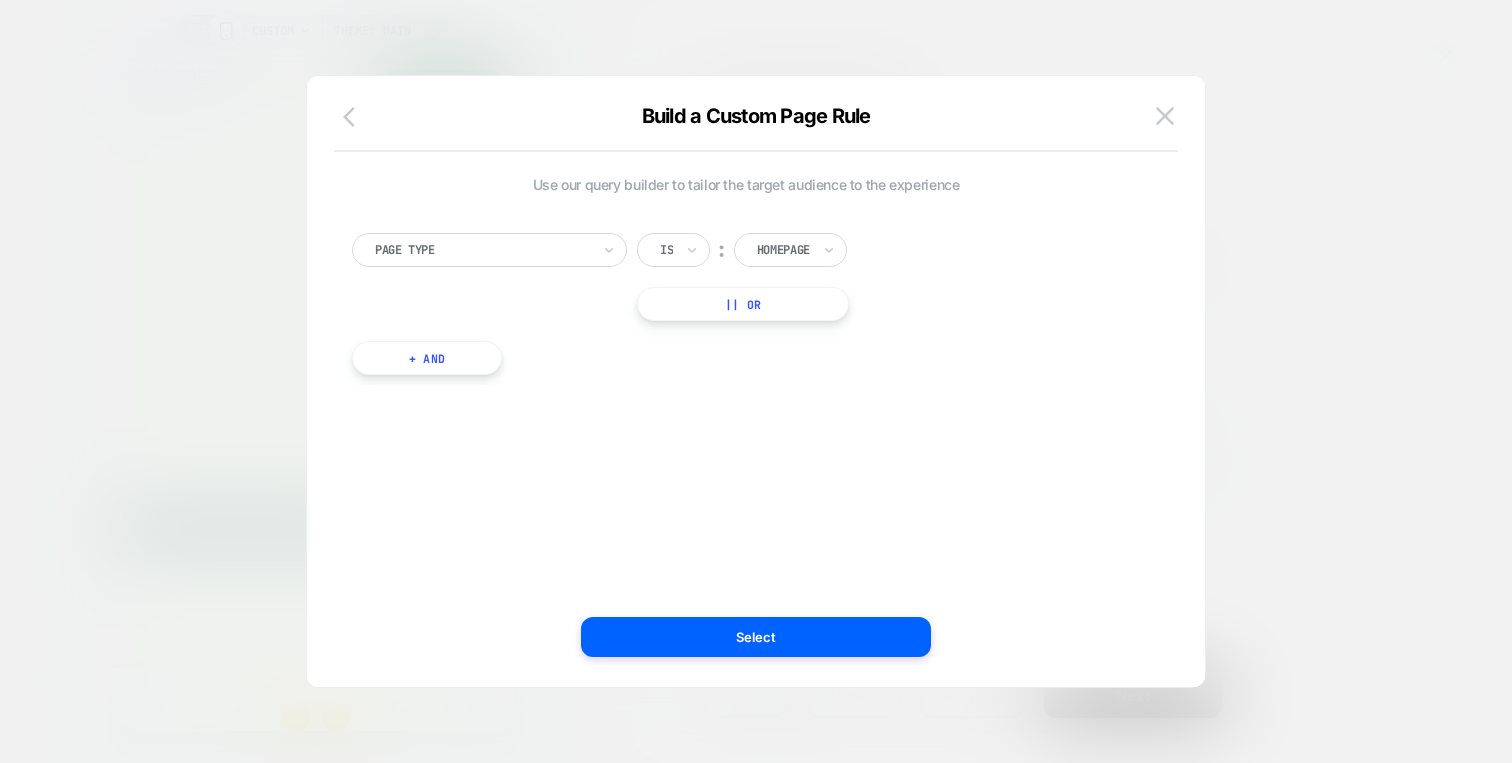 click 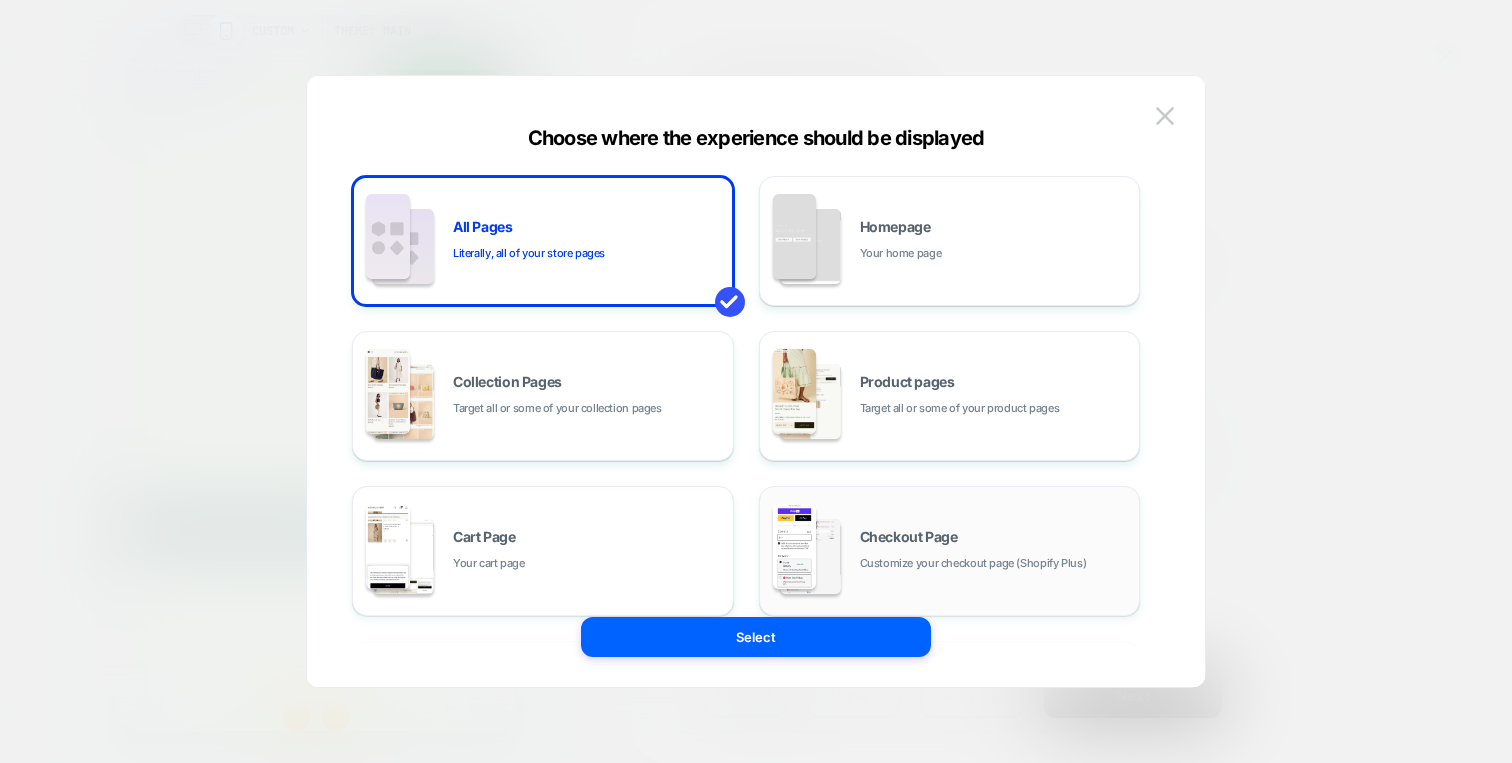 scroll, scrollTop: 339, scrollLeft: 0, axis: vertical 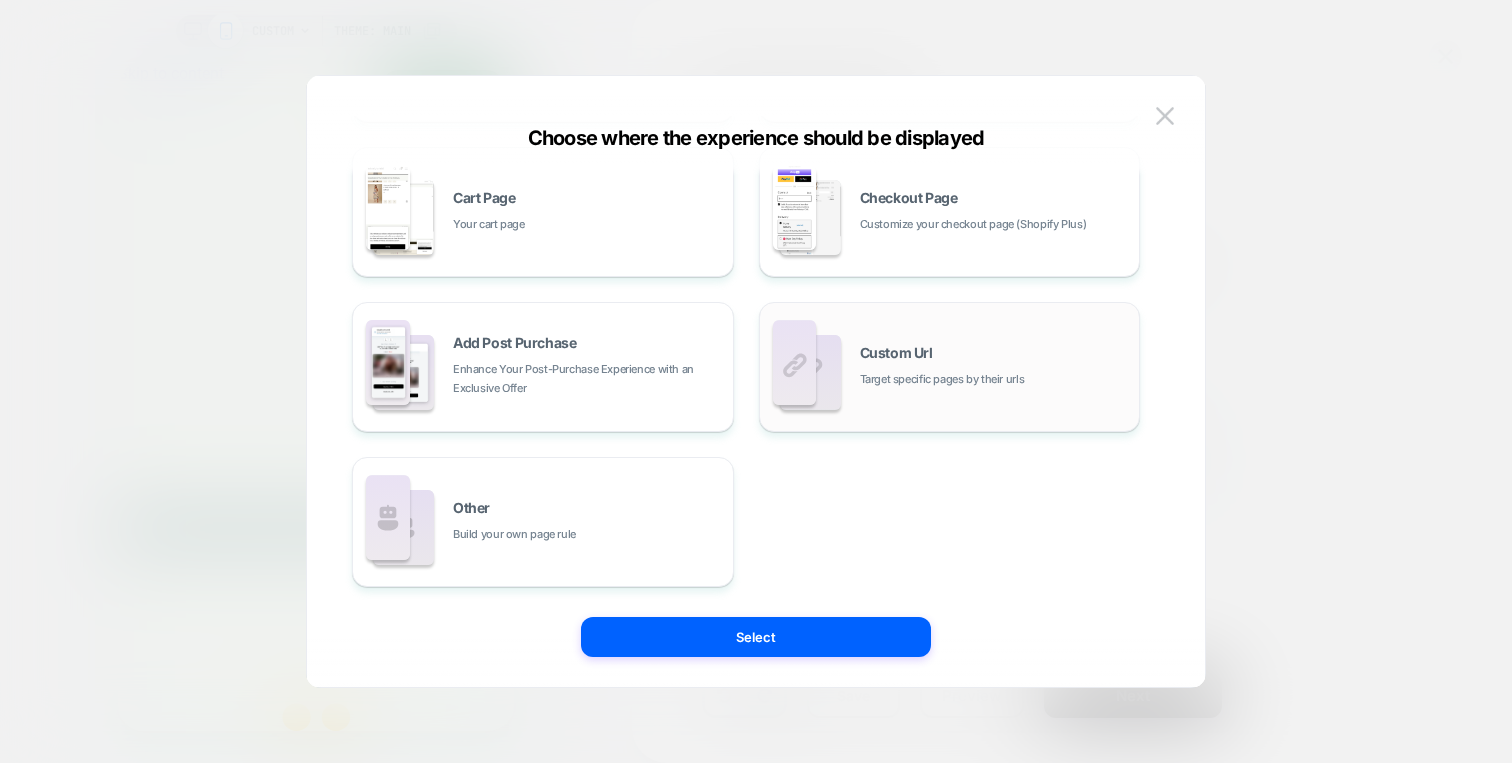 click on "Target specific pages by their urls" at bounding box center [942, 379] 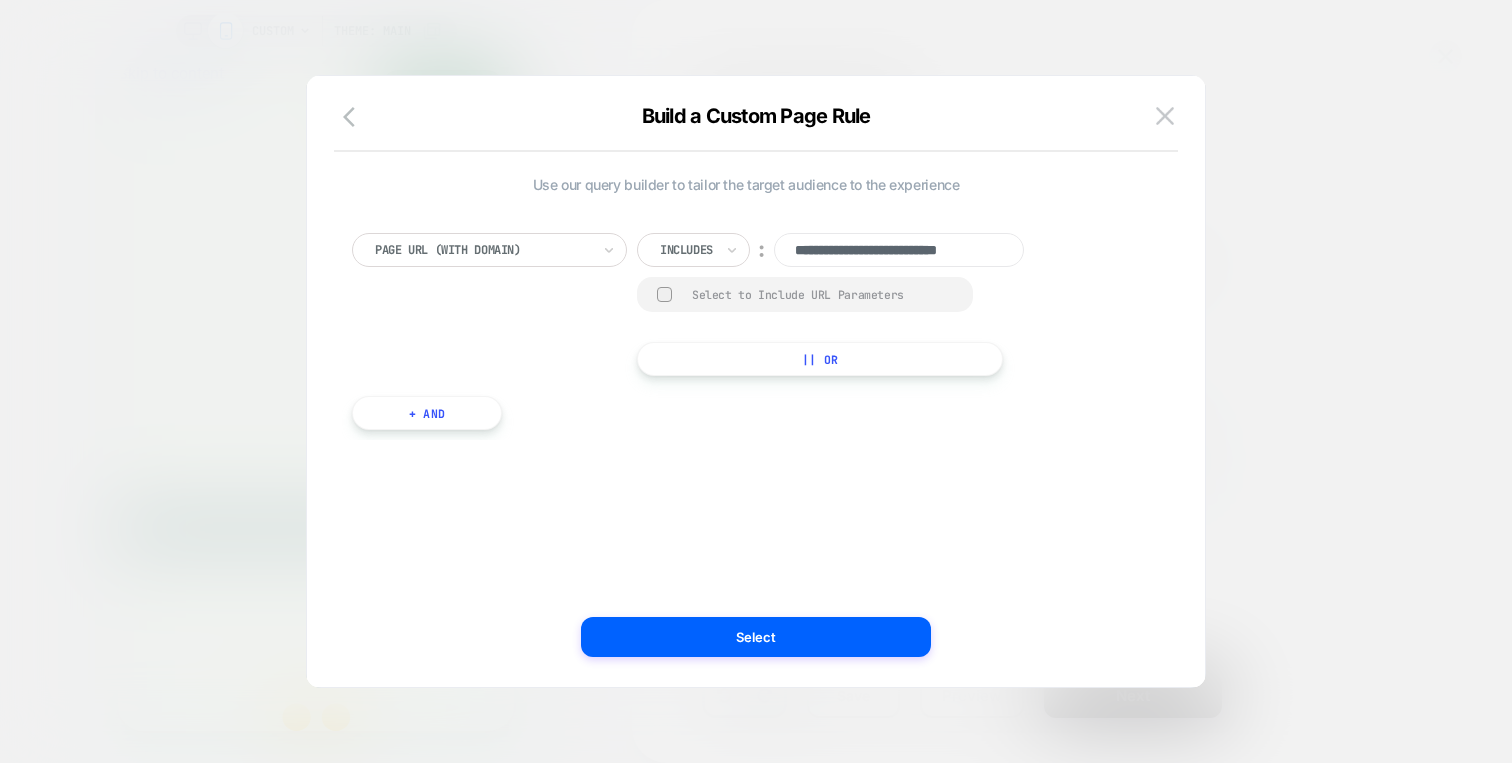 click at bounding box center [686, 250] 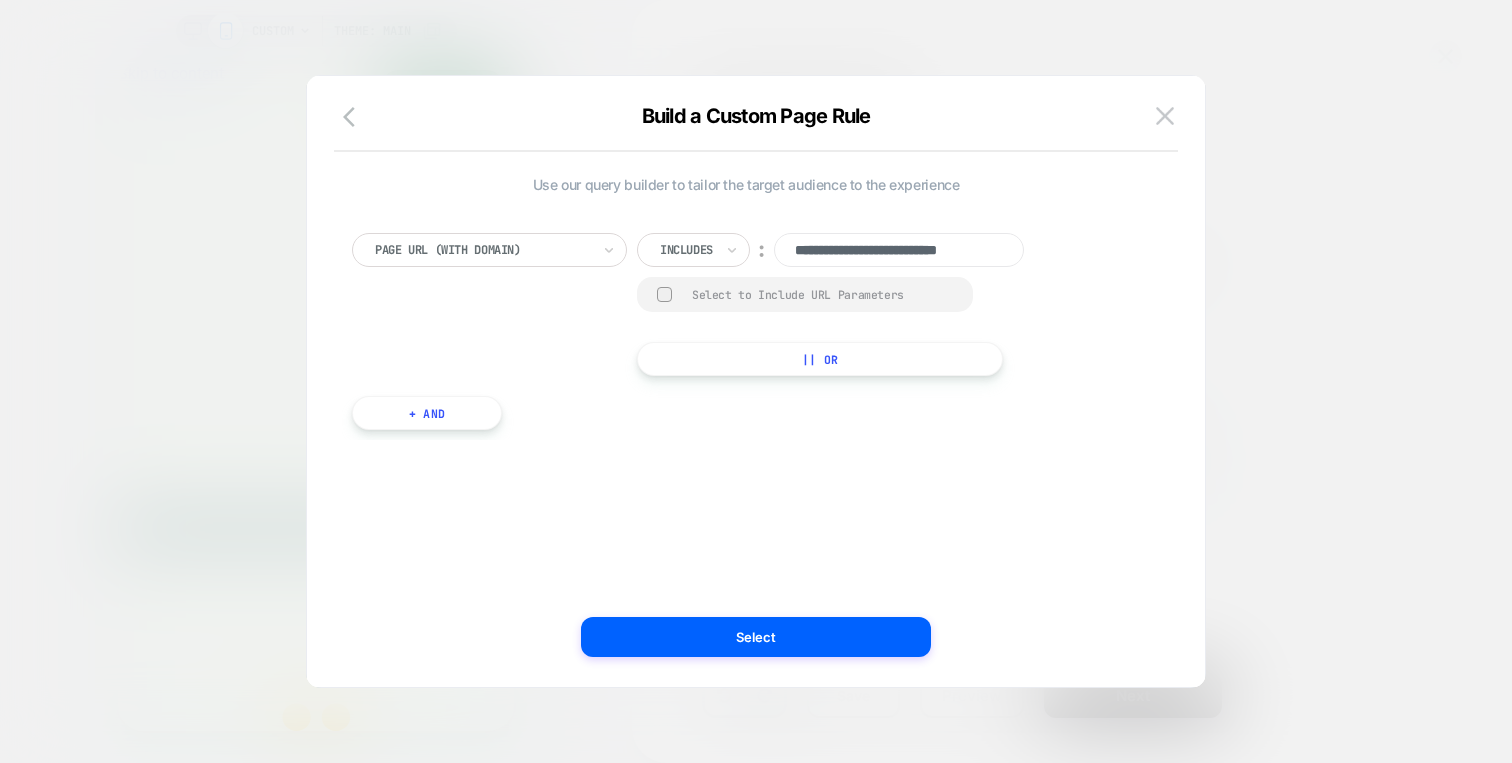 scroll, scrollTop: 0, scrollLeft: 28, axis: horizontal 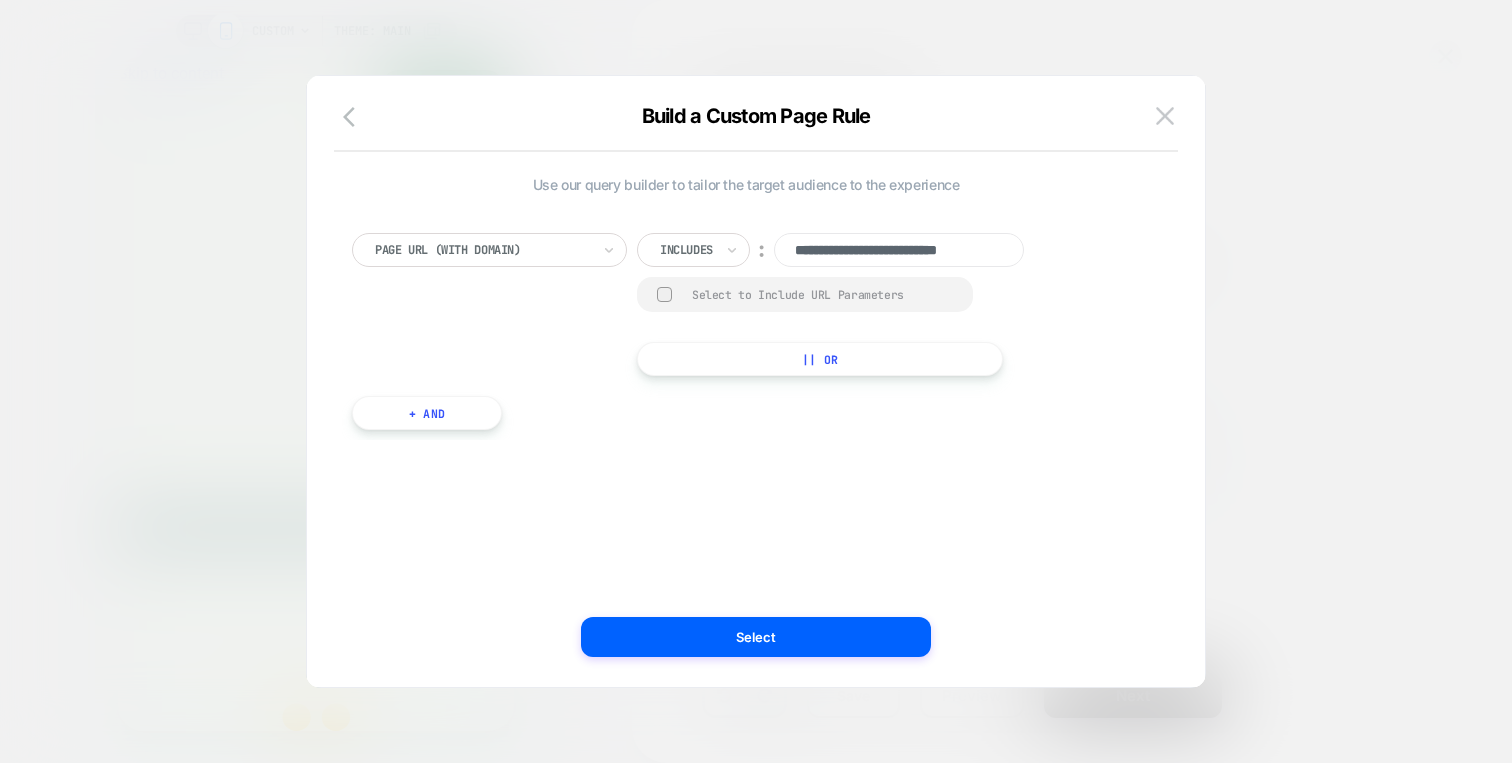 click on "Select to Include URL Parameters" at bounding box center (805, 294) 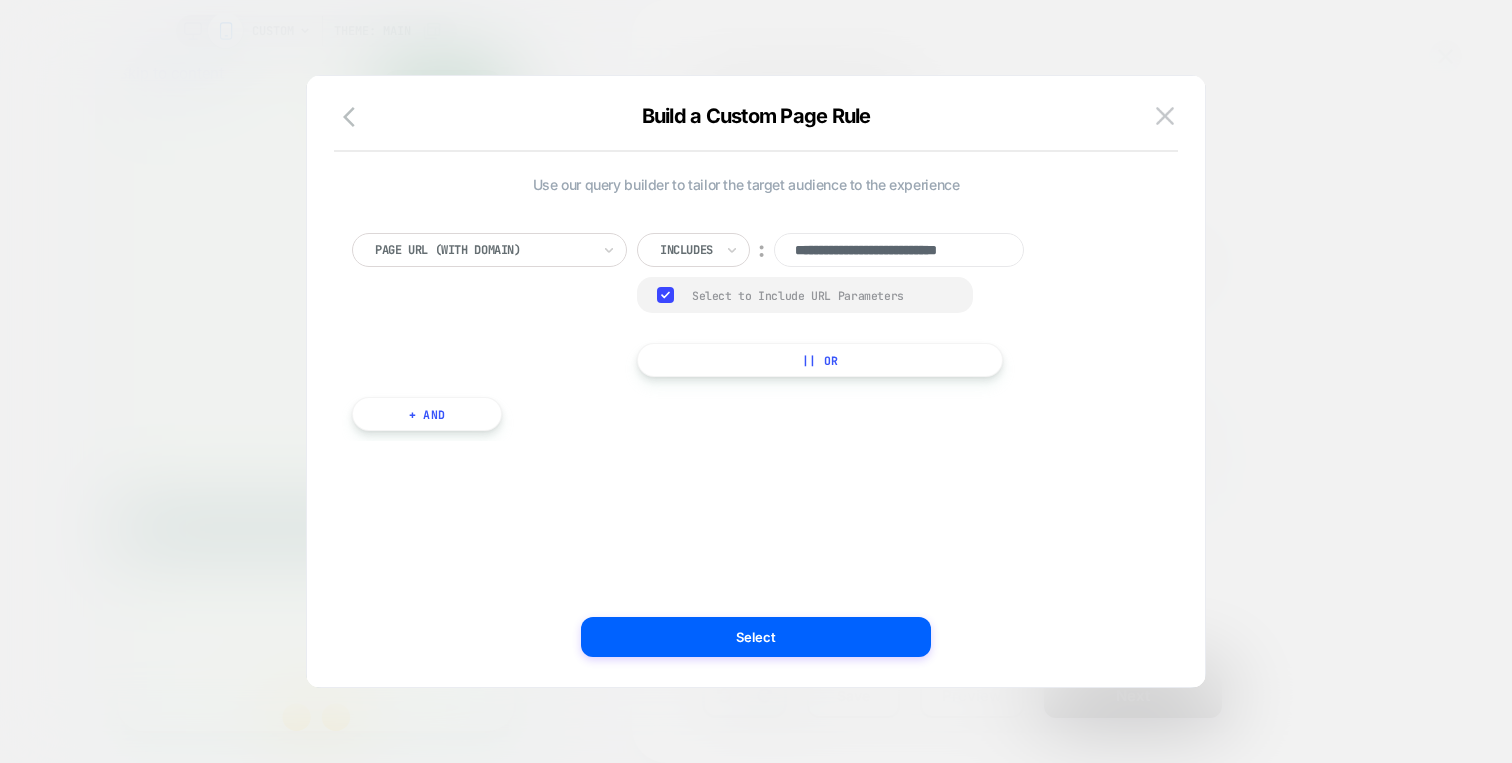 click at bounding box center [686, 250] 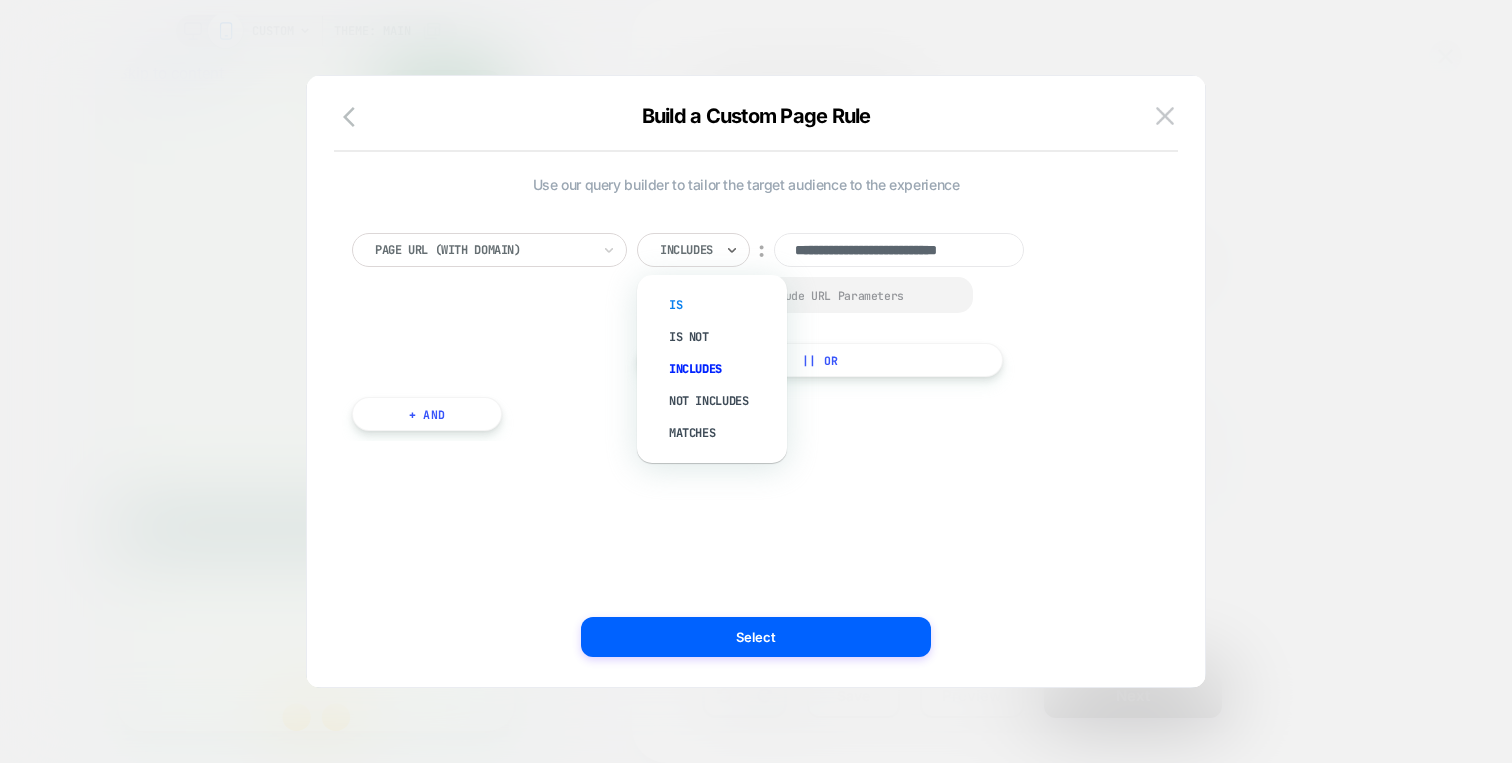 click on "Is" at bounding box center [722, 305] 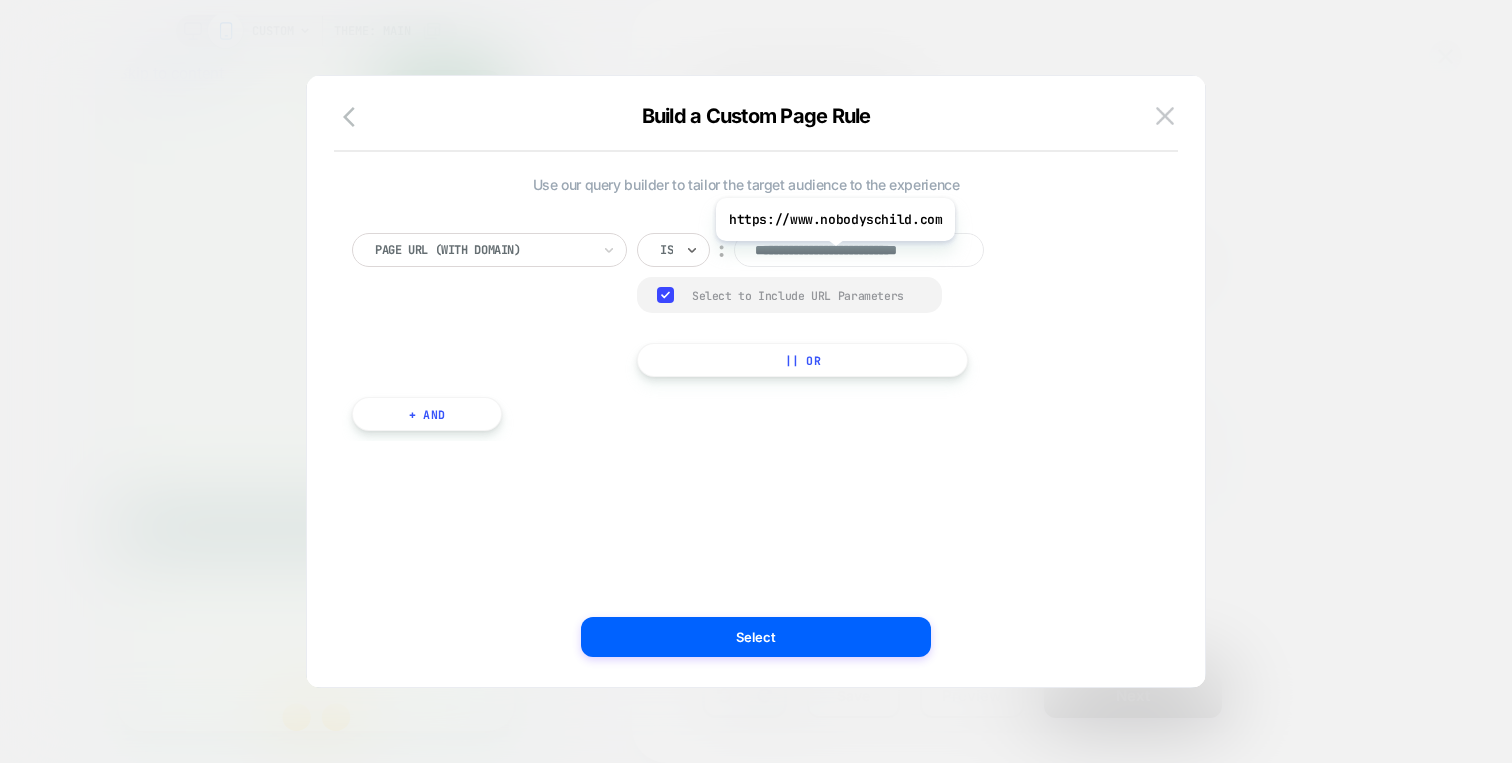 click on "**********" at bounding box center [859, 250] 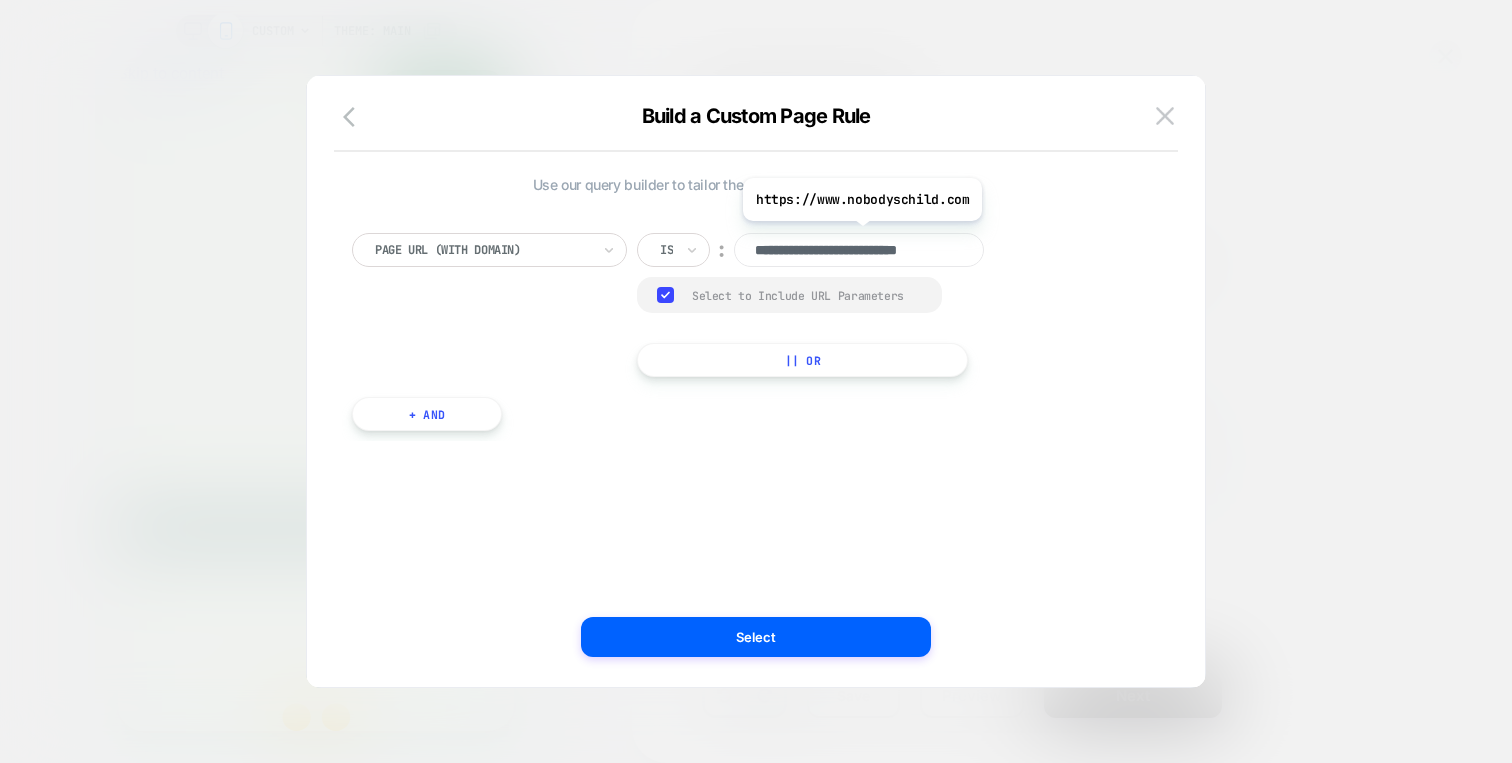 paste on "**********" 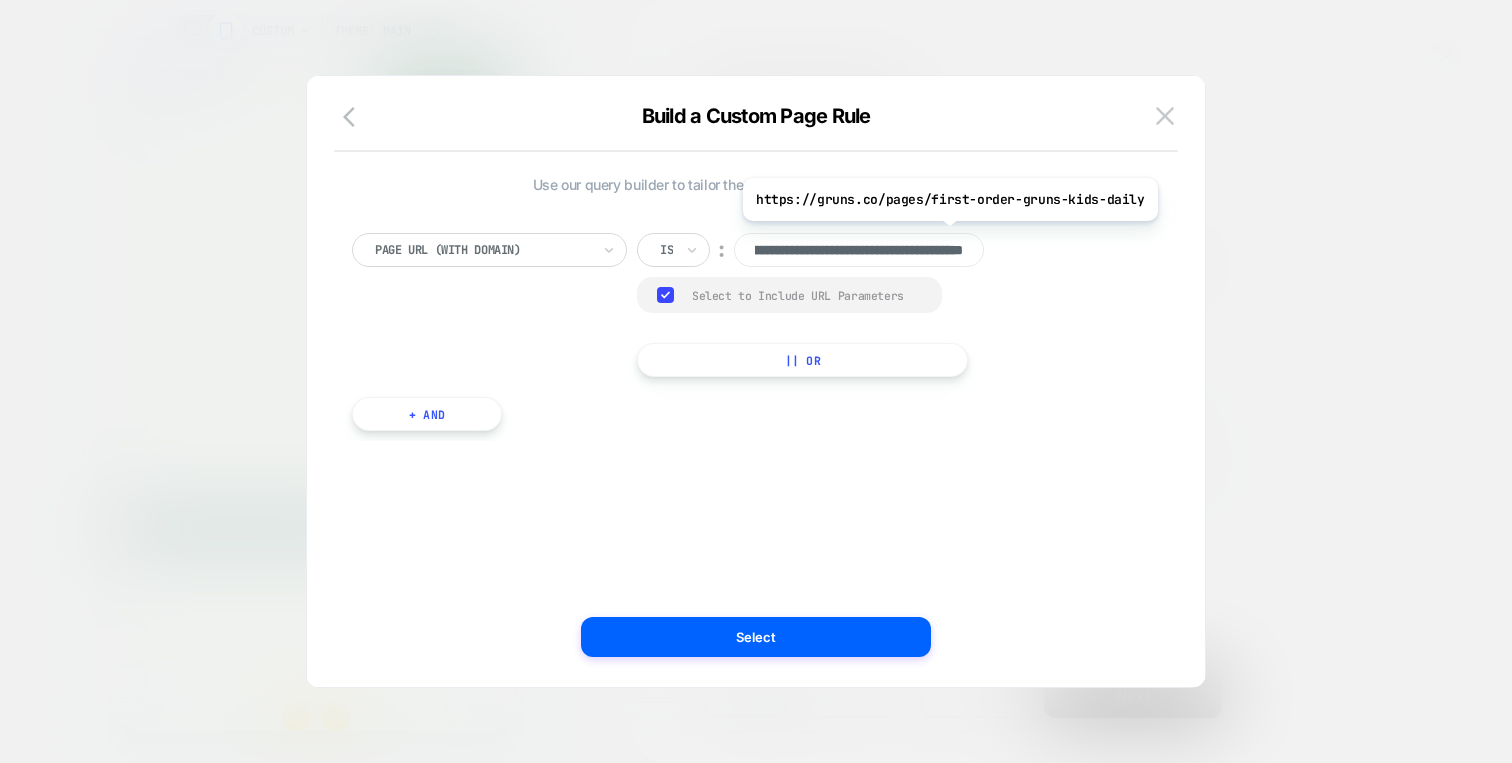 scroll, scrollTop: 0, scrollLeft: 0, axis: both 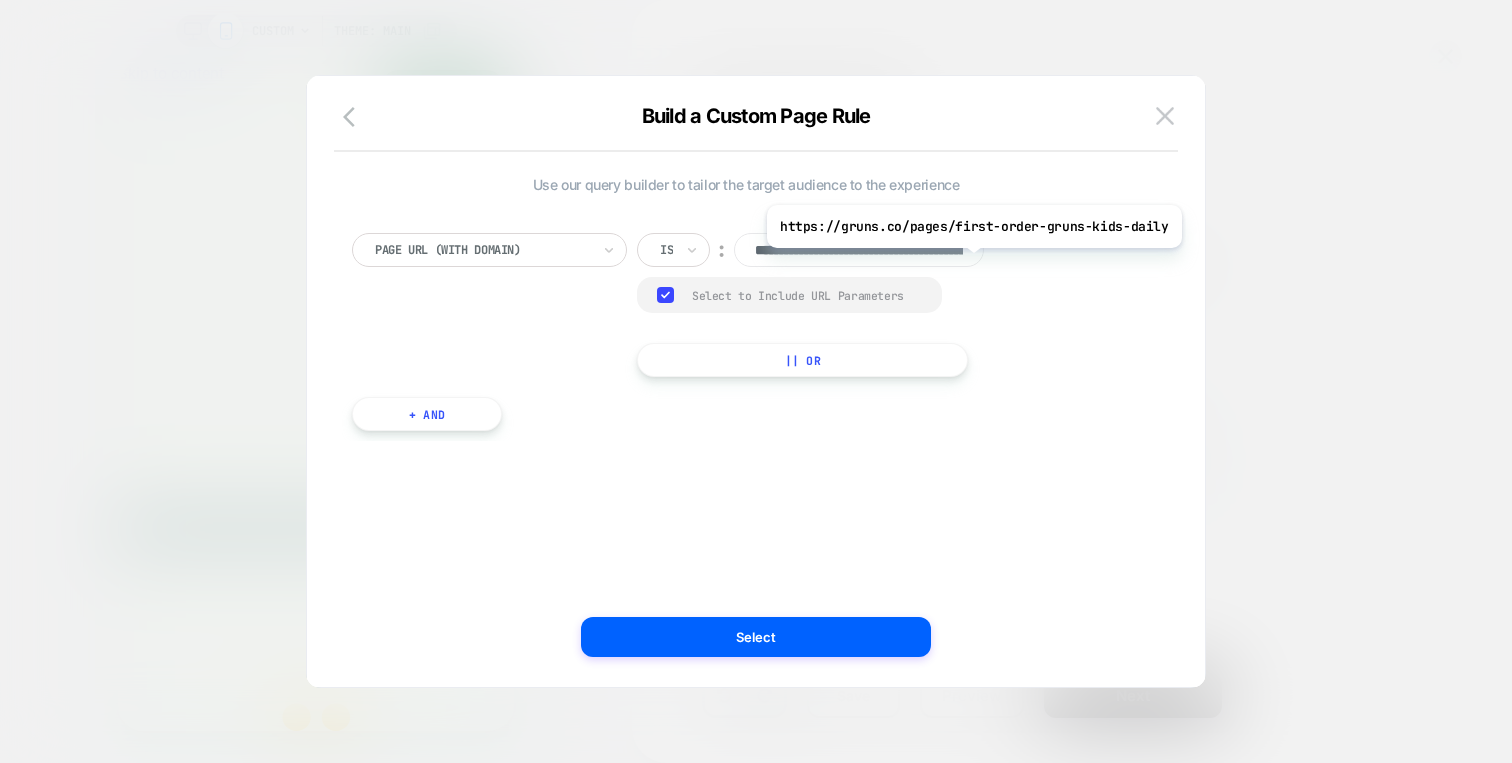 click on "**********" at bounding box center [859, 250] 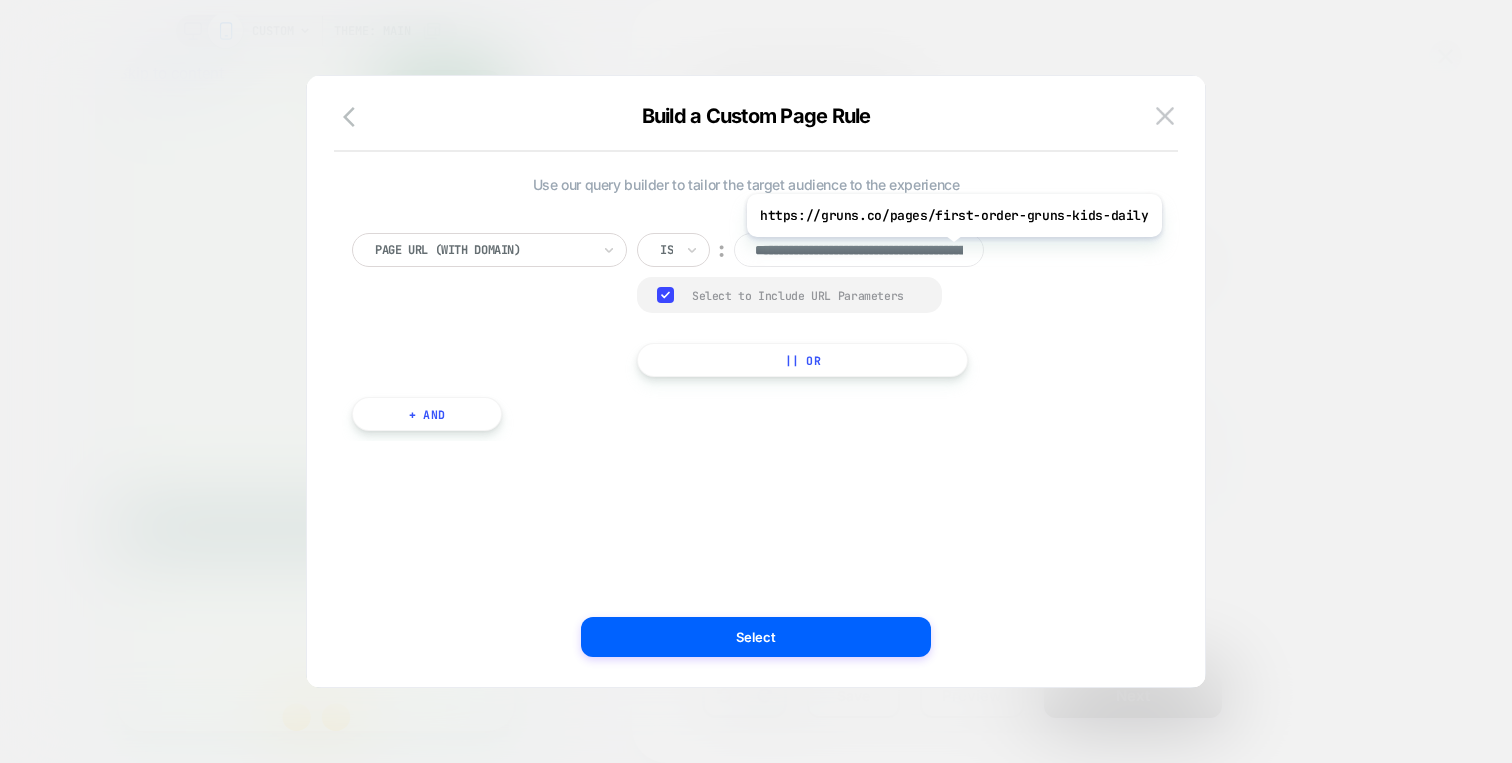 paste 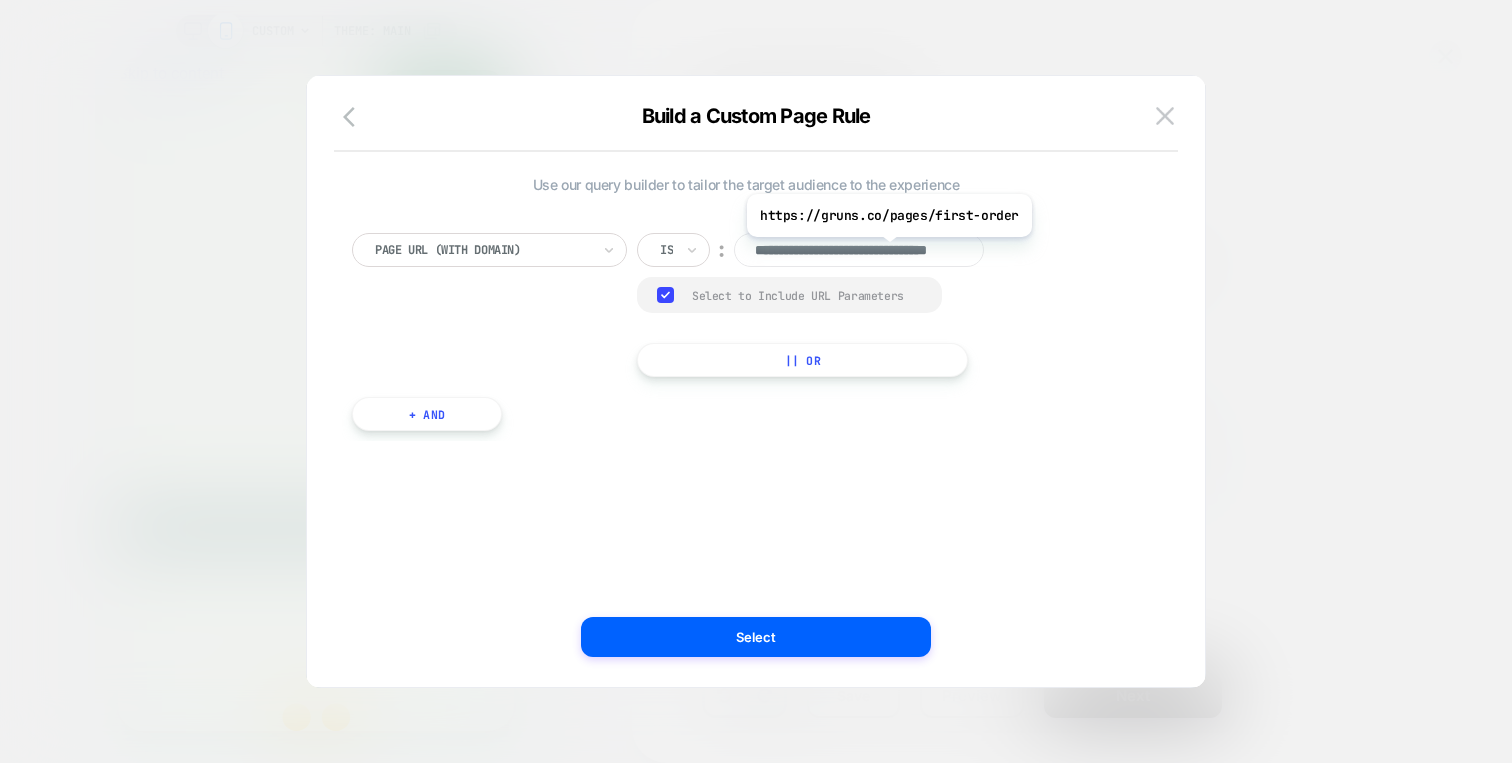 scroll, scrollTop: 0, scrollLeft: 78, axis: horizontal 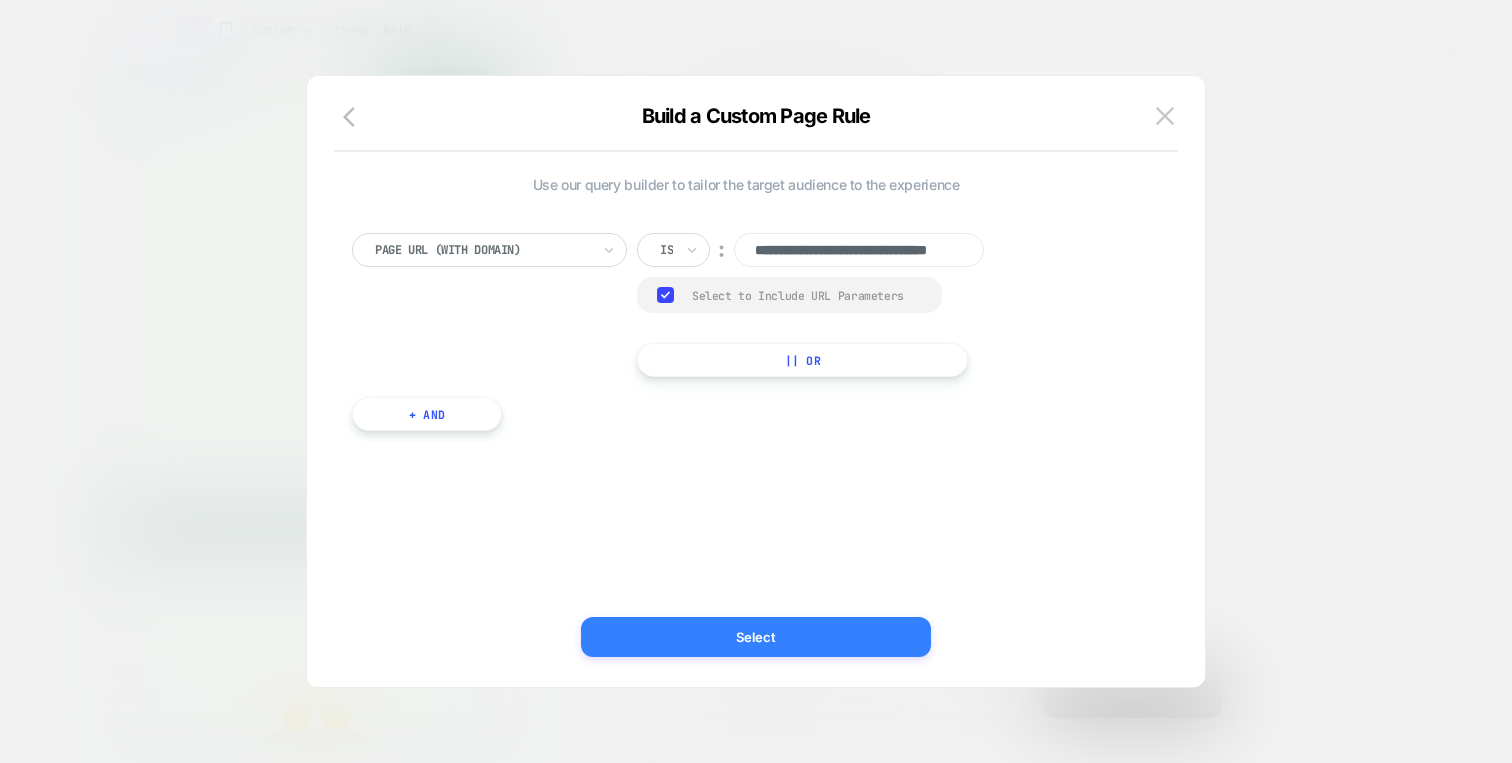 type on "**********" 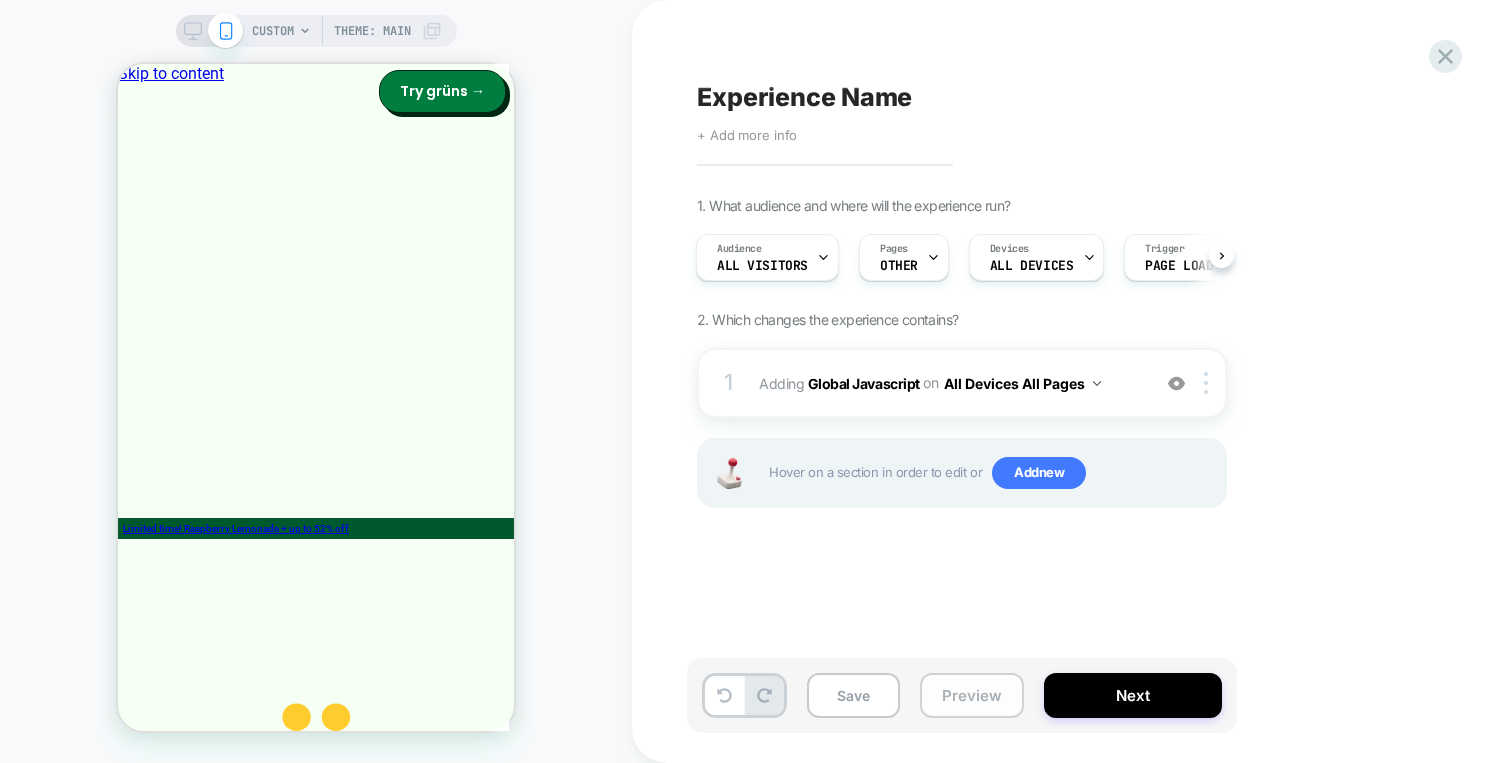click on "Preview" at bounding box center [972, 695] 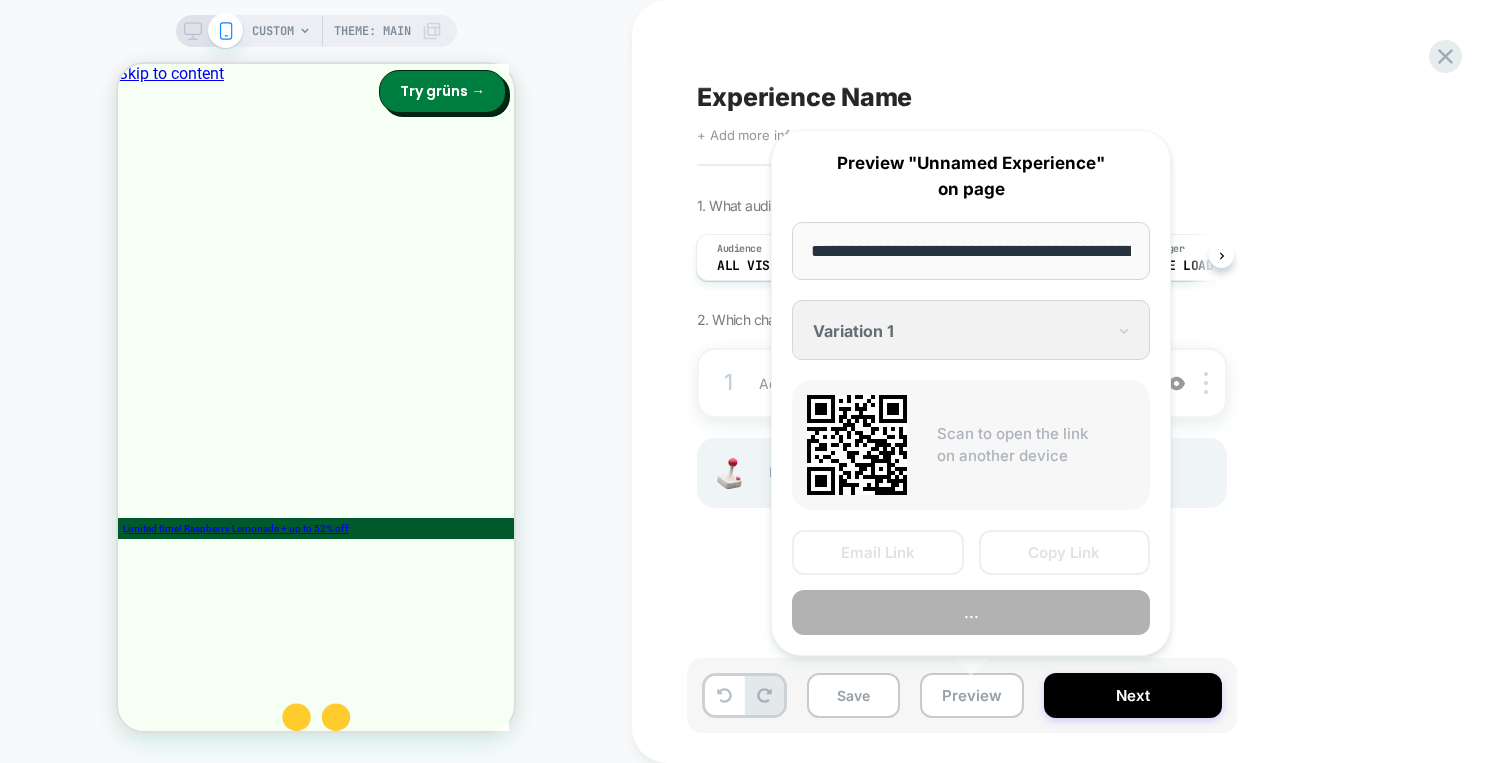 scroll, scrollTop: 0, scrollLeft: 104, axis: horizontal 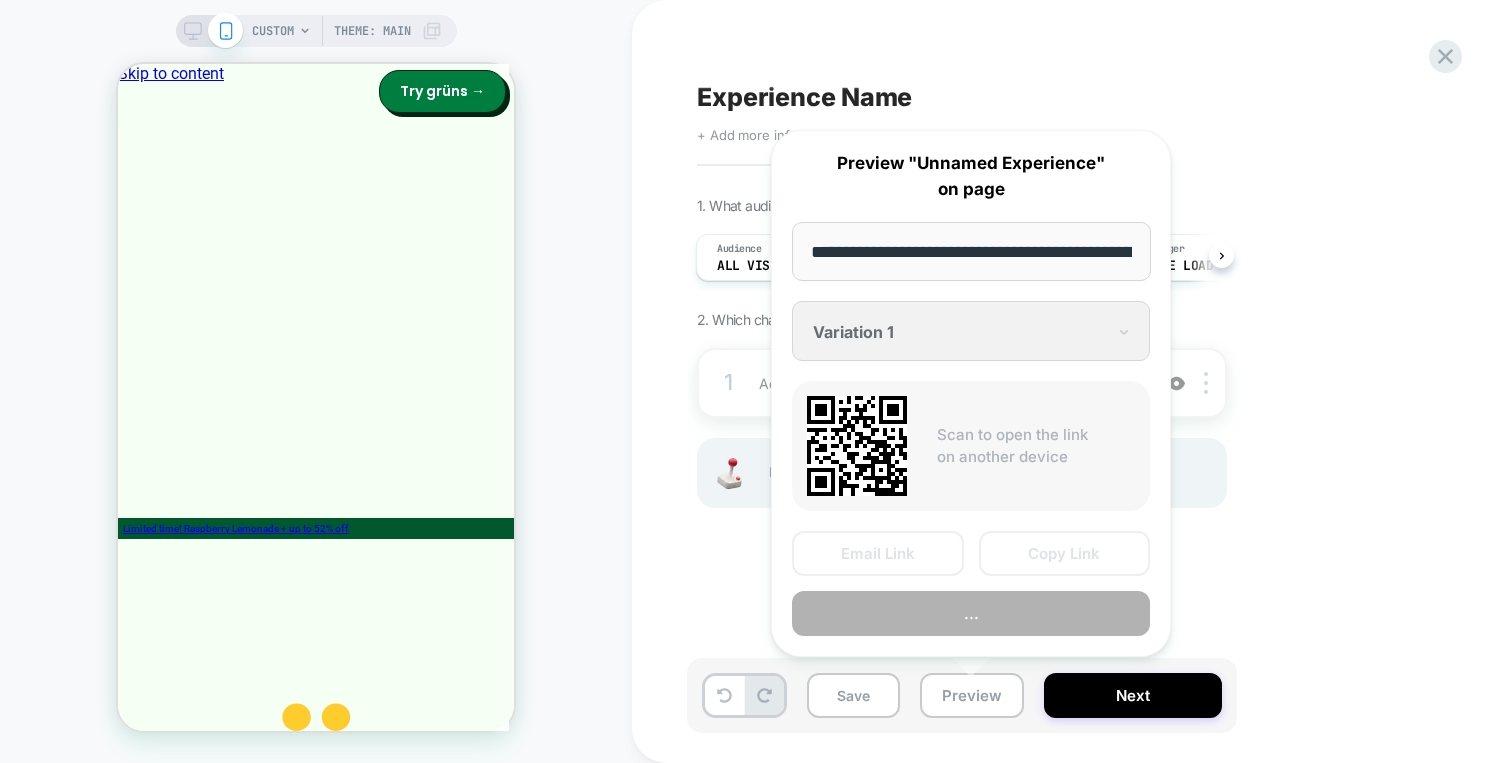 click on "..." at bounding box center (971, 613) 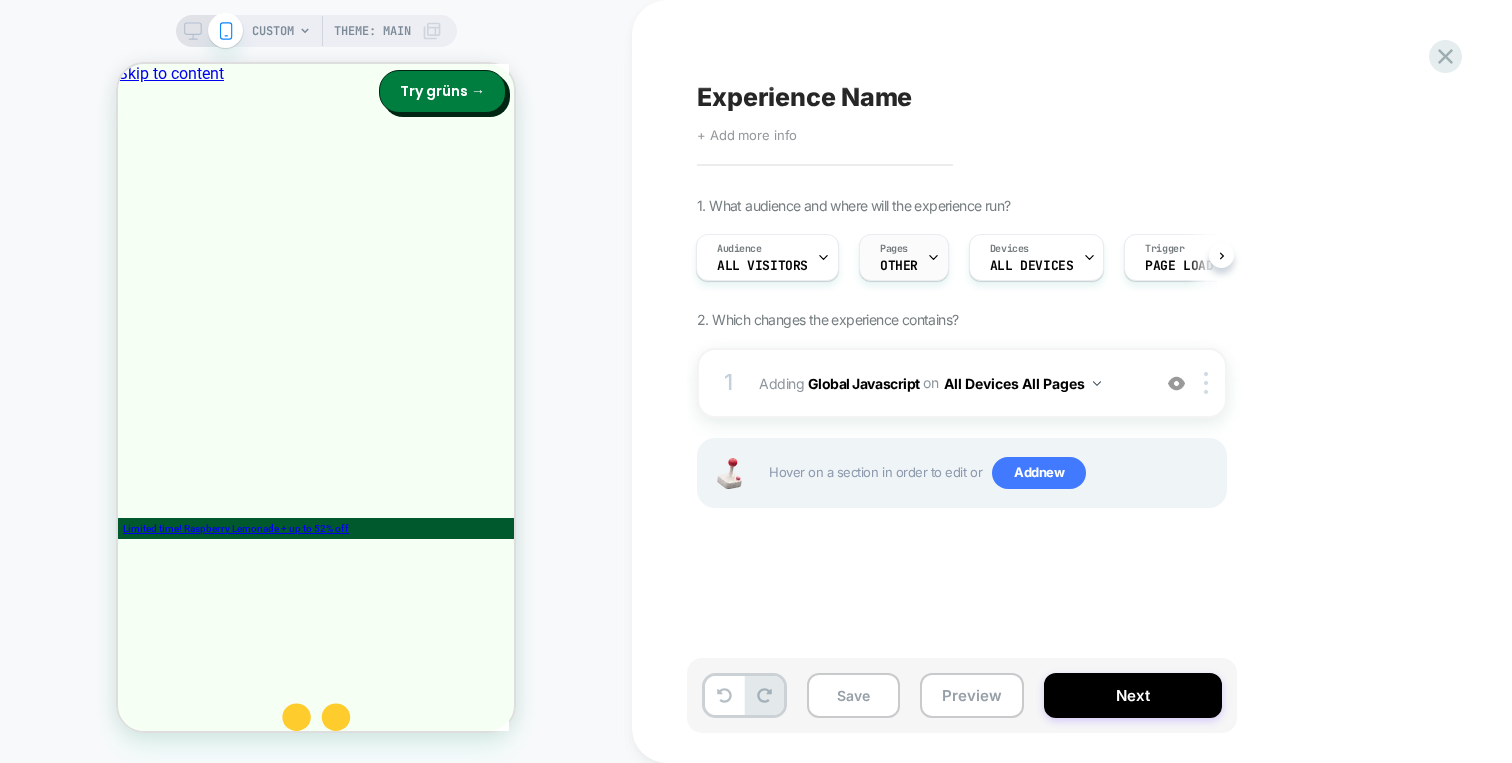 click on "OTHER" at bounding box center (899, 266) 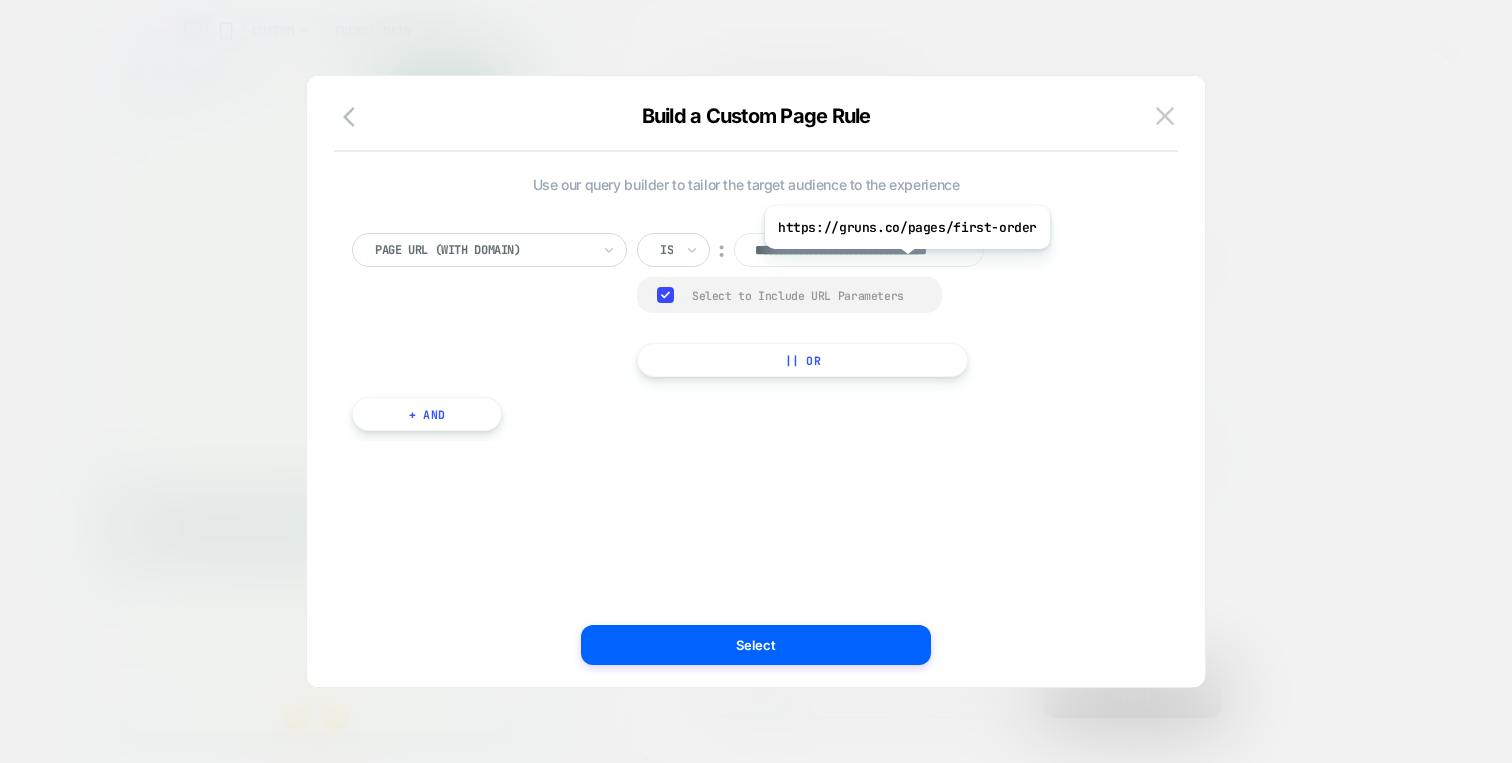 scroll, scrollTop: 0, scrollLeft: 78, axis: horizontal 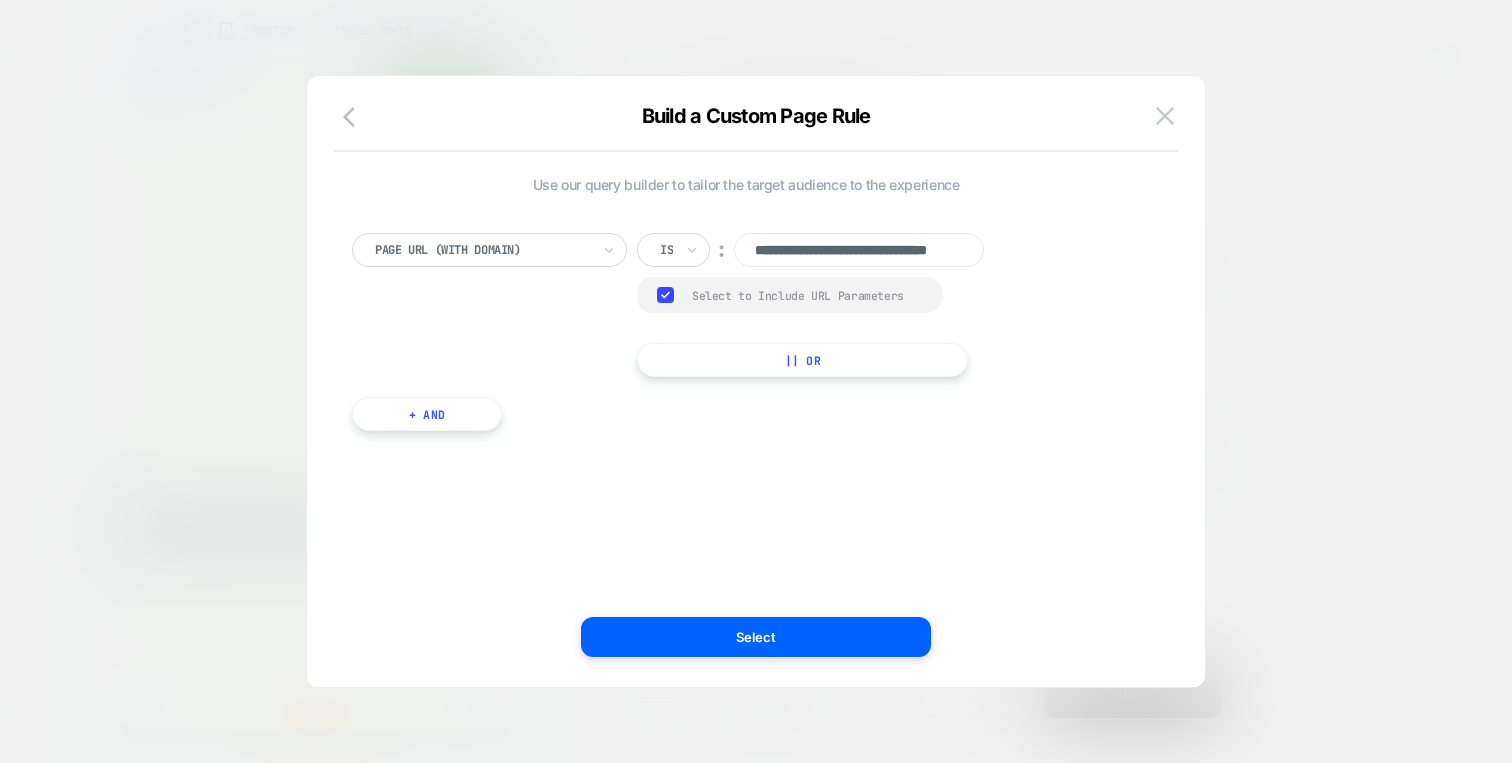 click at bounding box center (482, 250) 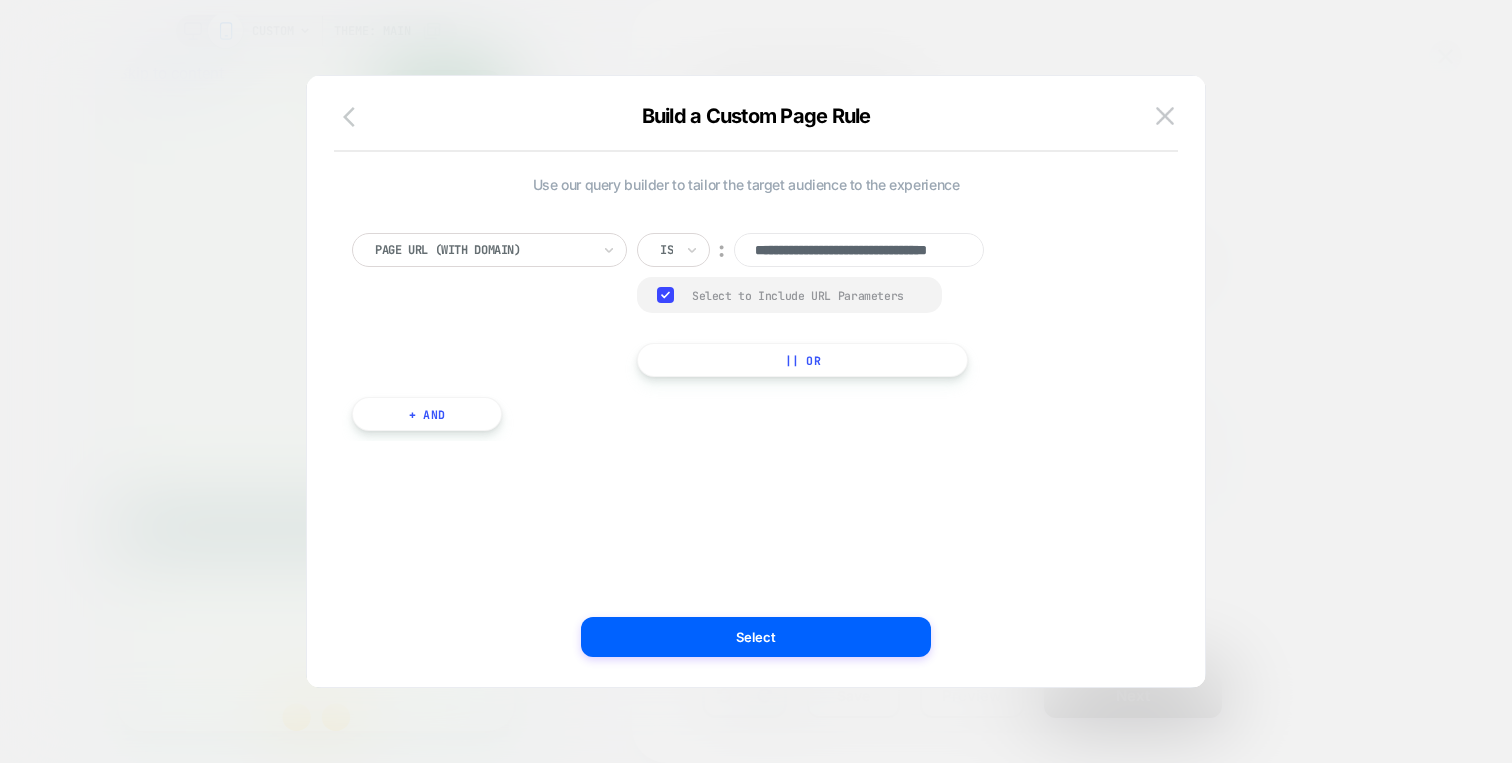 click 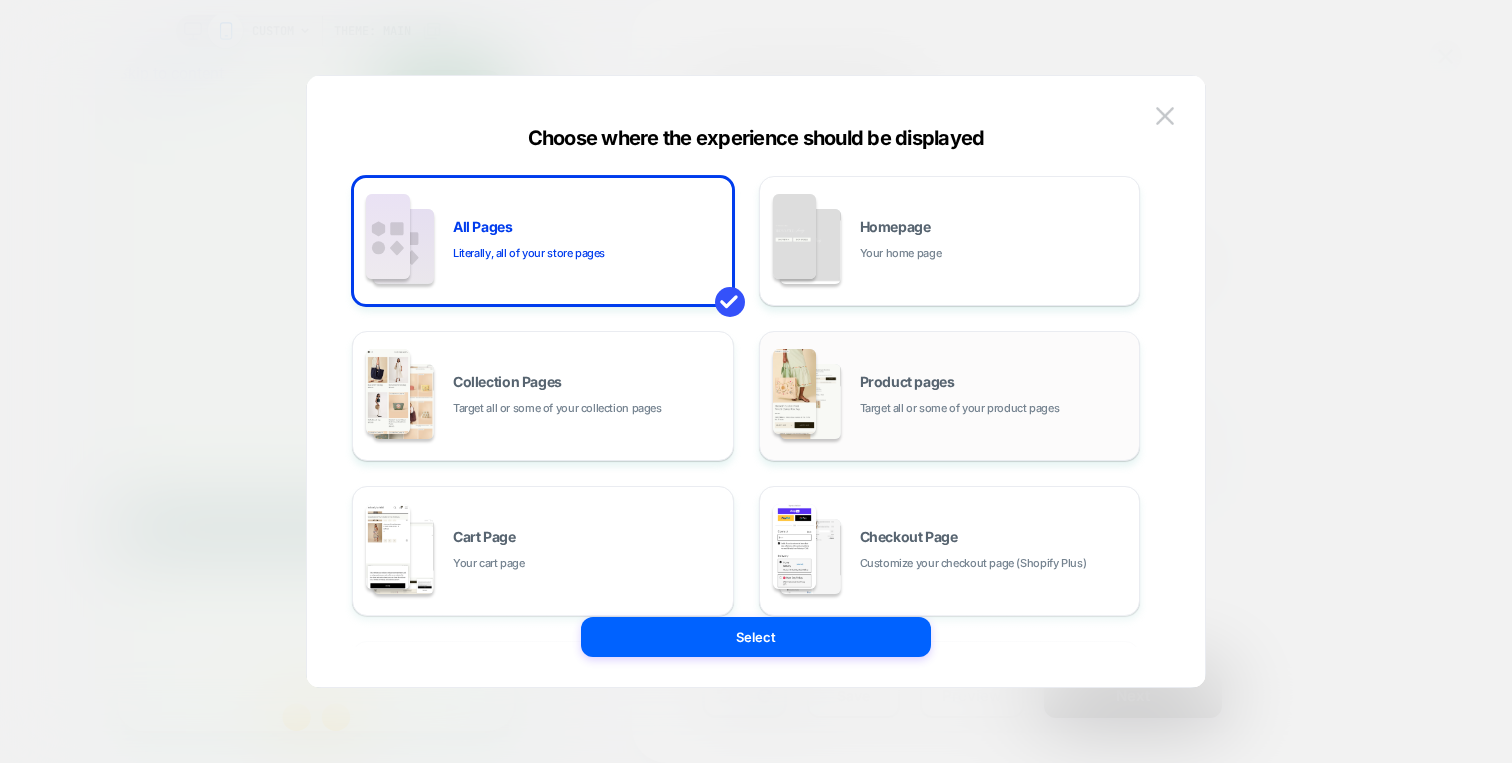 scroll, scrollTop: 339, scrollLeft: 0, axis: vertical 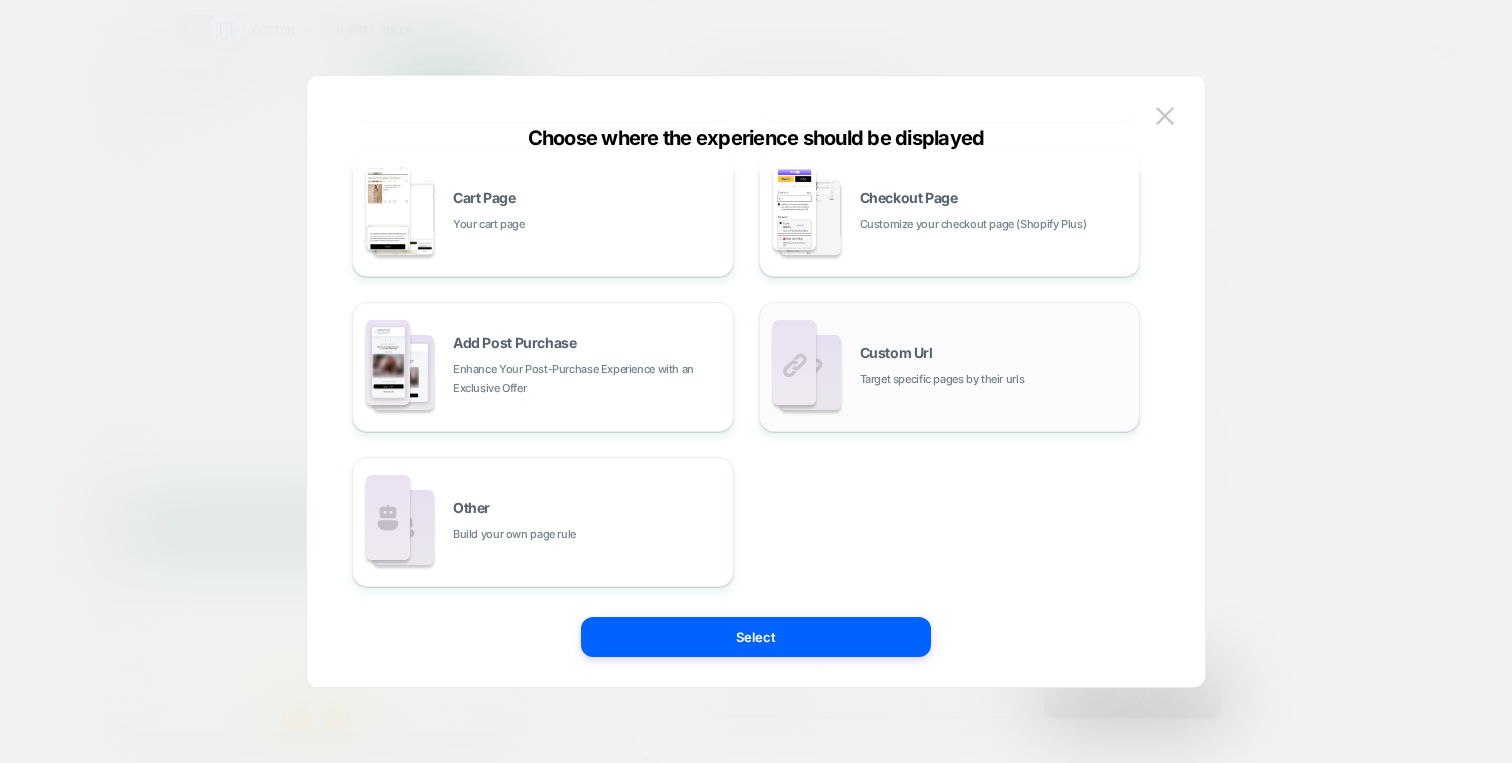 click at bounding box center [810, 372] 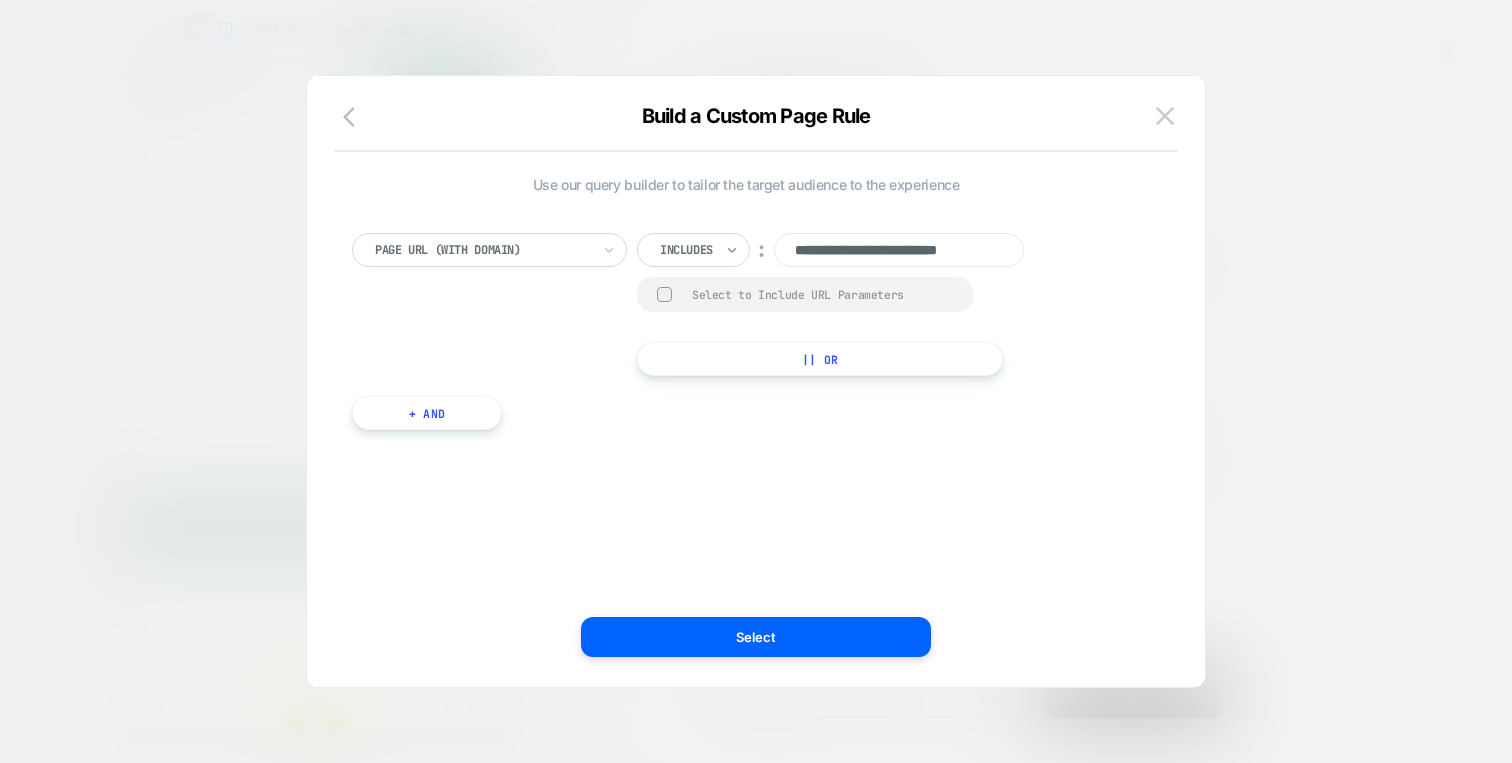 click 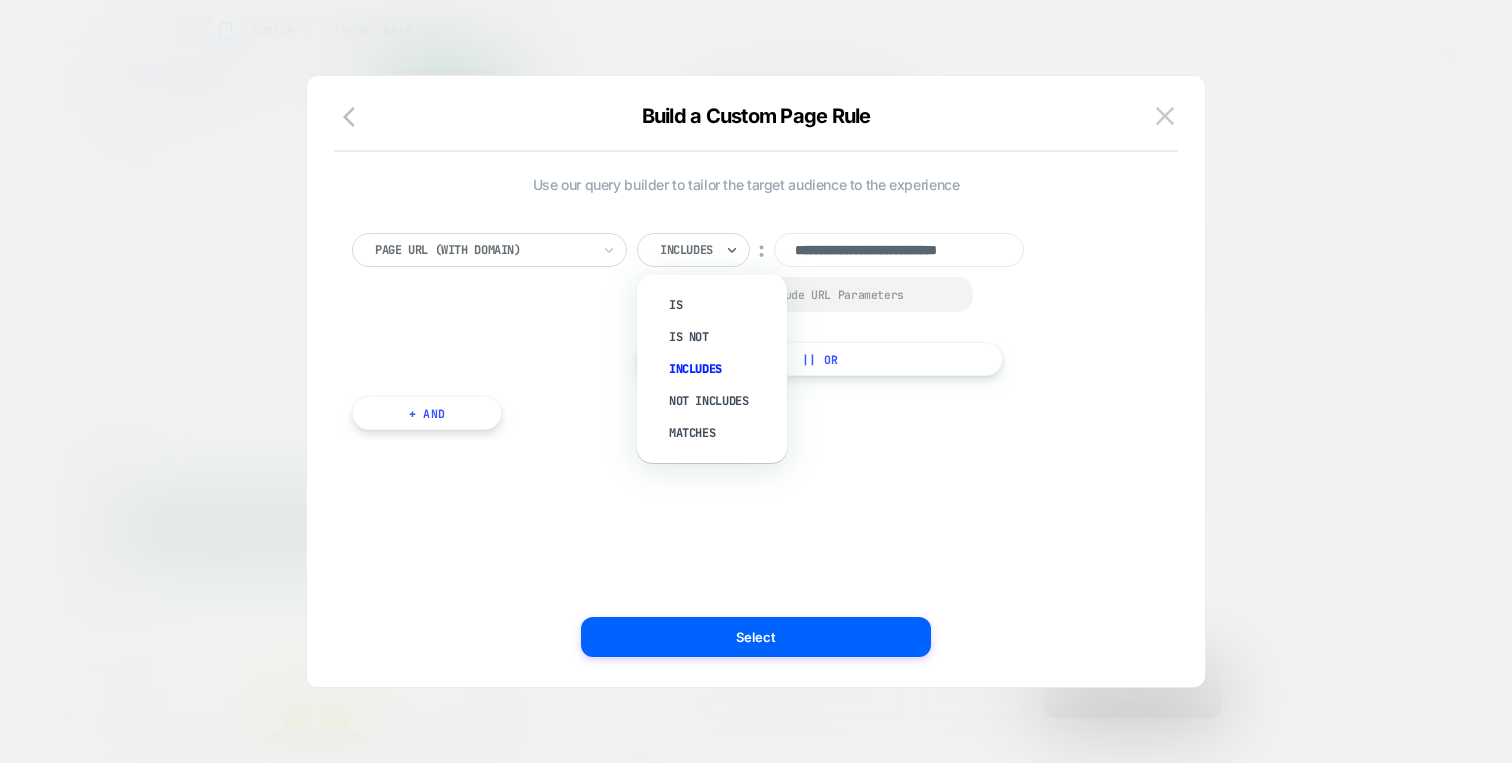 scroll, scrollTop: 0, scrollLeft: 28, axis: horizontal 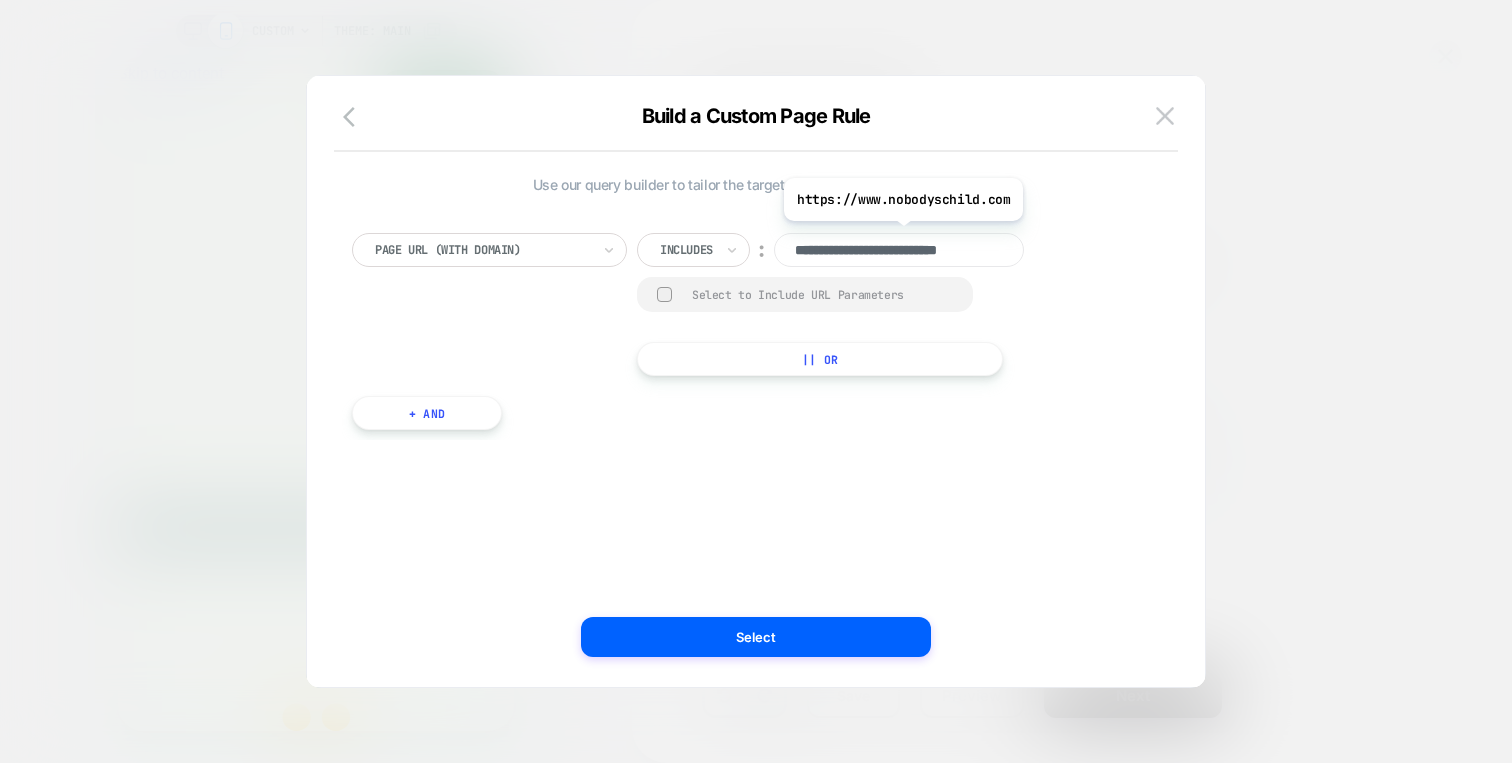 click at bounding box center [686, 250] 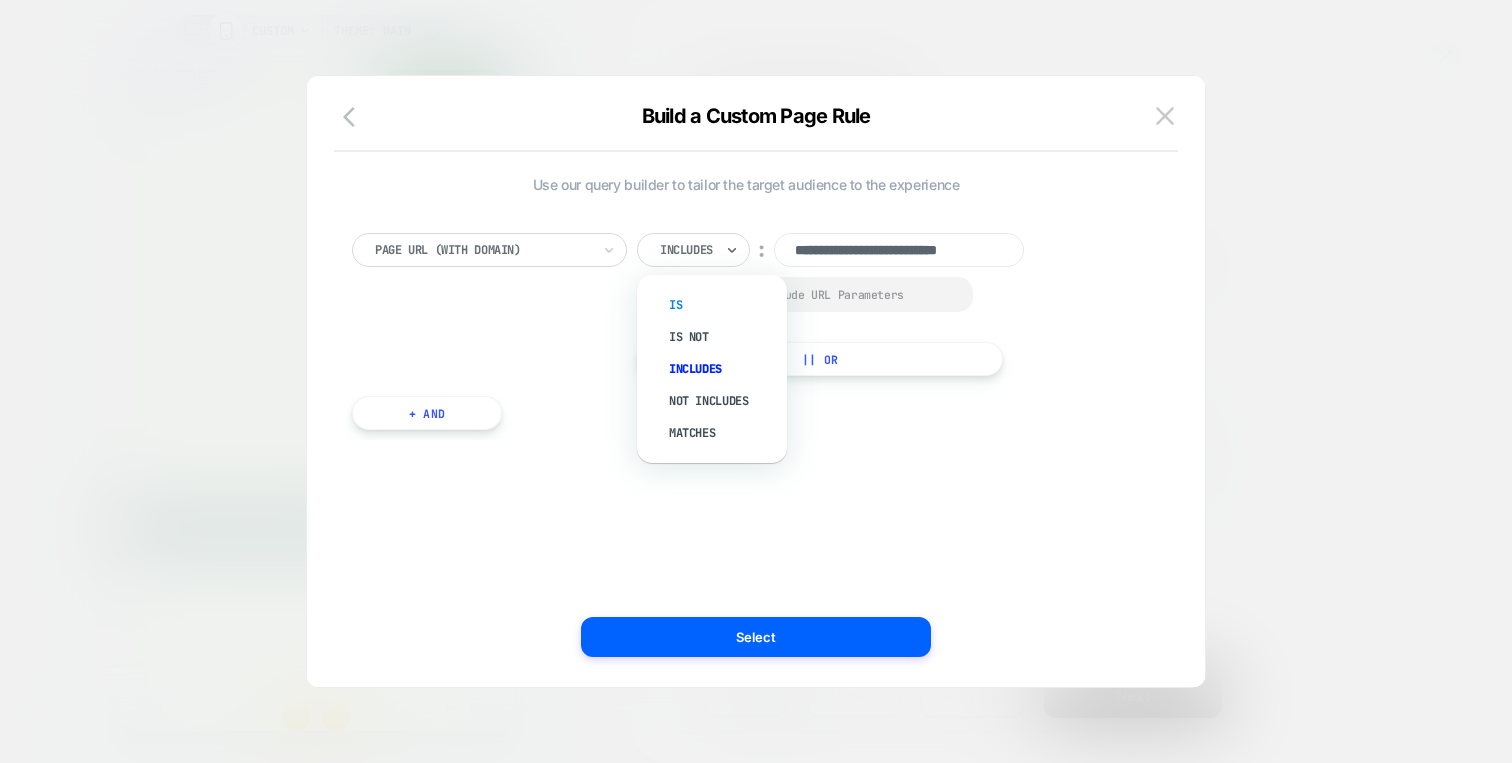 click on "Is" at bounding box center [722, 305] 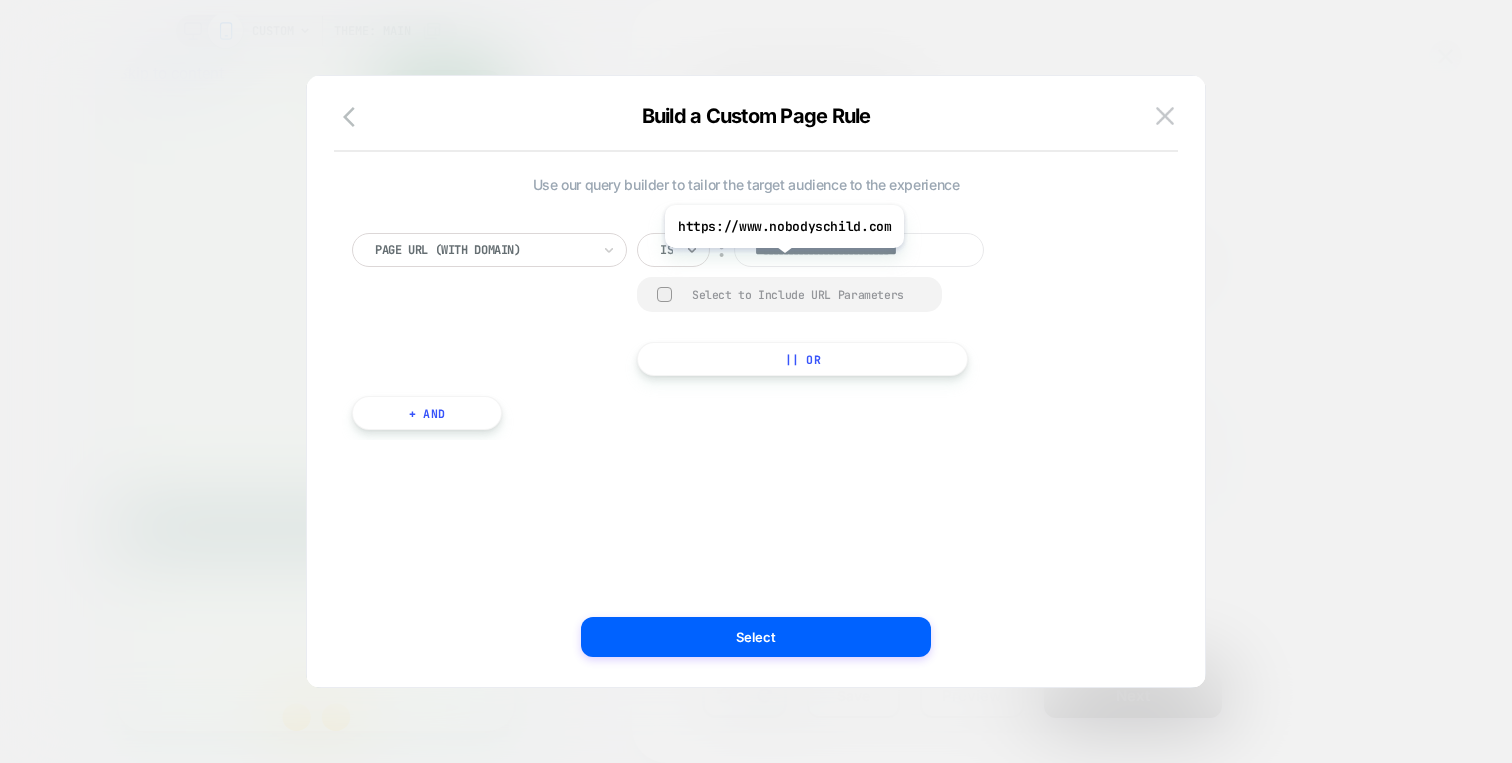 click on "**********" at bounding box center [859, 250] 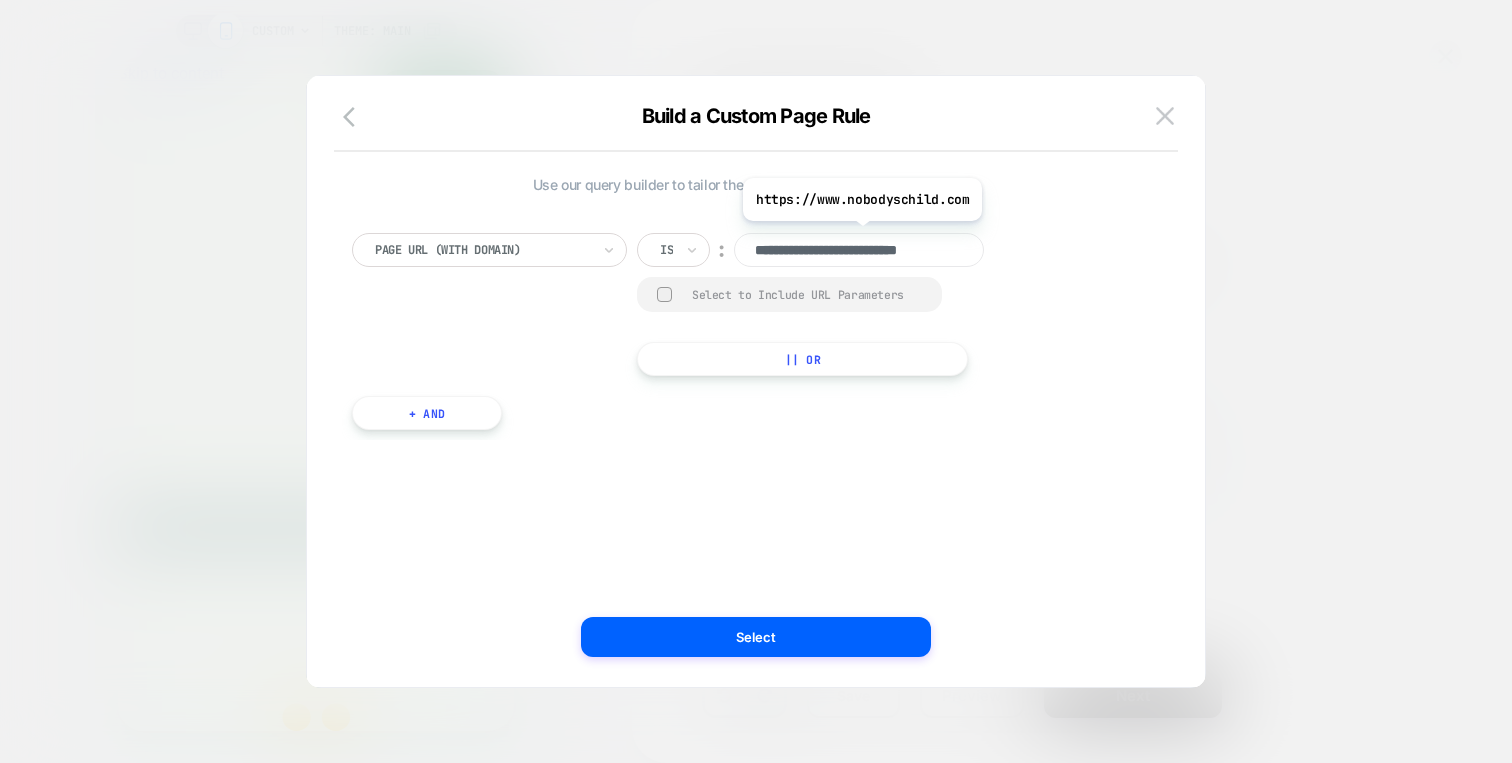 paste on "******" 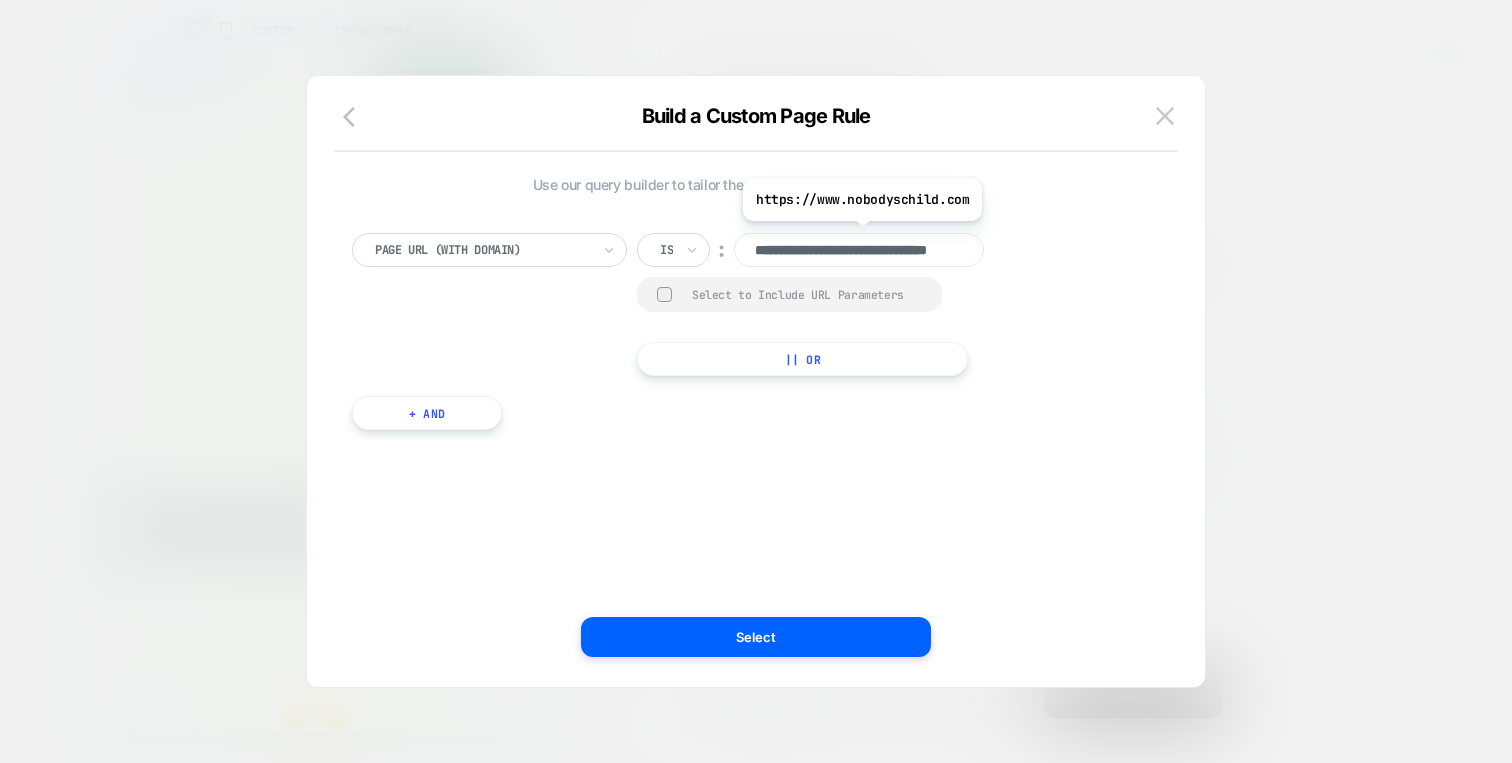 scroll, scrollTop: 0, scrollLeft: 78, axis: horizontal 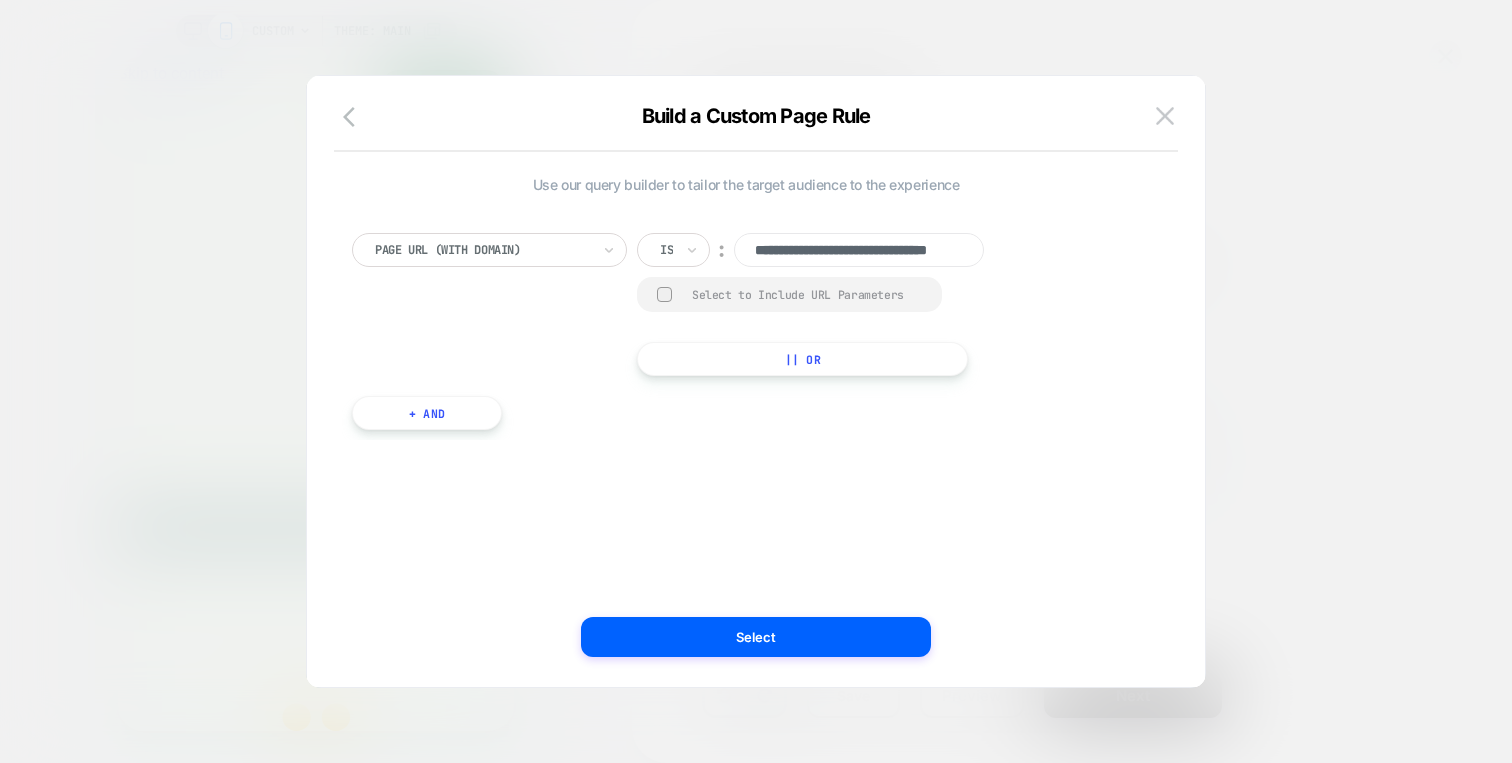 type on "**********" 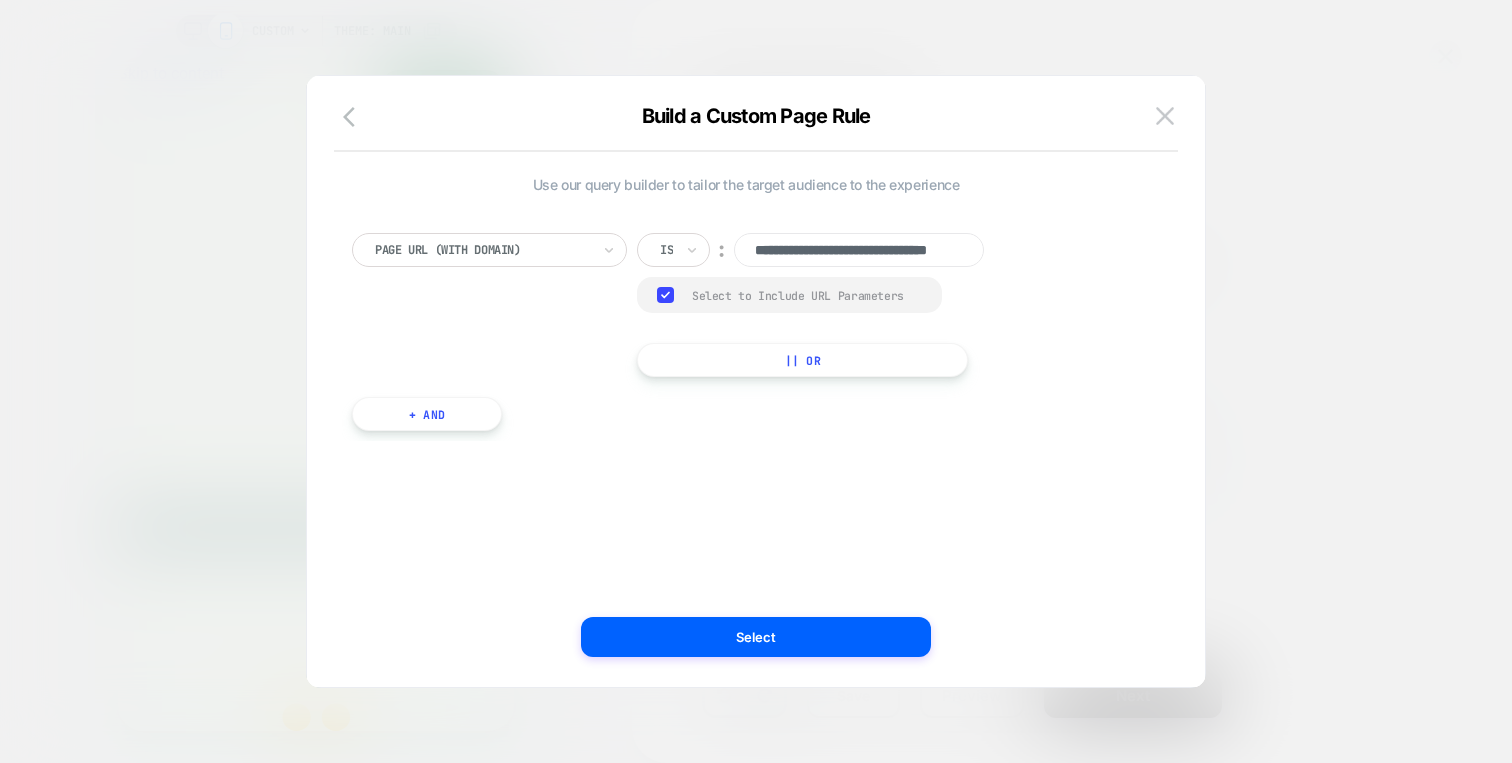 click at bounding box center [664, 250] 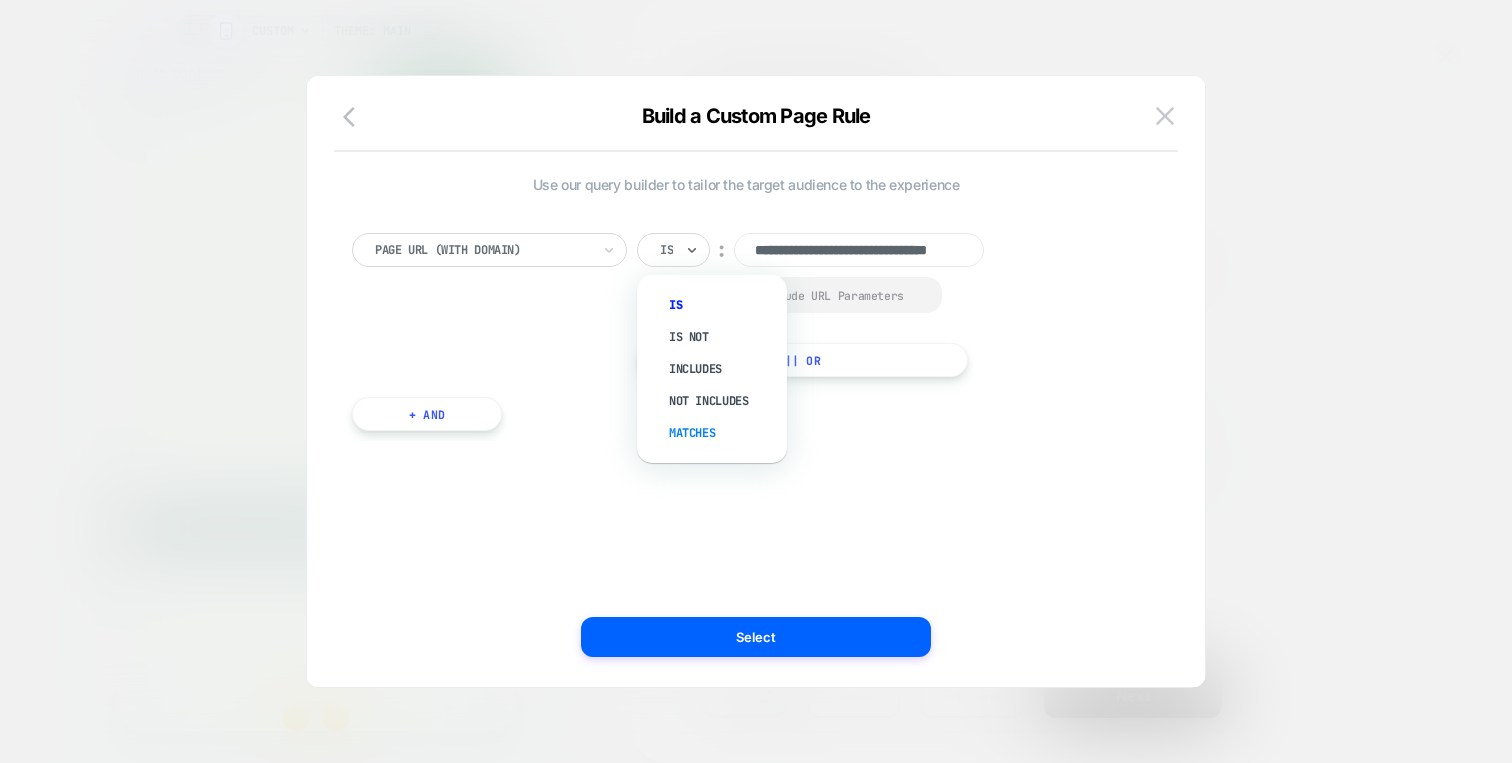 click on "Matches" at bounding box center [722, 433] 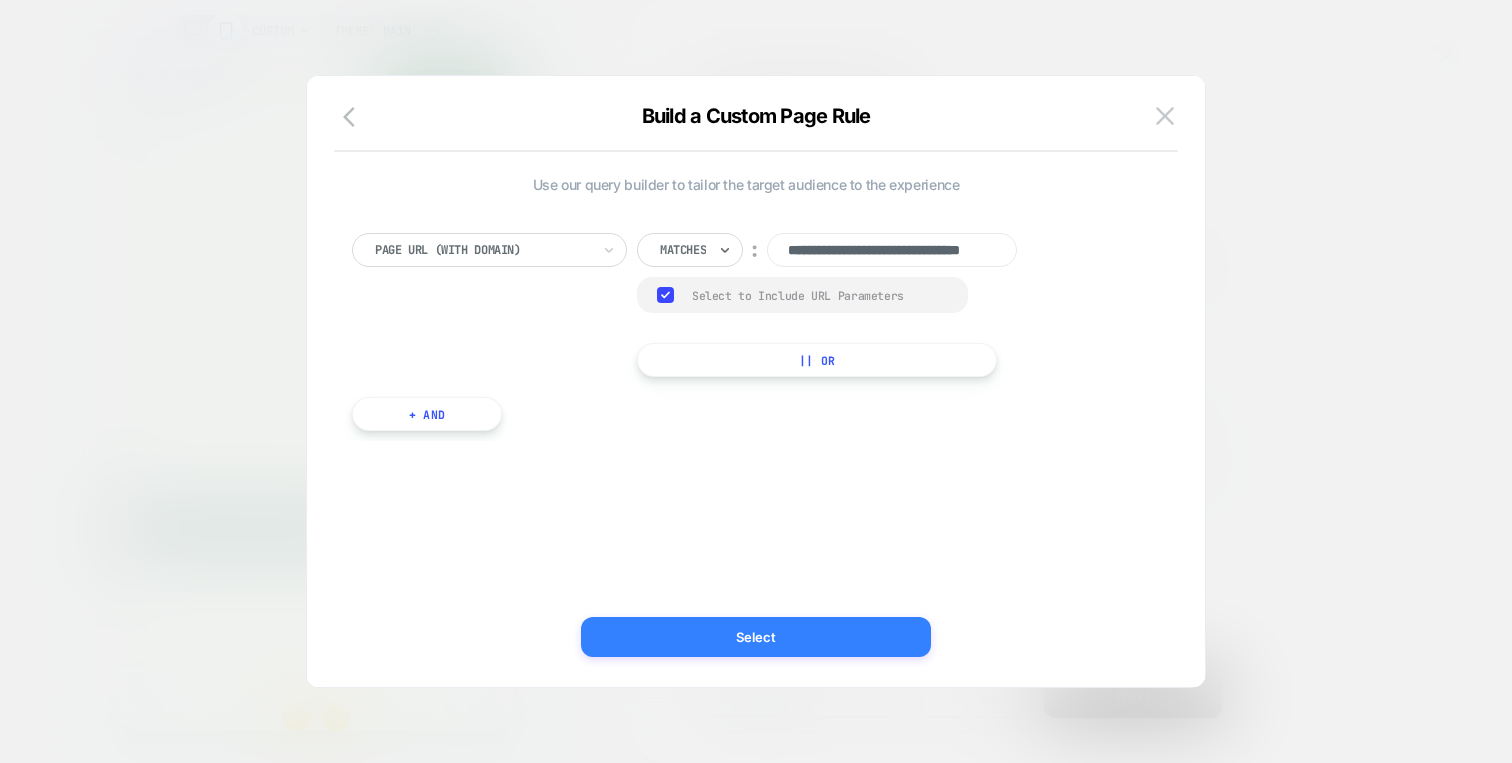 click on "Select" at bounding box center [756, 637] 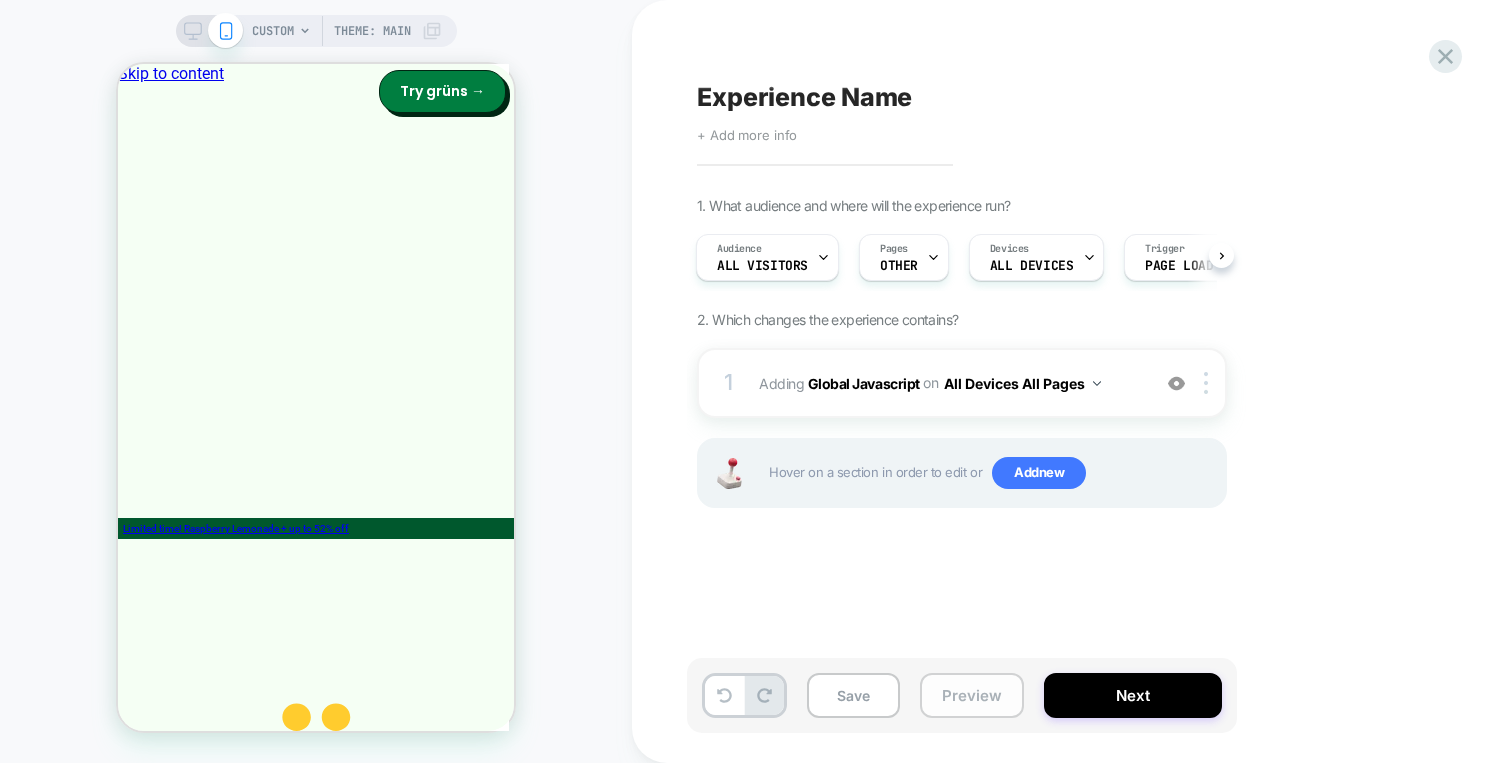 click on "Preview" at bounding box center (972, 695) 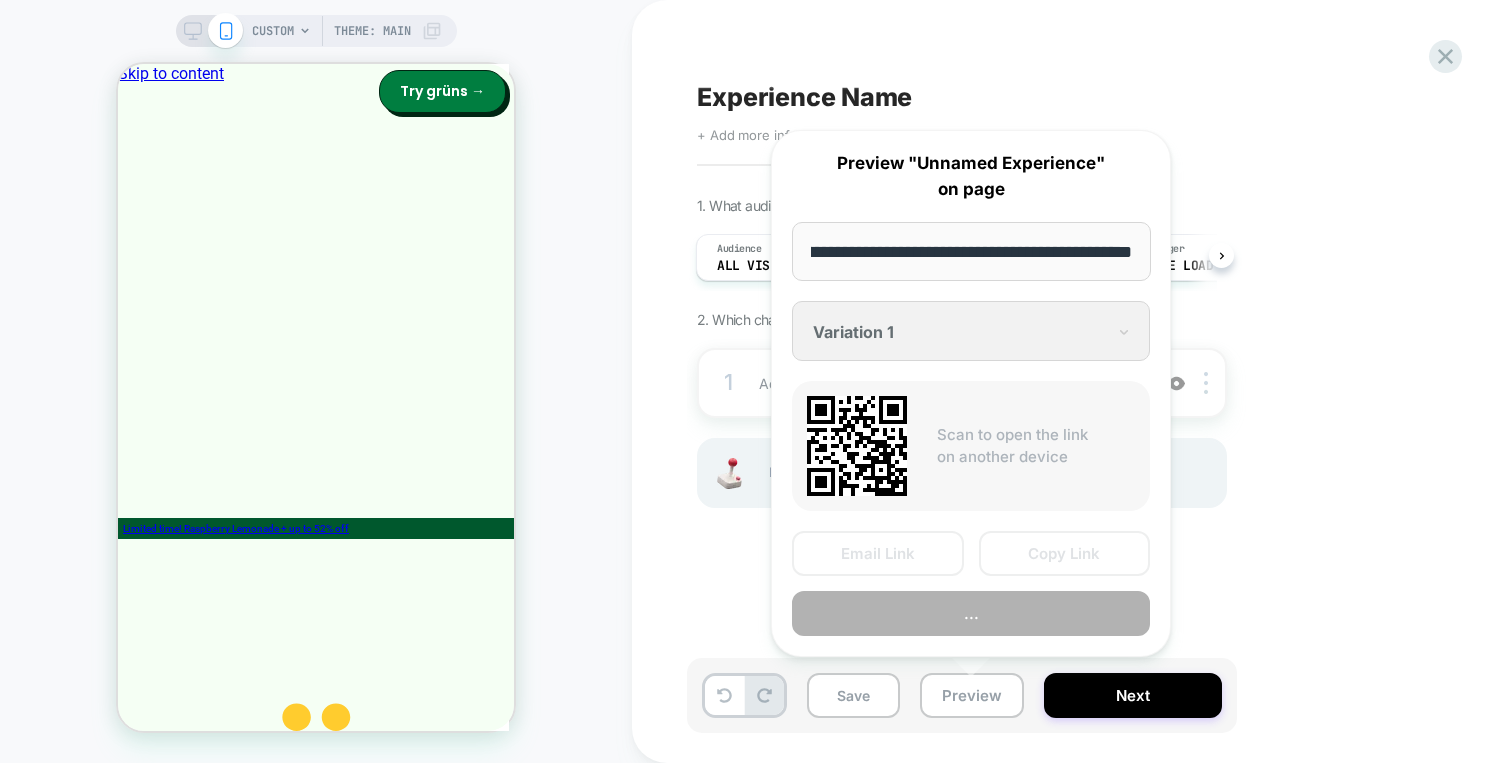 scroll, scrollTop: 0, scrollLeft: 0, axis: both 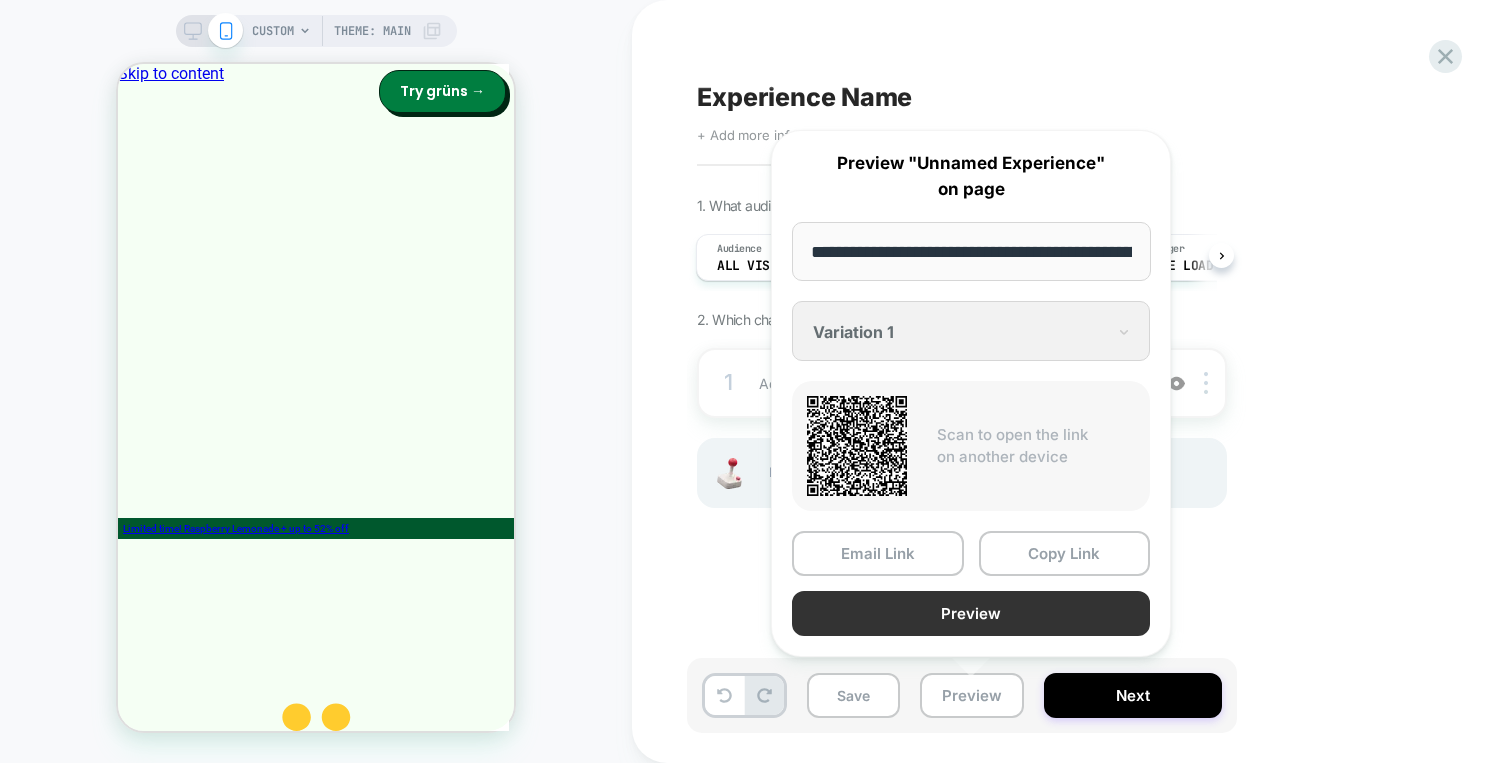 click on "Preview" at bounding box center (971, 613) 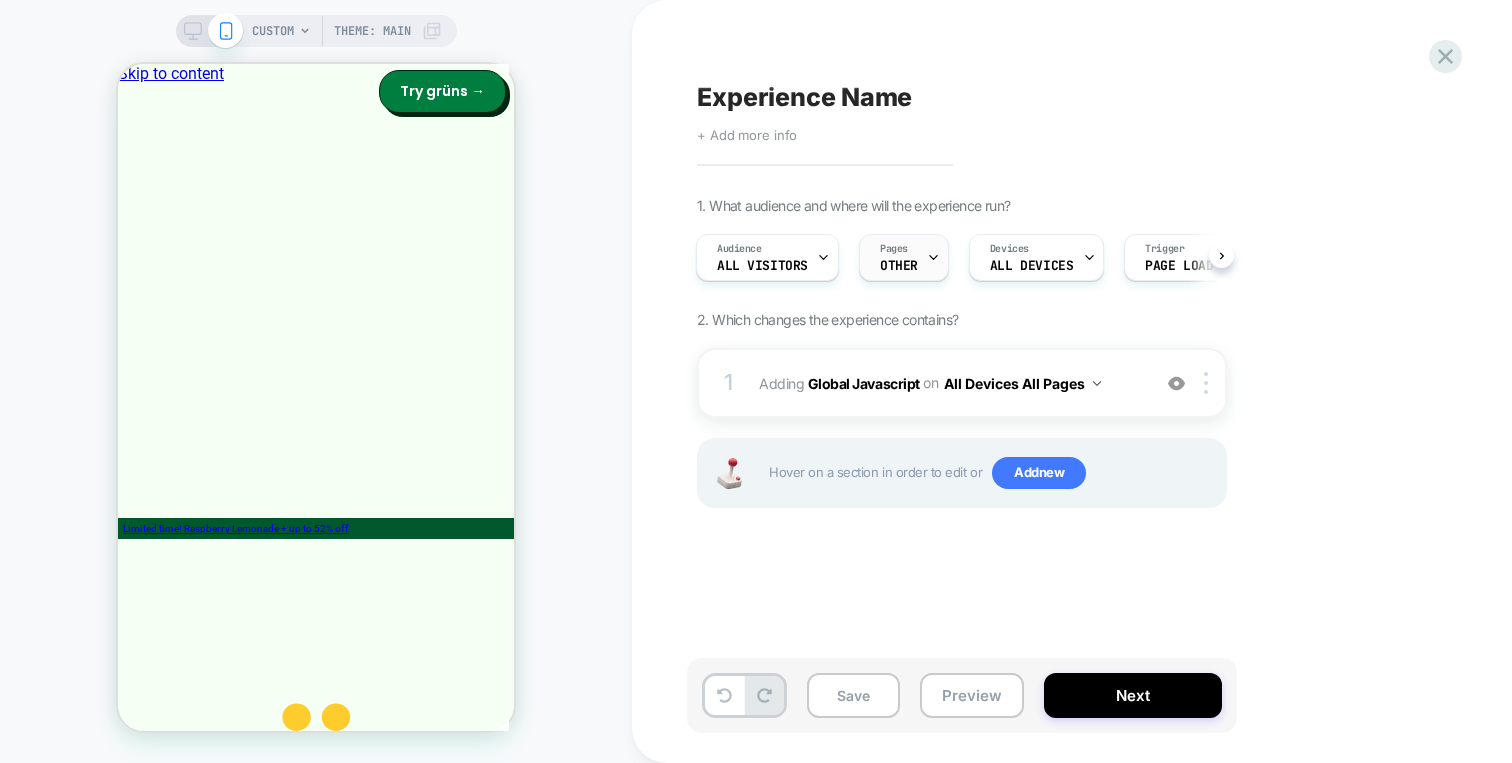 click at bounding box center [933, 257] 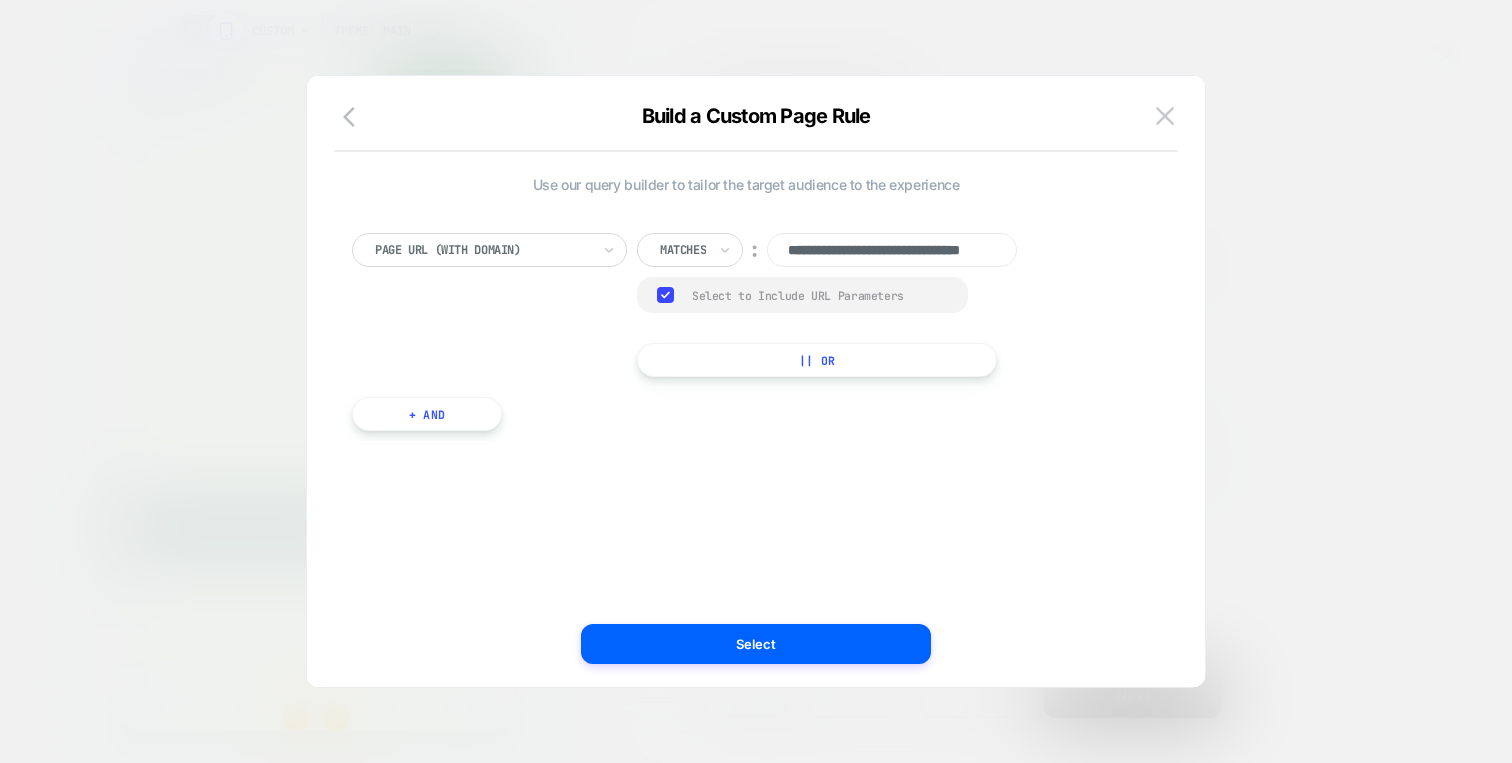 scroll, scrollTop: 0, scrollLeft: 78, axis: horizontal 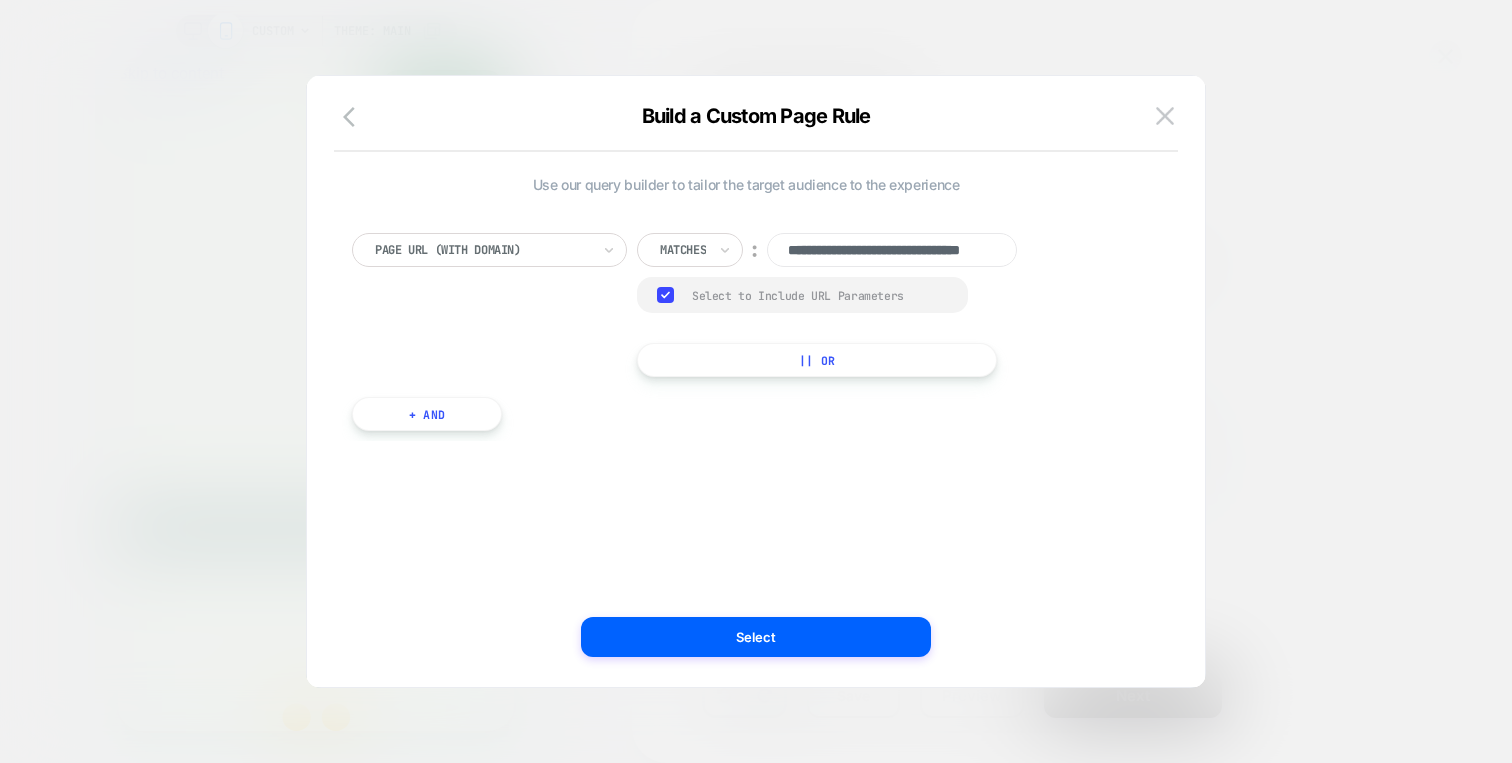 click on "Matches" at bounding box center (690, 250) 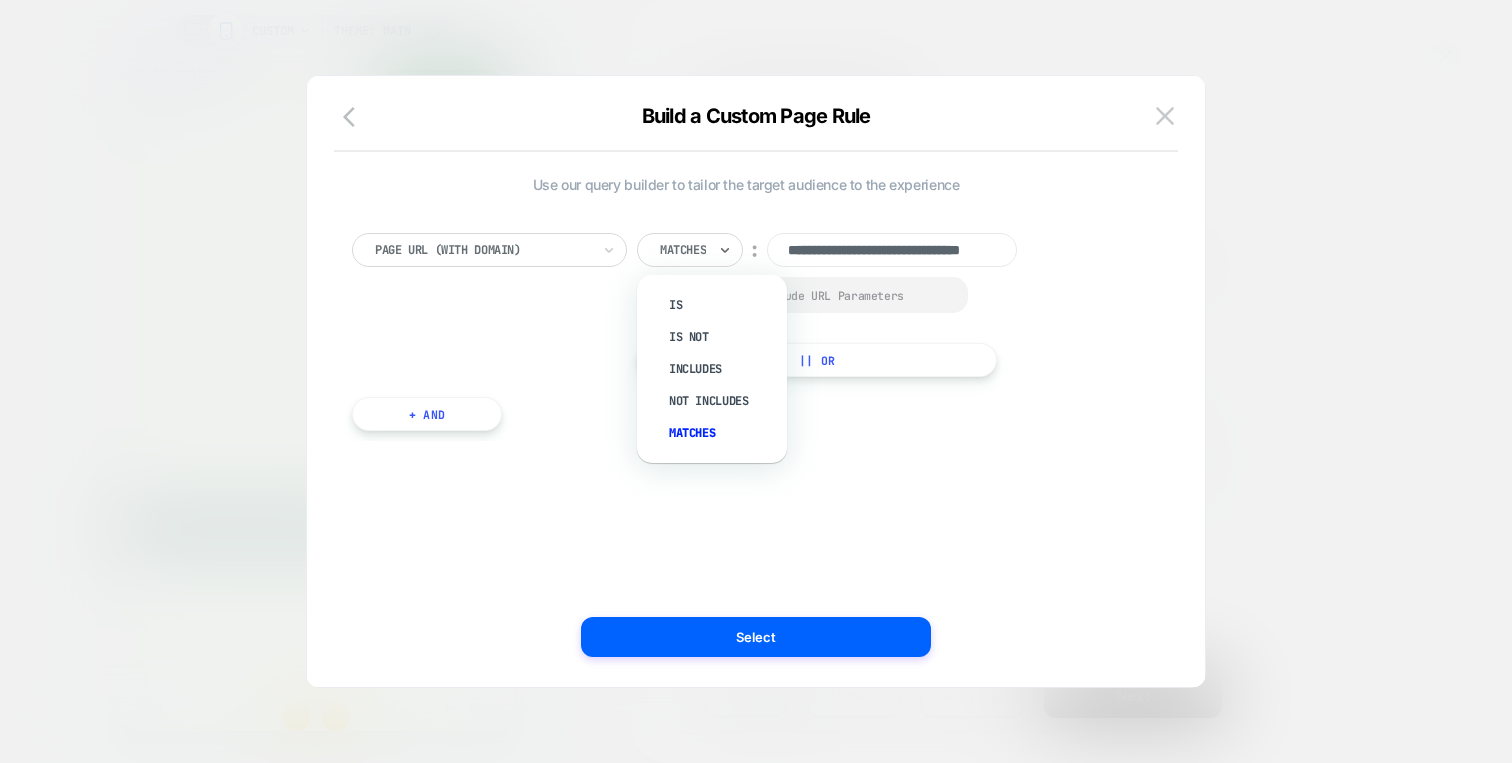 click on "Matches" at bounding box center (722, 433) 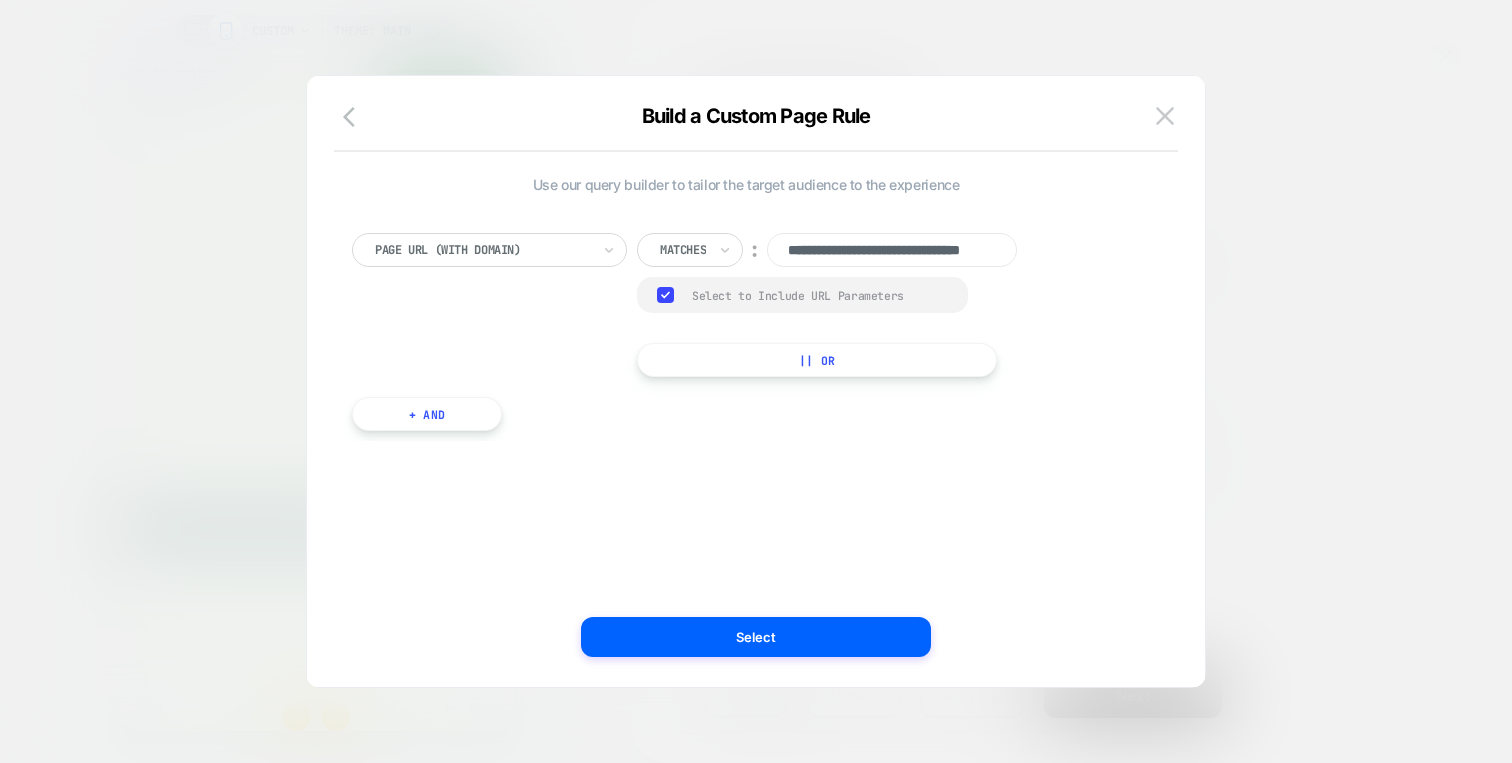 click on "+ And" at bounding box center [427, 414] 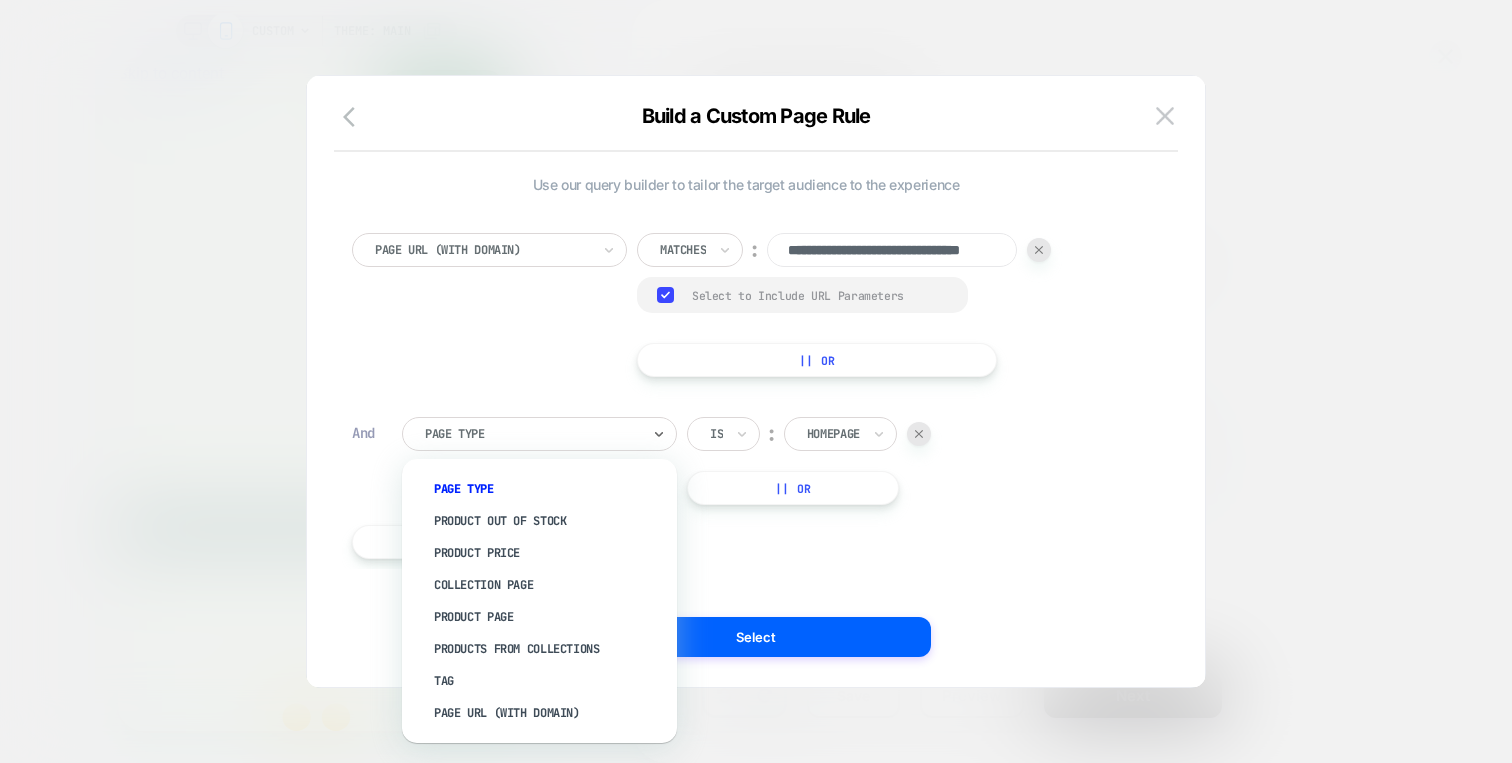 click at bounding box center [532, 434] 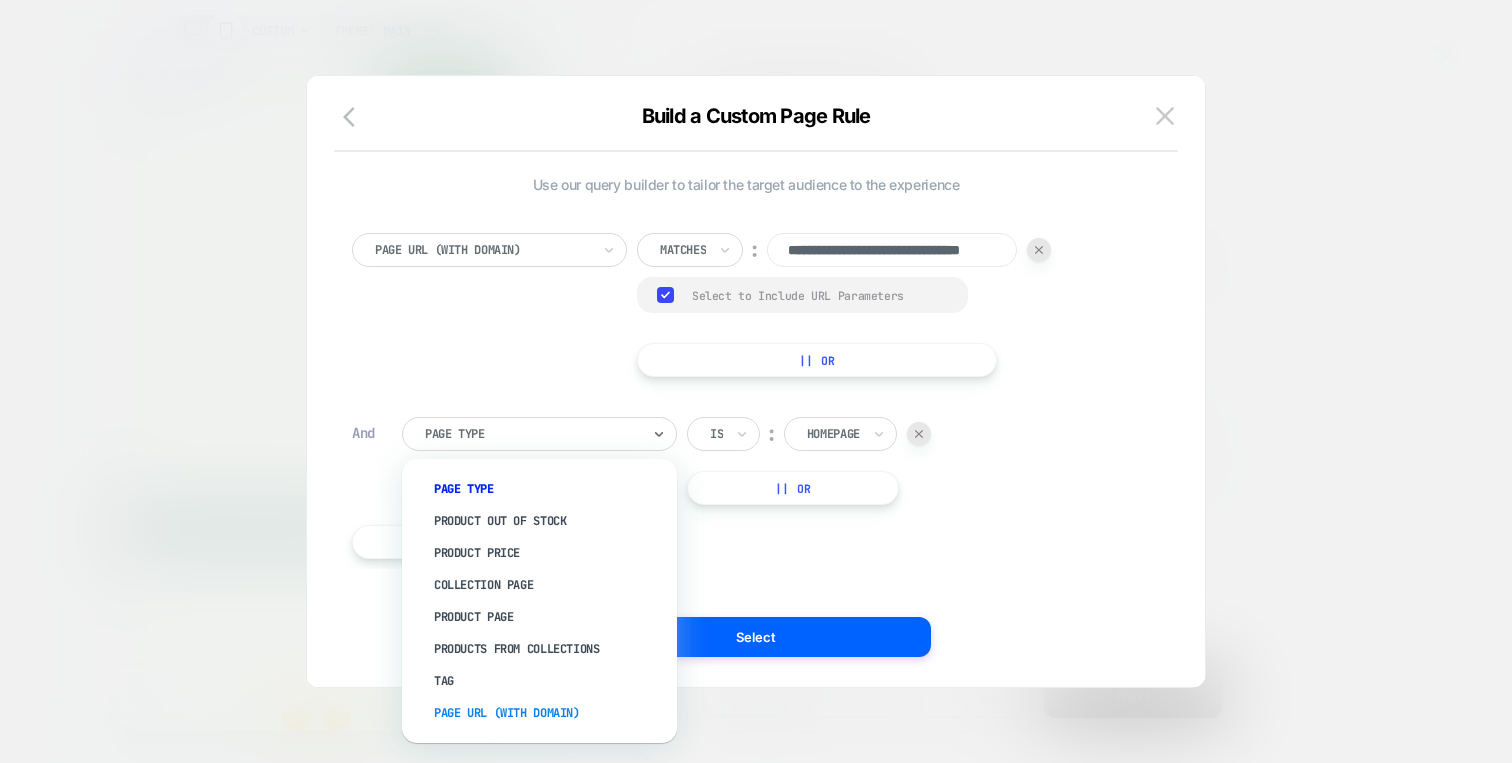 click on "Page Url (WITH DOMAIN)" at bounding box center (549, 713) 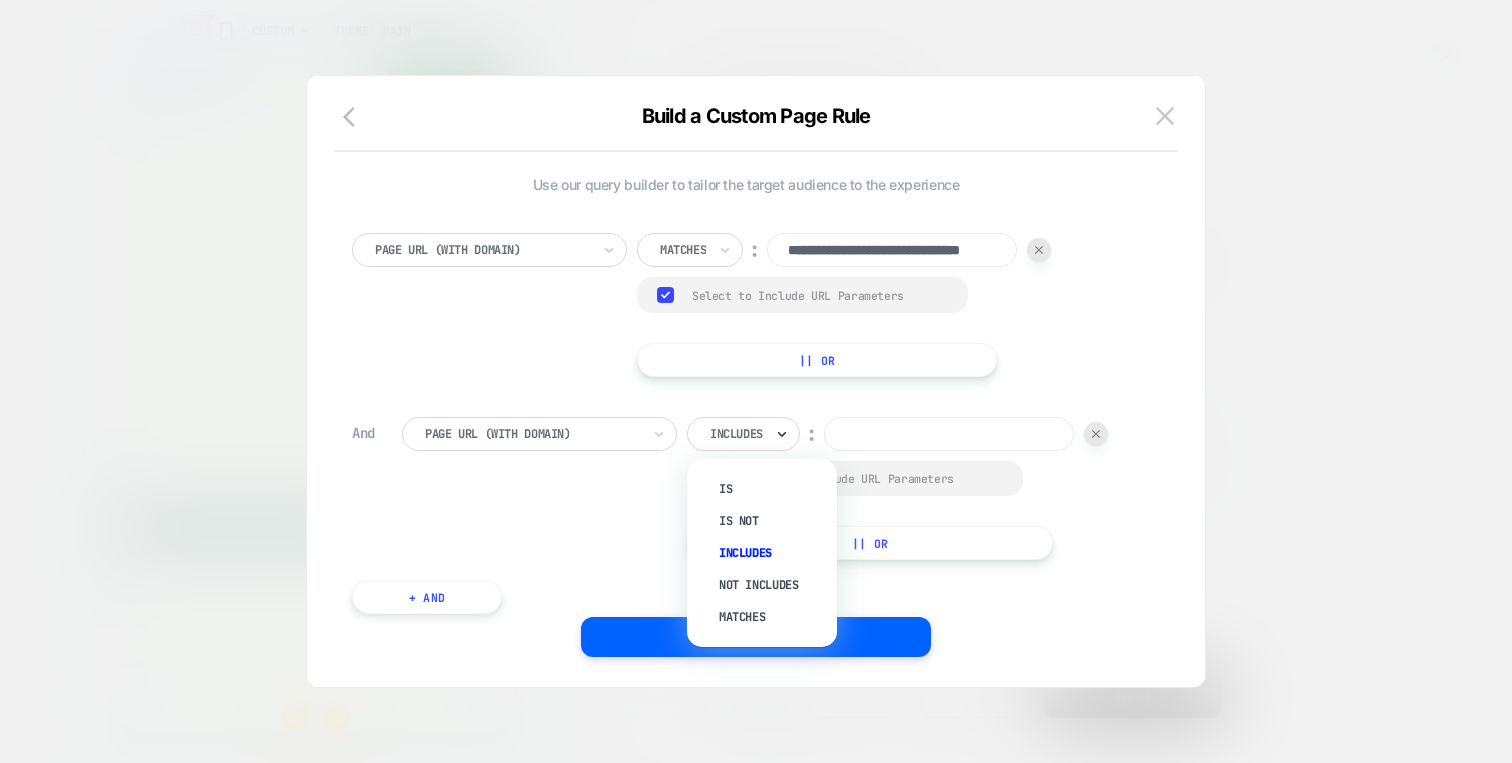click 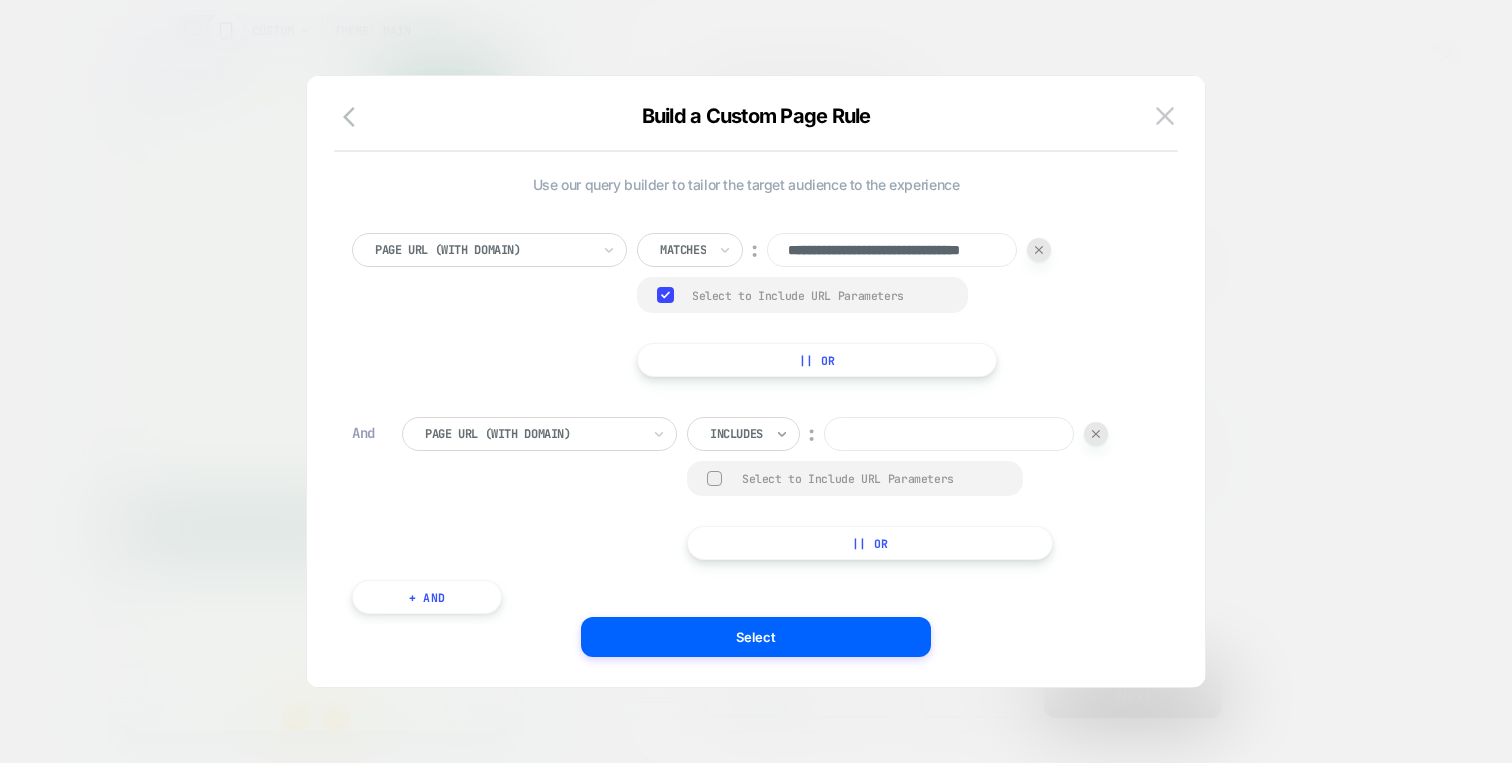 click 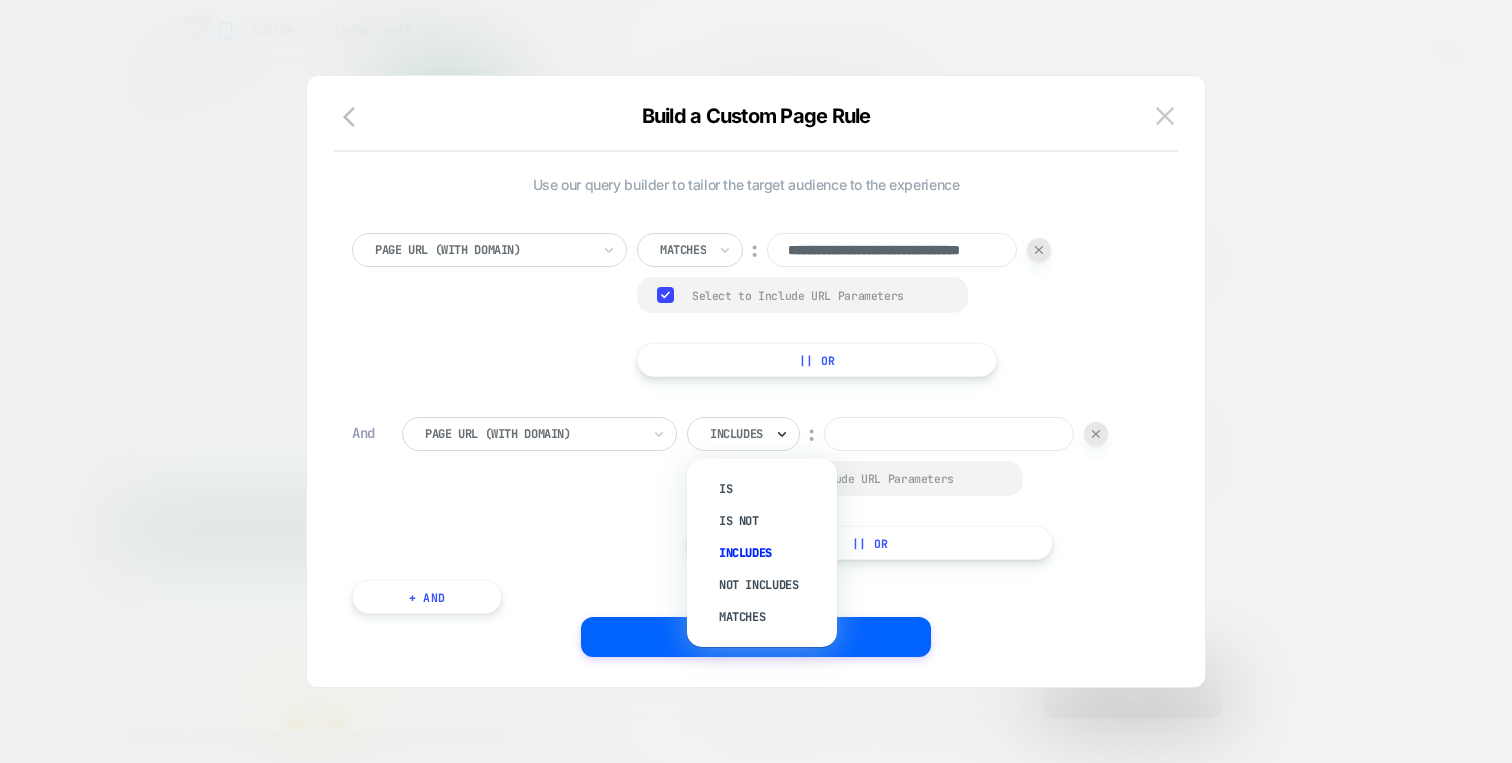 click 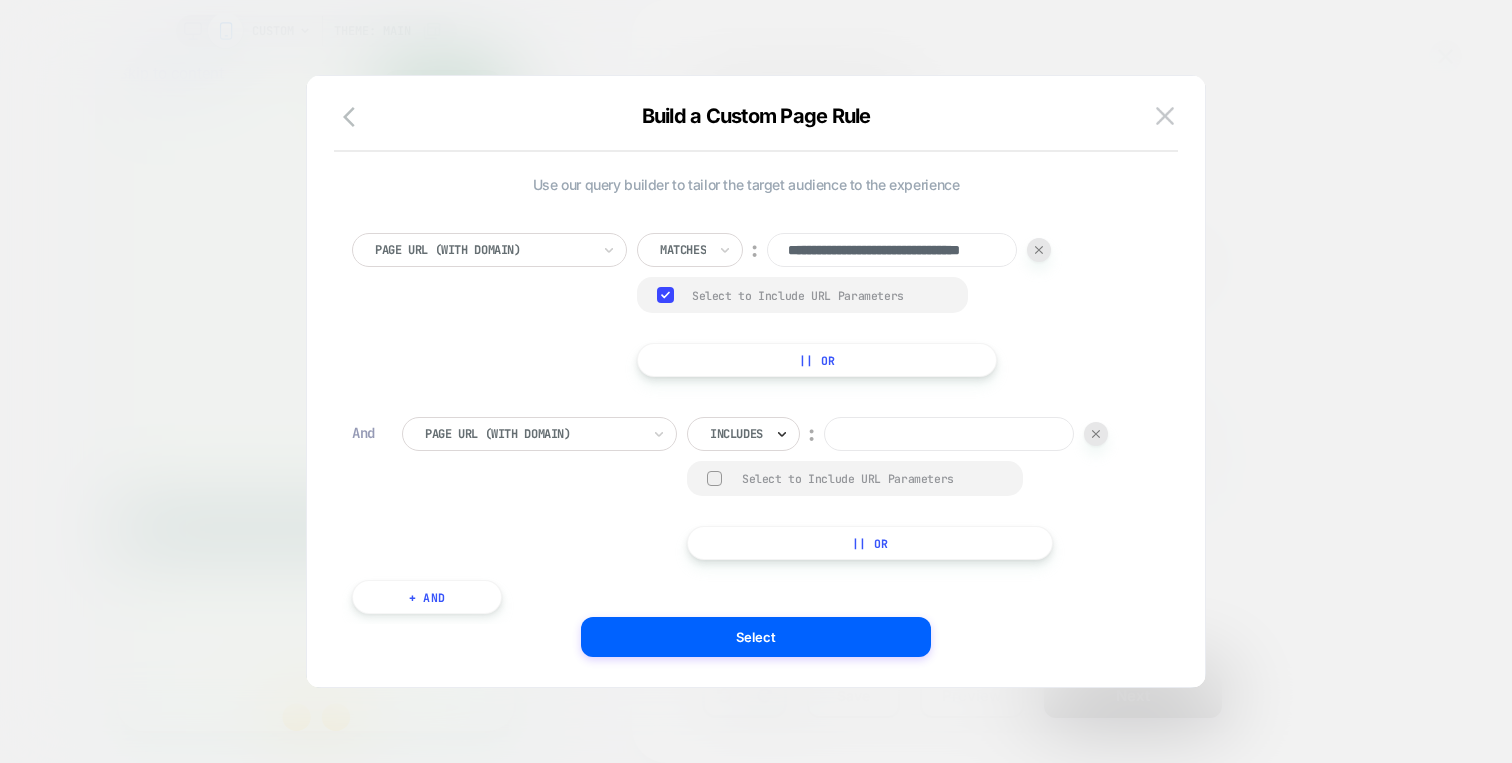 click 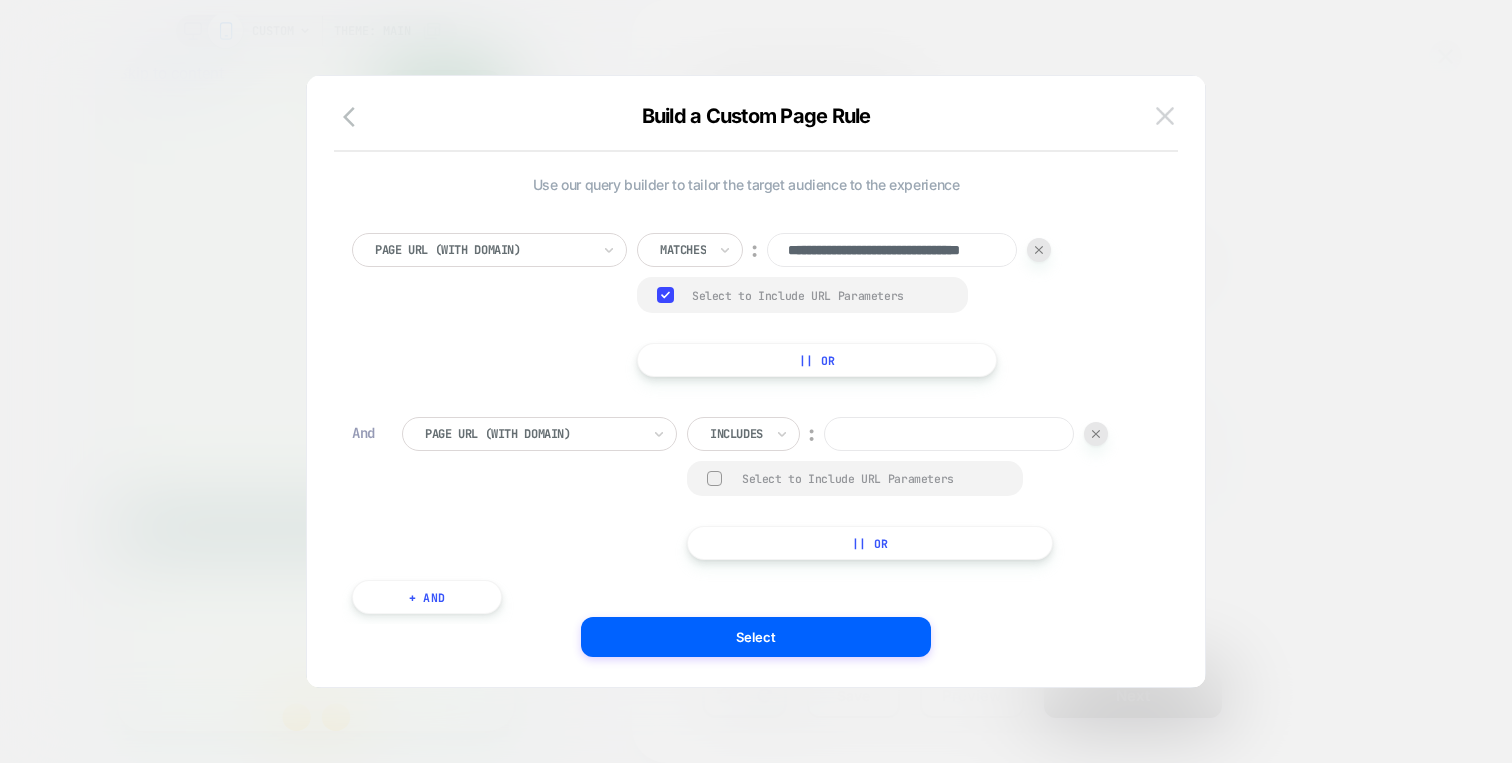 click at bounding box center [1165, 115] 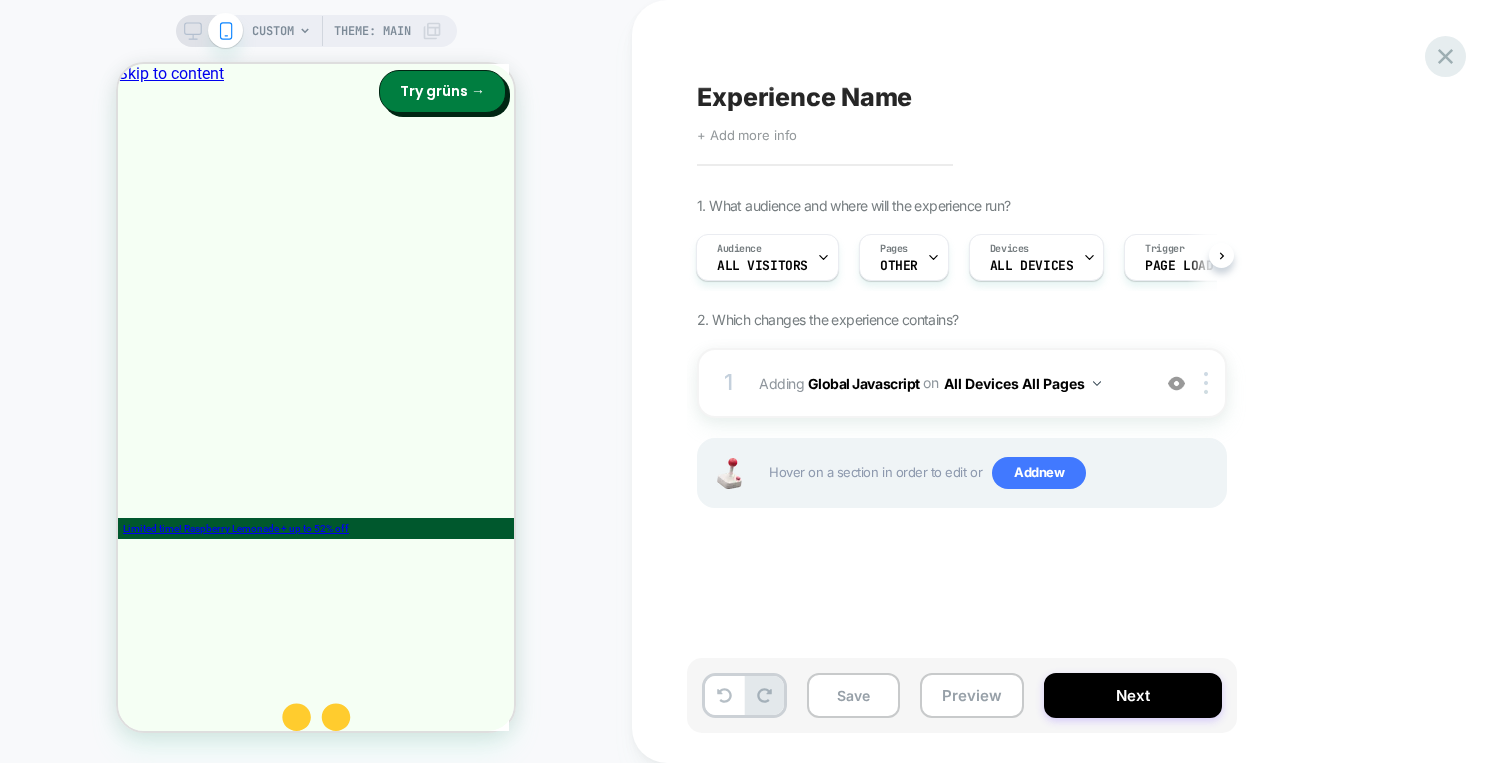 click 